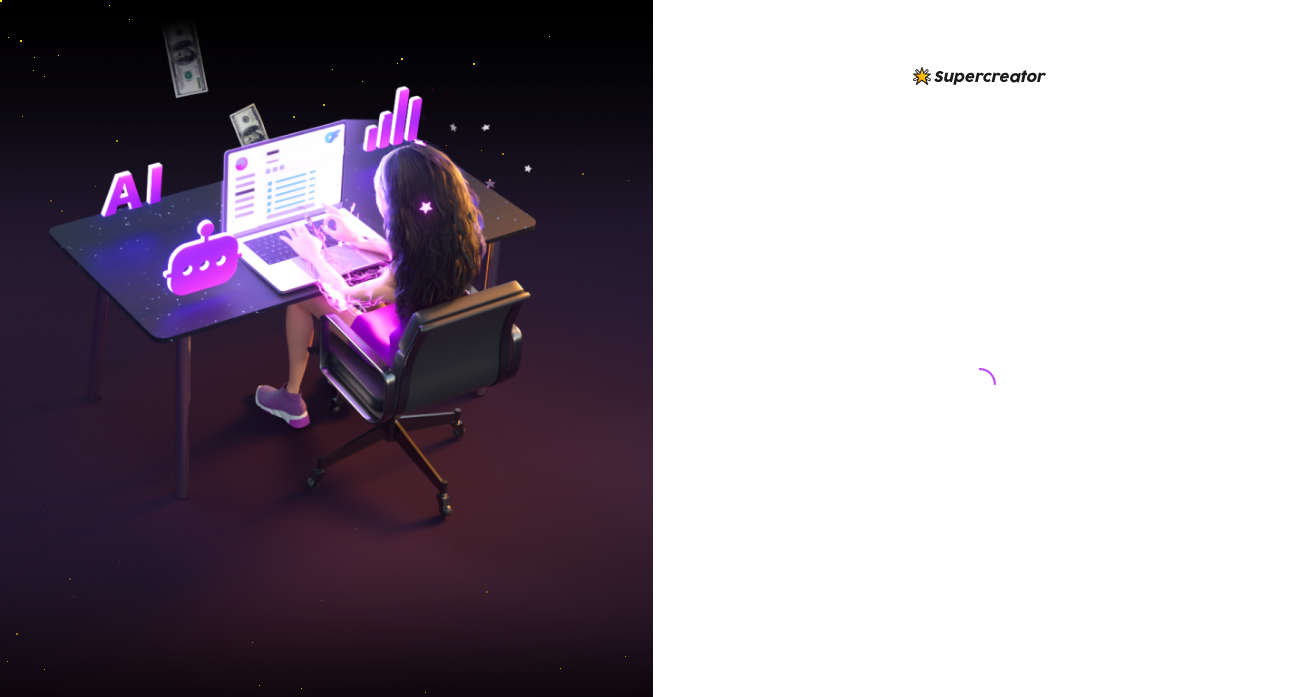 scroll, scrollTop: 0, scrollLeft: 0, axis: both 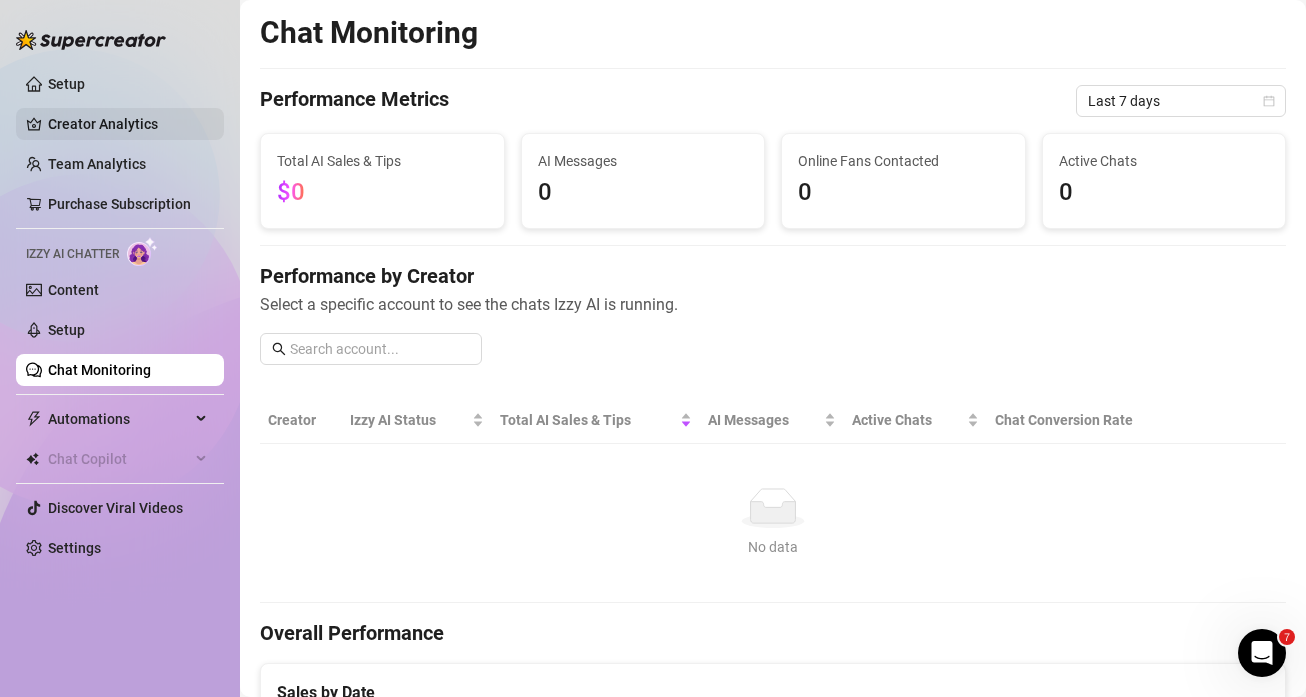 click on "Creator Analytics" at bounding box center (128, 124) 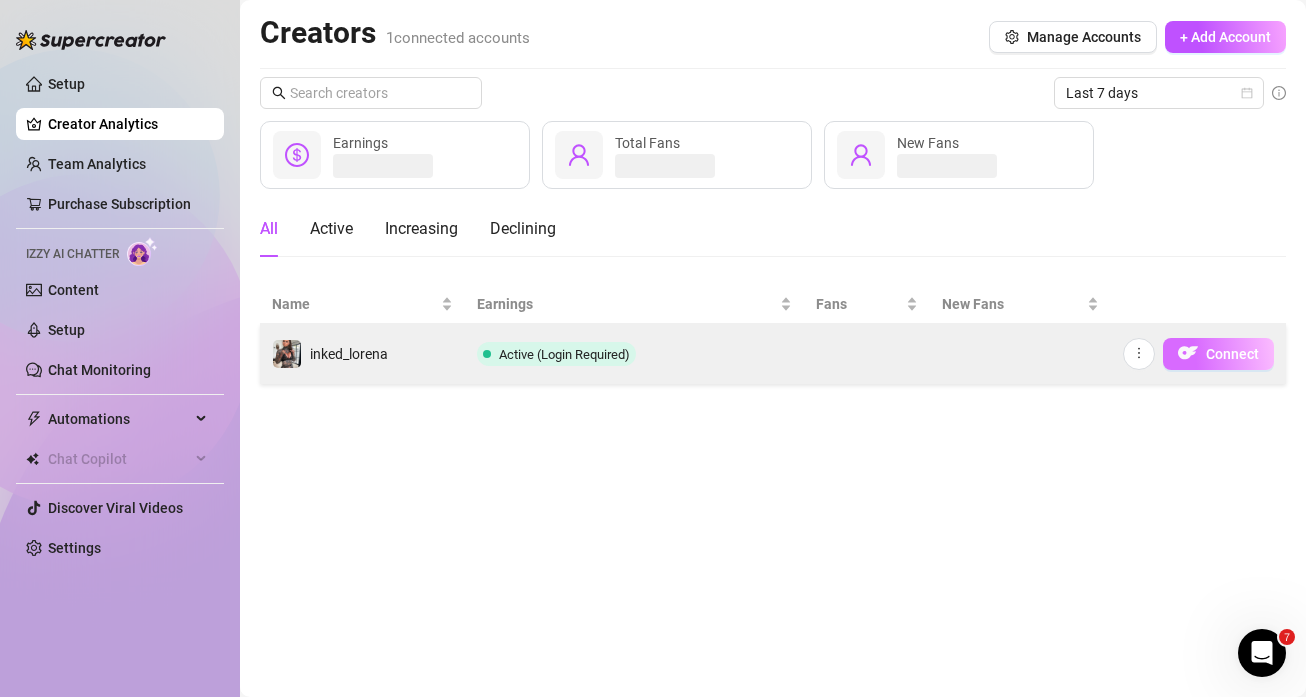 click on "Connect" at bounding box center (1218, 354) 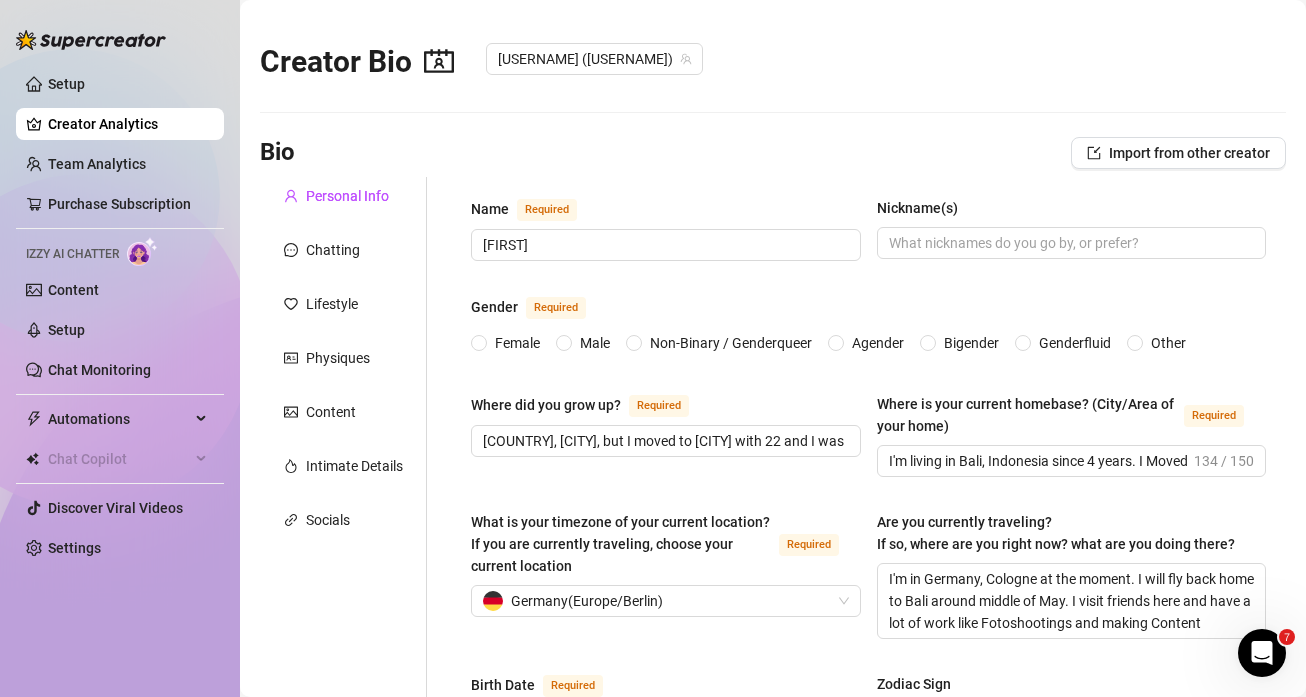 type 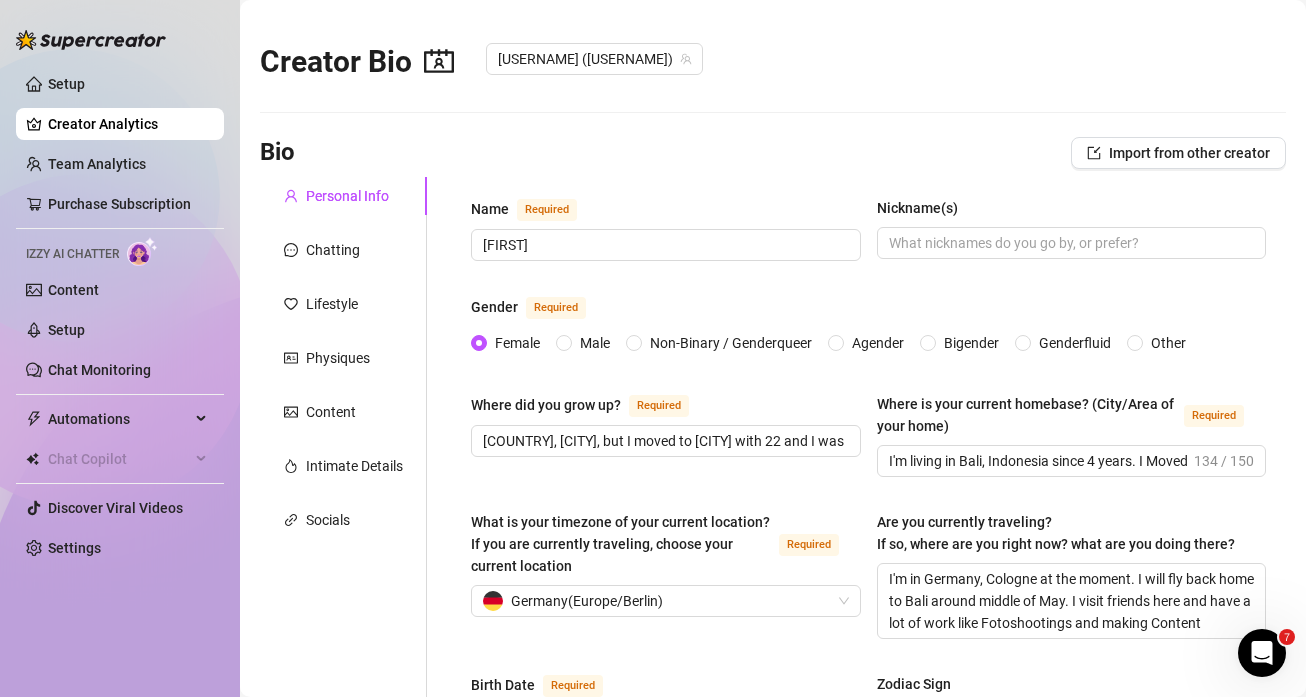 type on "[DATE]" 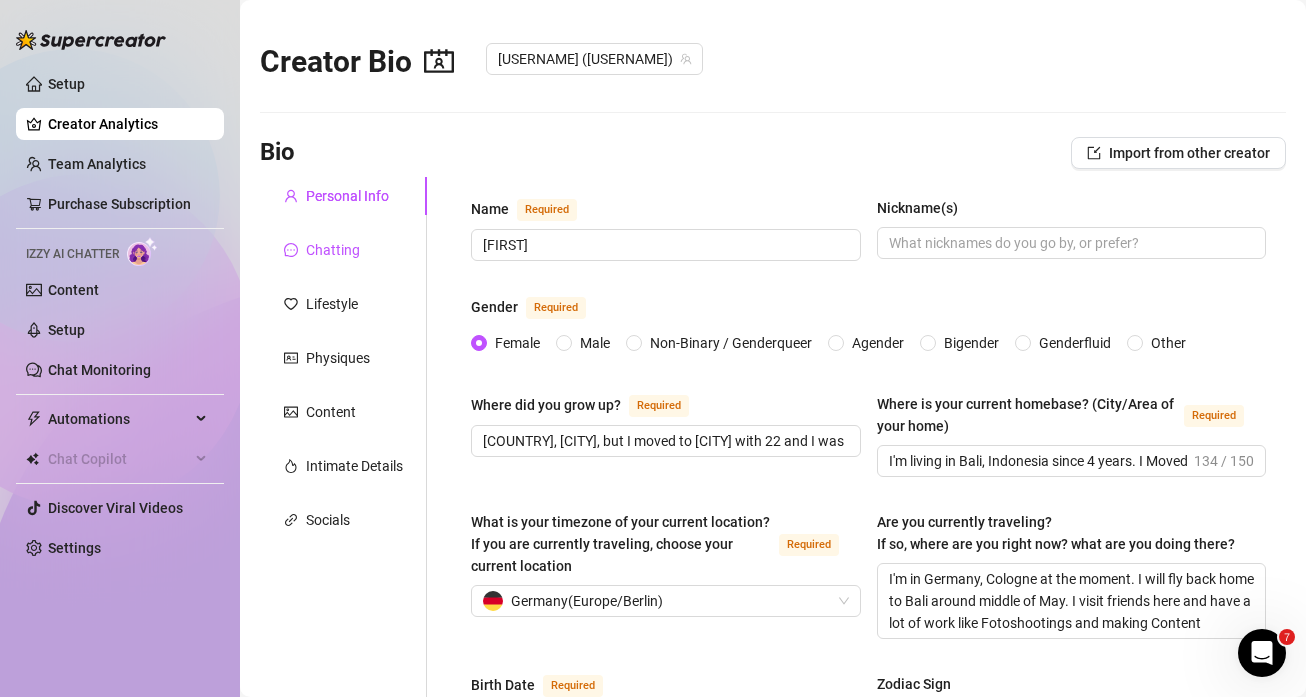 click on "Chatting" at bounding box center [333, 250] 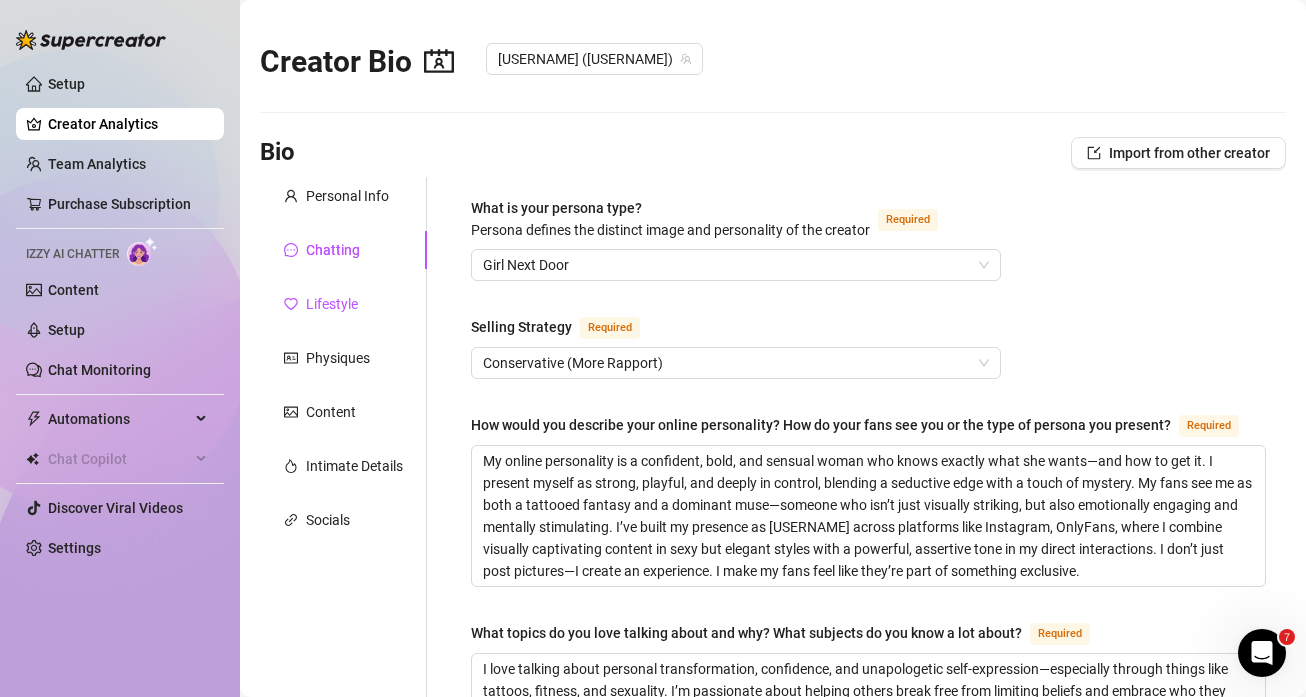click on "Lifestyle" at bounding box center [332, 304] 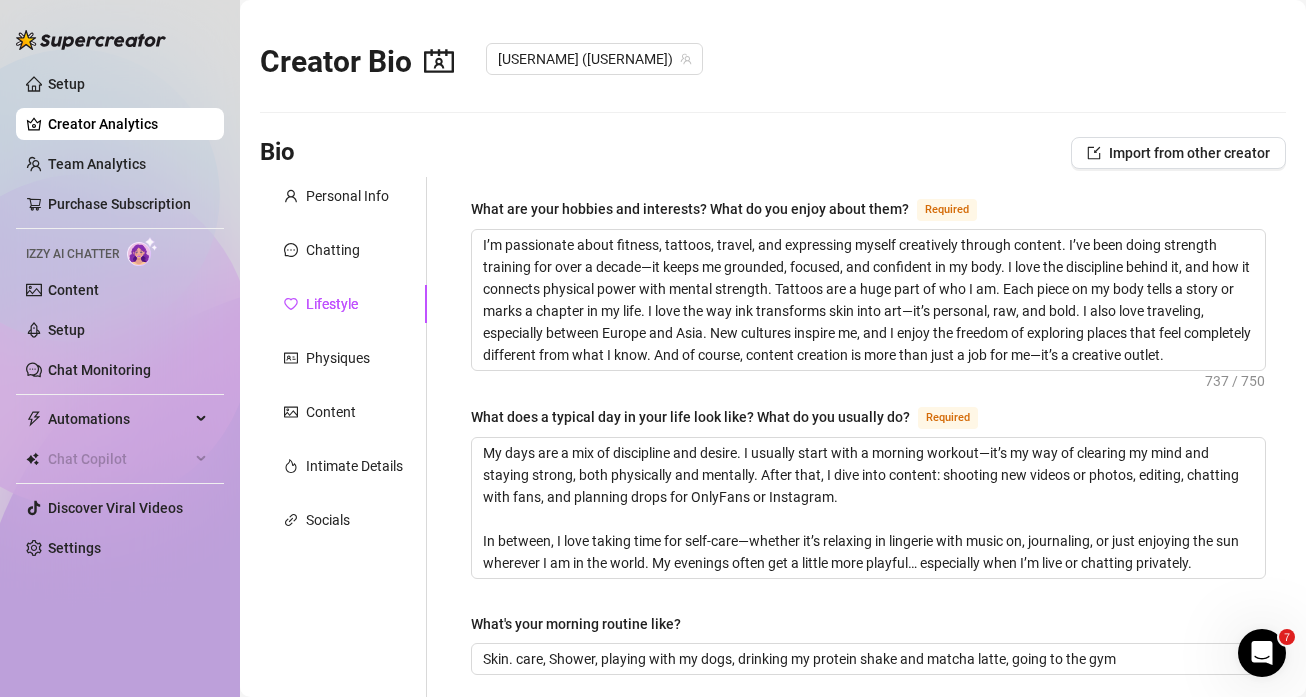 type 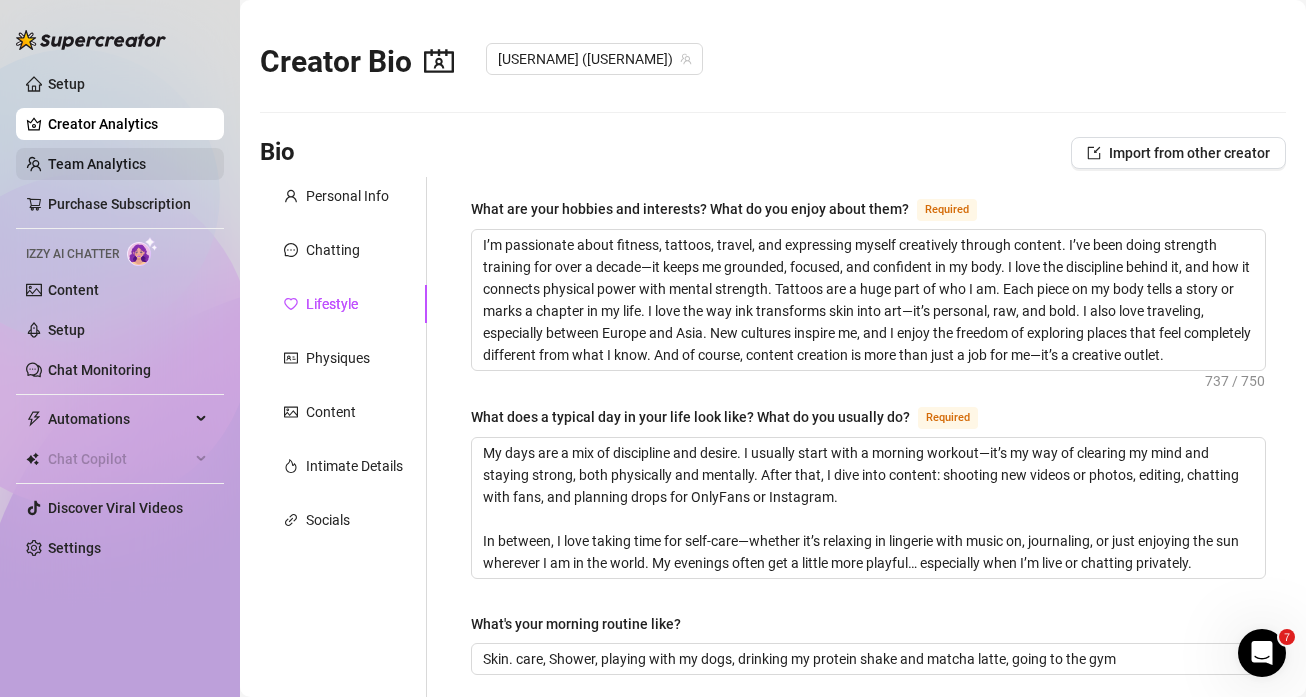 click on "Team Analytics" at bounding box center [97, 164] 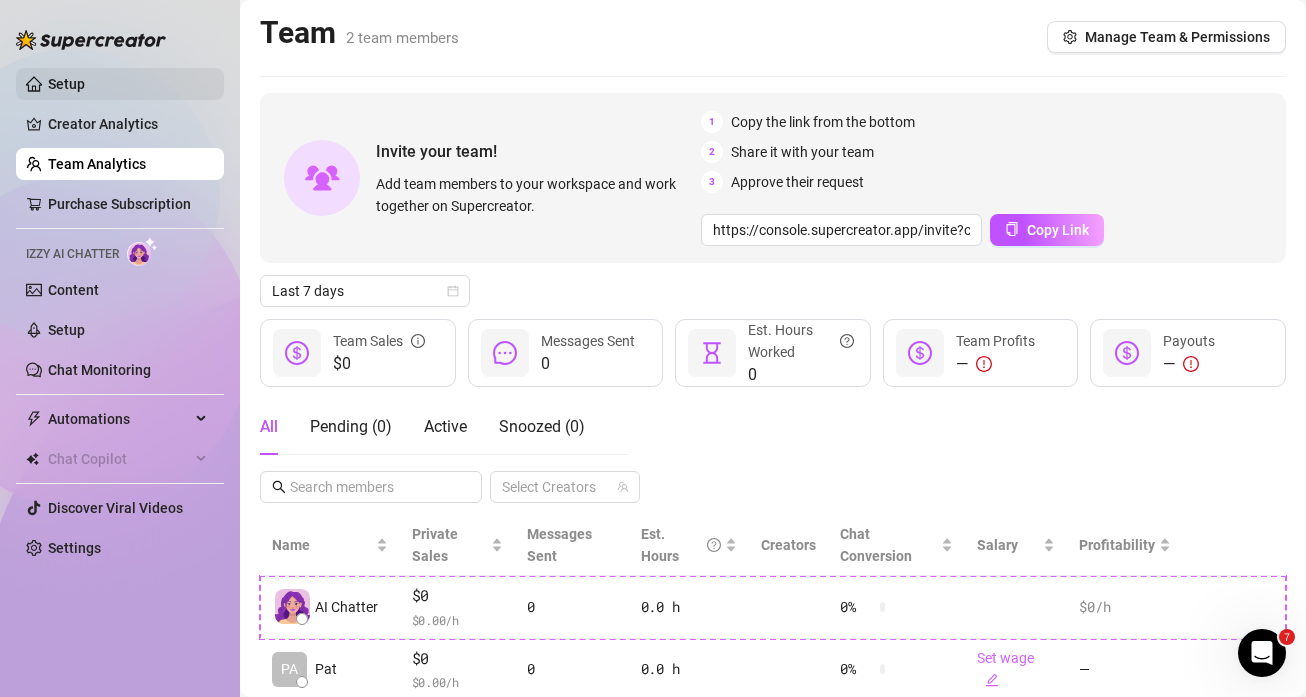 click on "Setup" at bounding box center (66, 84) 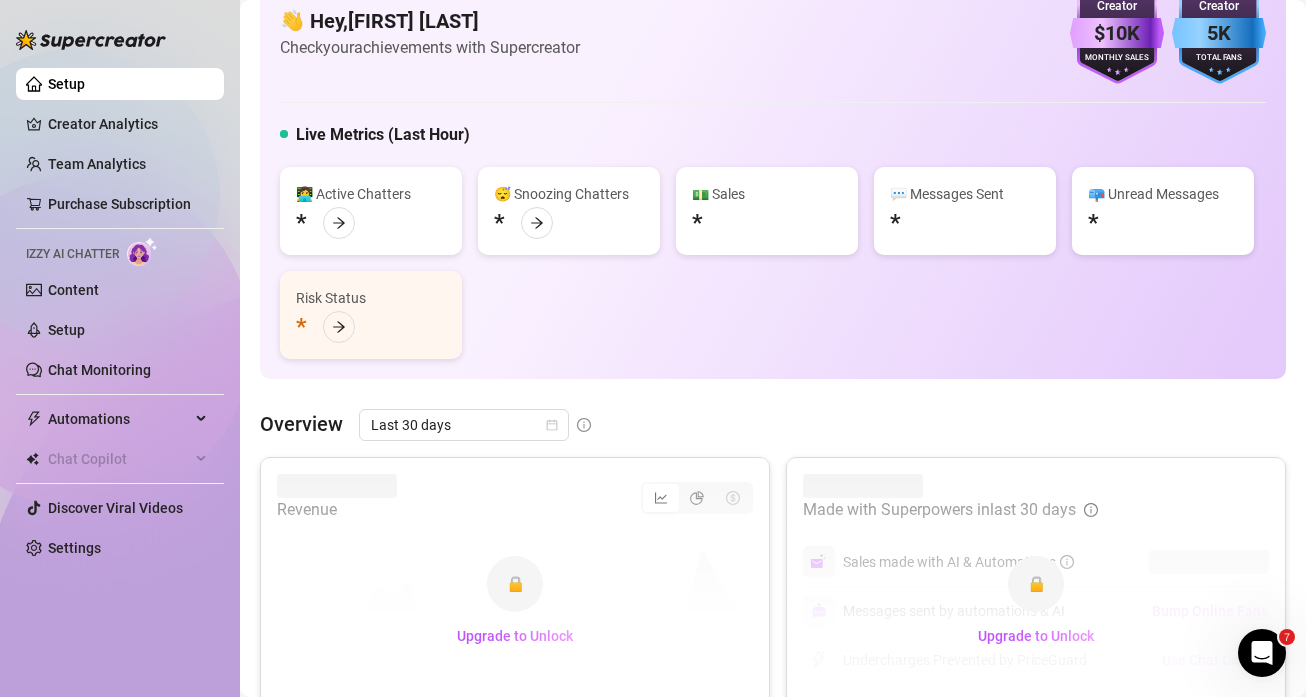 scroll, scrollTop: 0, scrollLeft: 0, axis: both 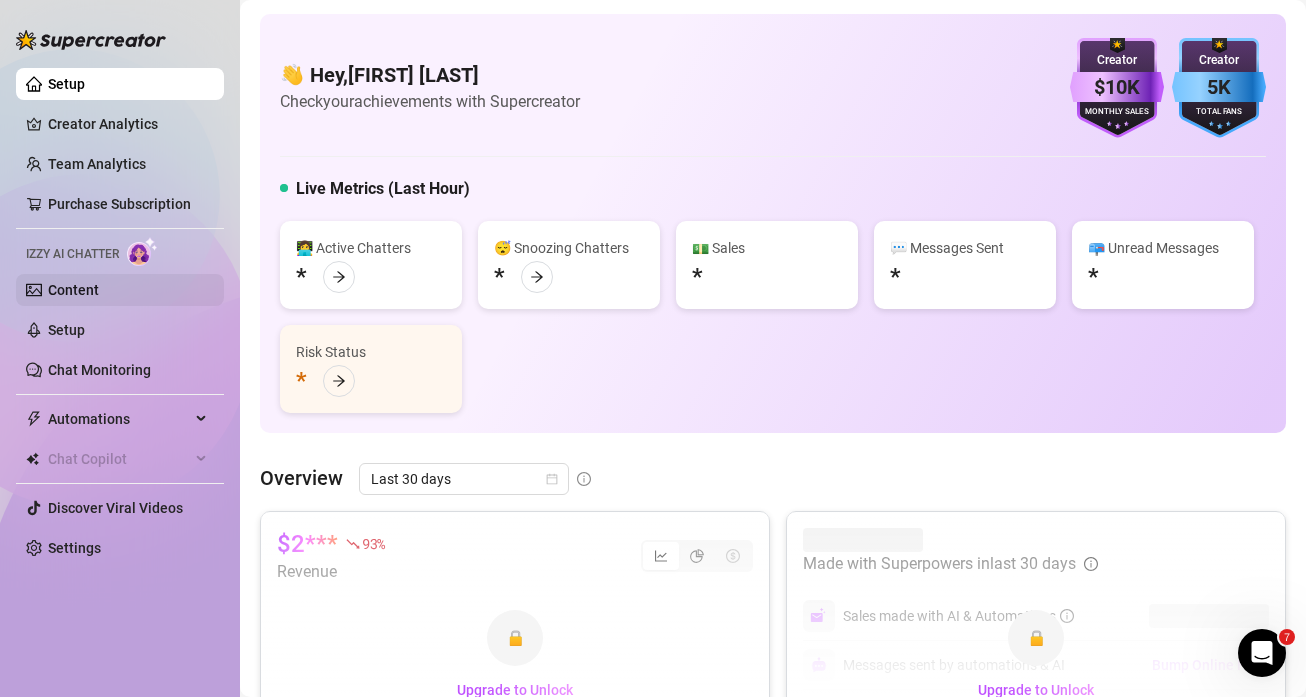click on "Content" at bounding box center (73, 290) 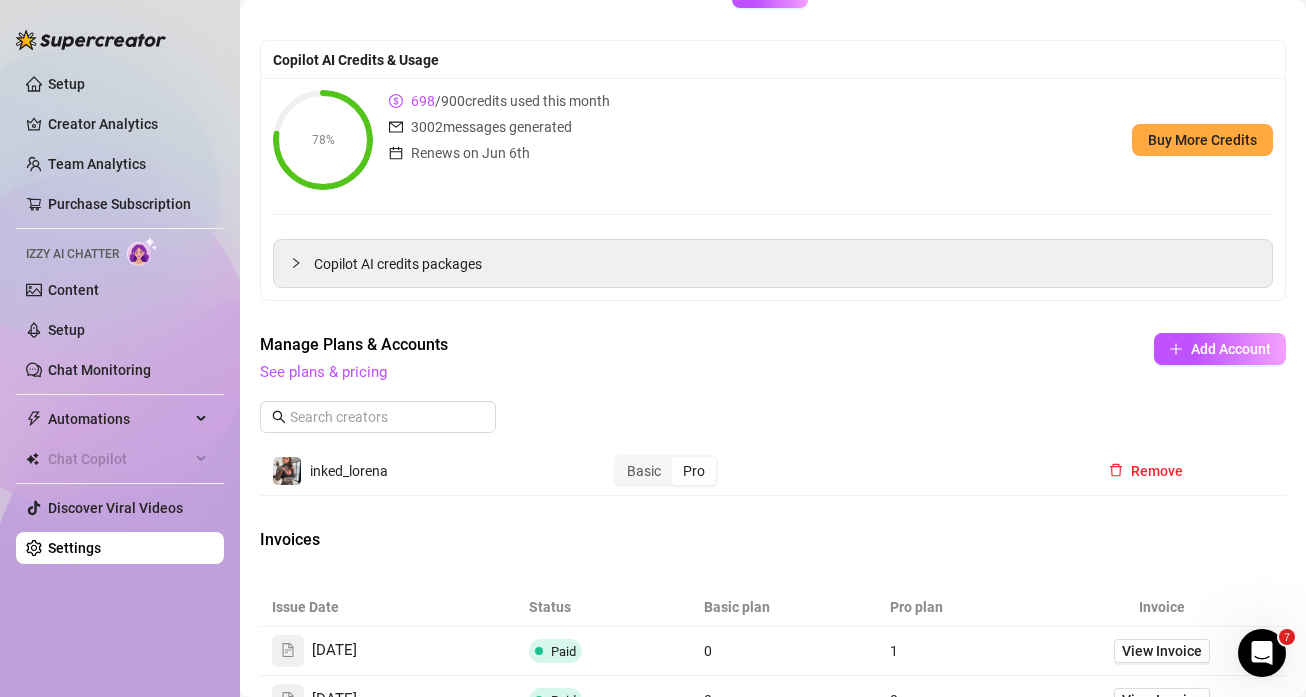 scroll, scrollTop: 0, scrollLeft: 0, axis: both 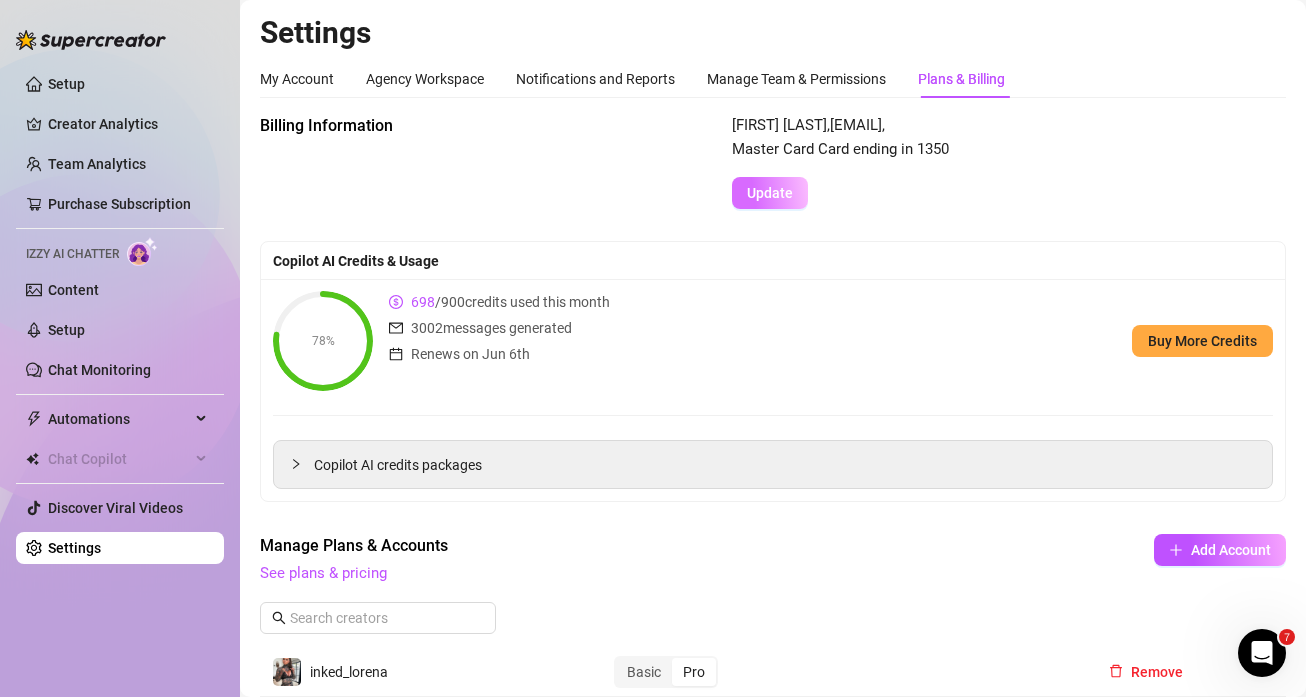 click on "Update" at bounding box center [770, 193] 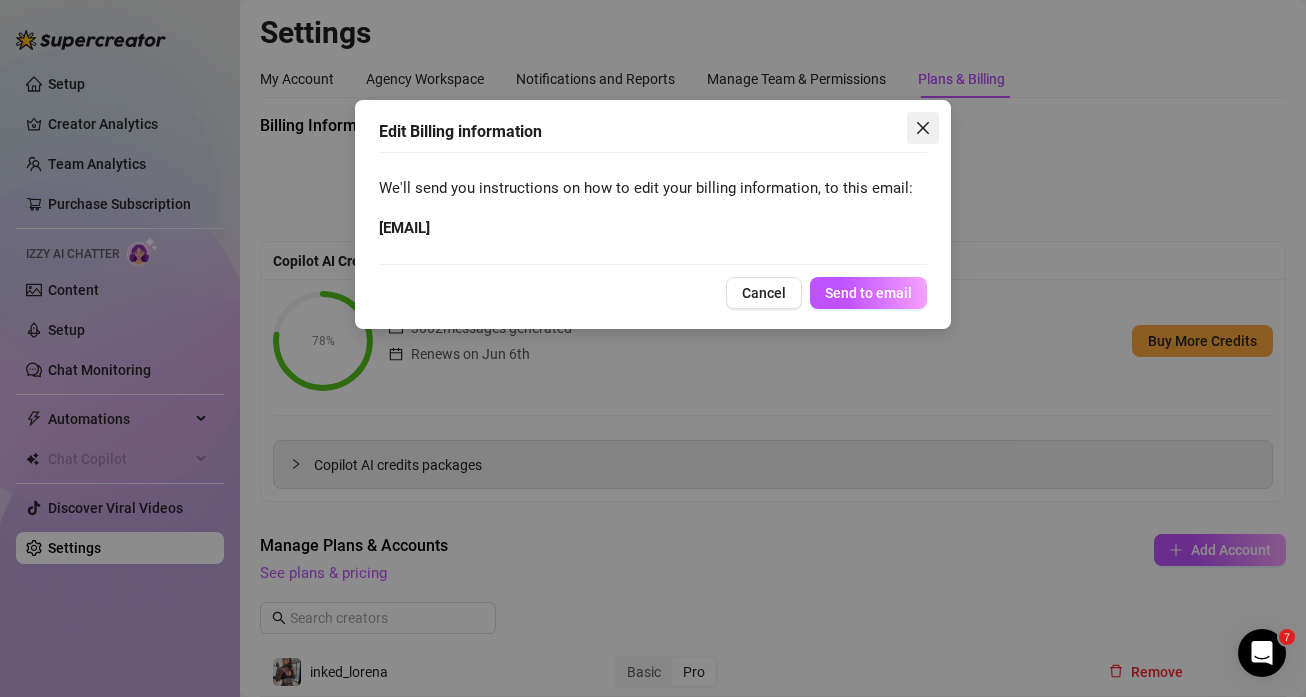 click 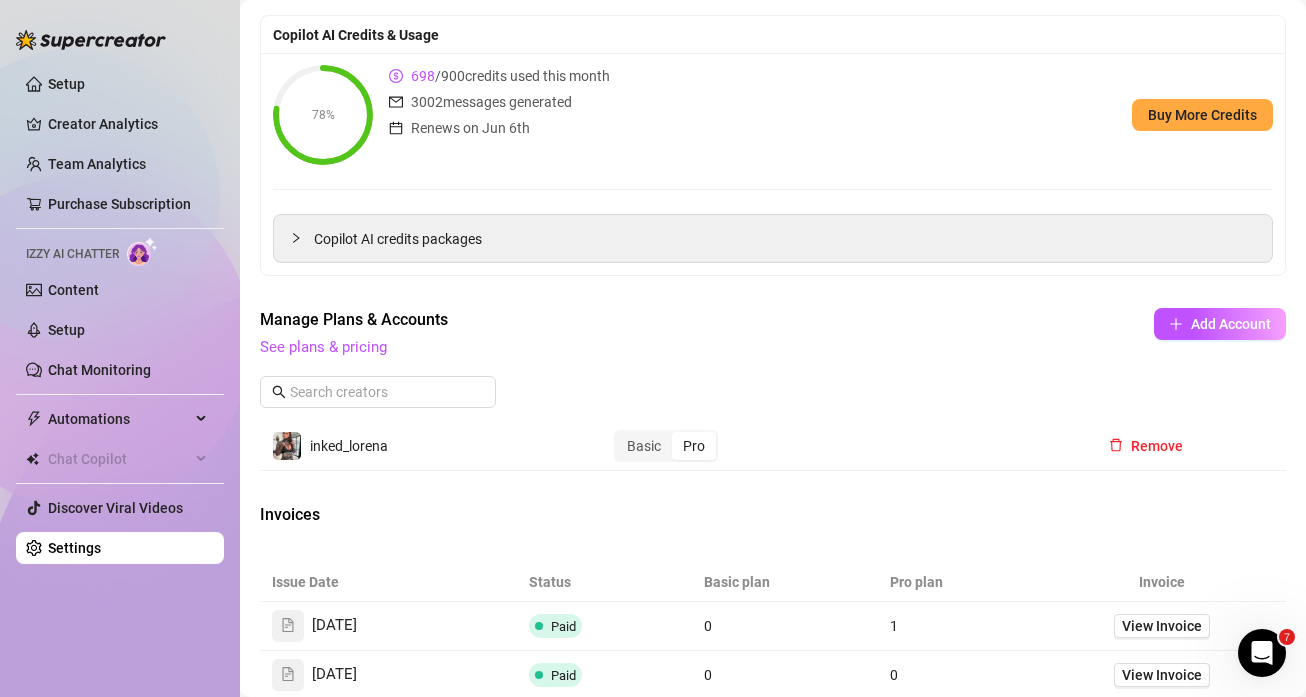 scroll, scrollTop: 0, scrollLeft: 0, axis: both 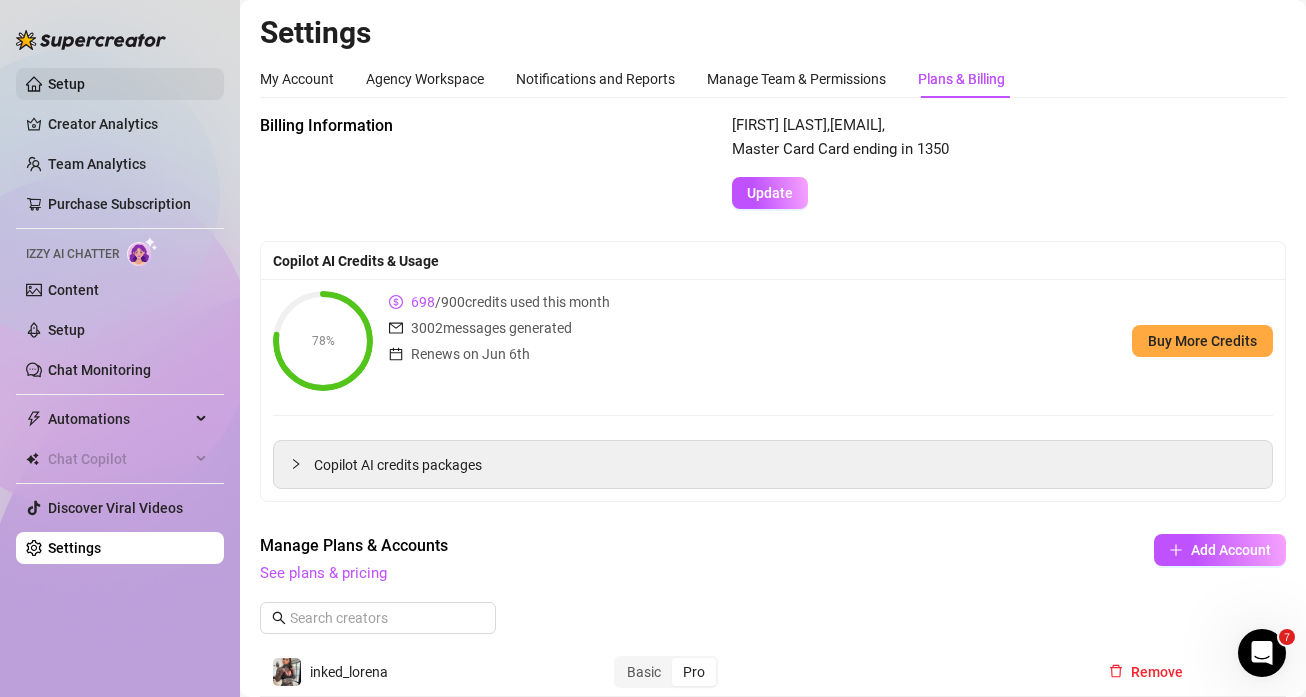 click on "Setup" at bounding box center (66, 84) 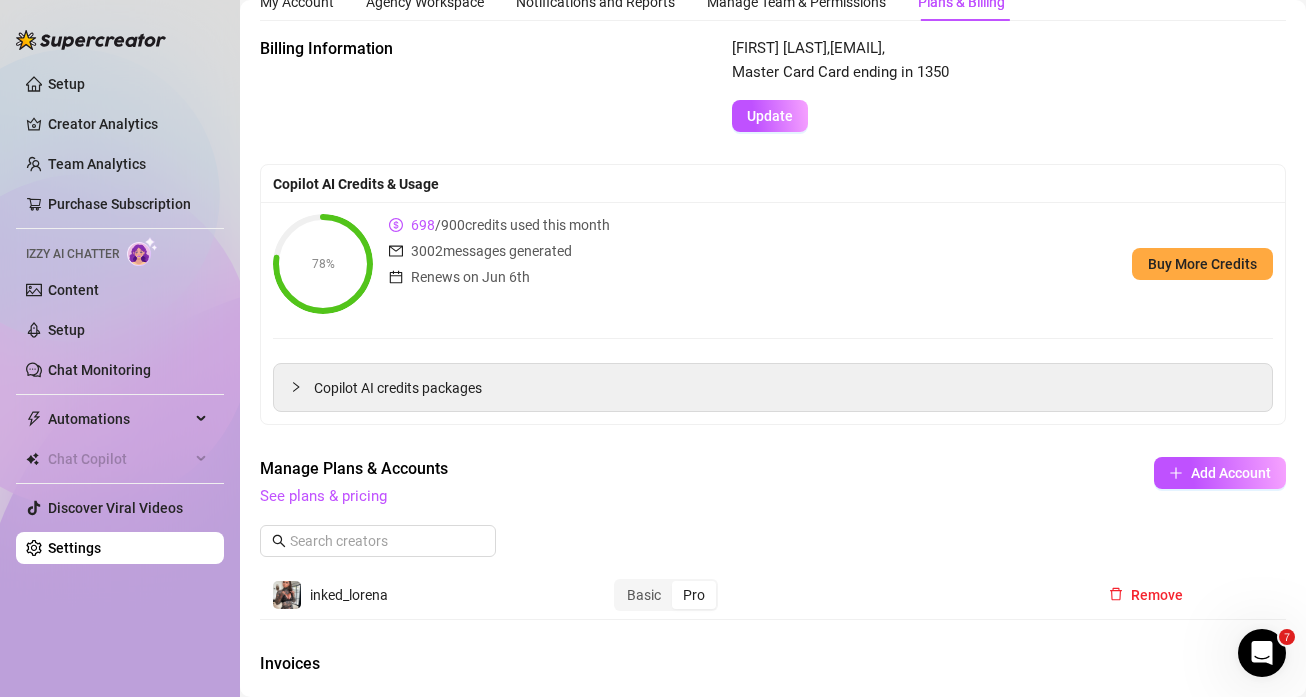 scroll, scrollTop: 0, scrollLeft: 0, axis: both 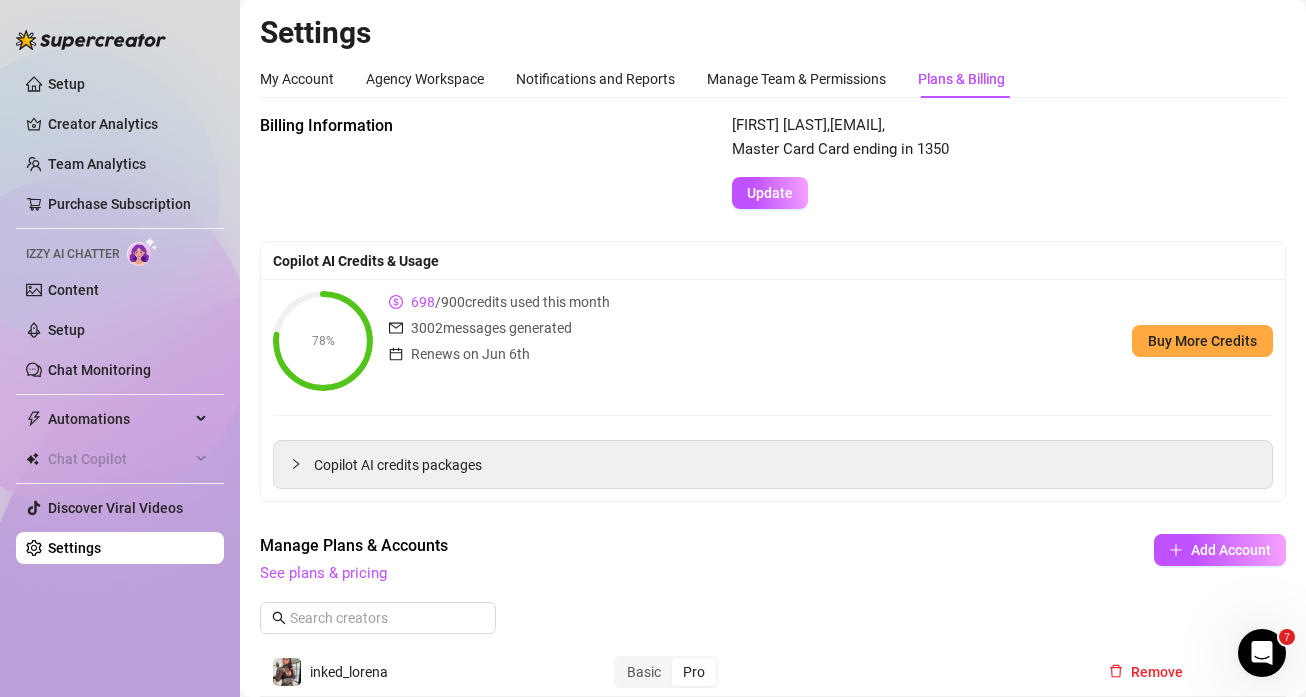 click on "Pro" at bounding box center (694, 672) 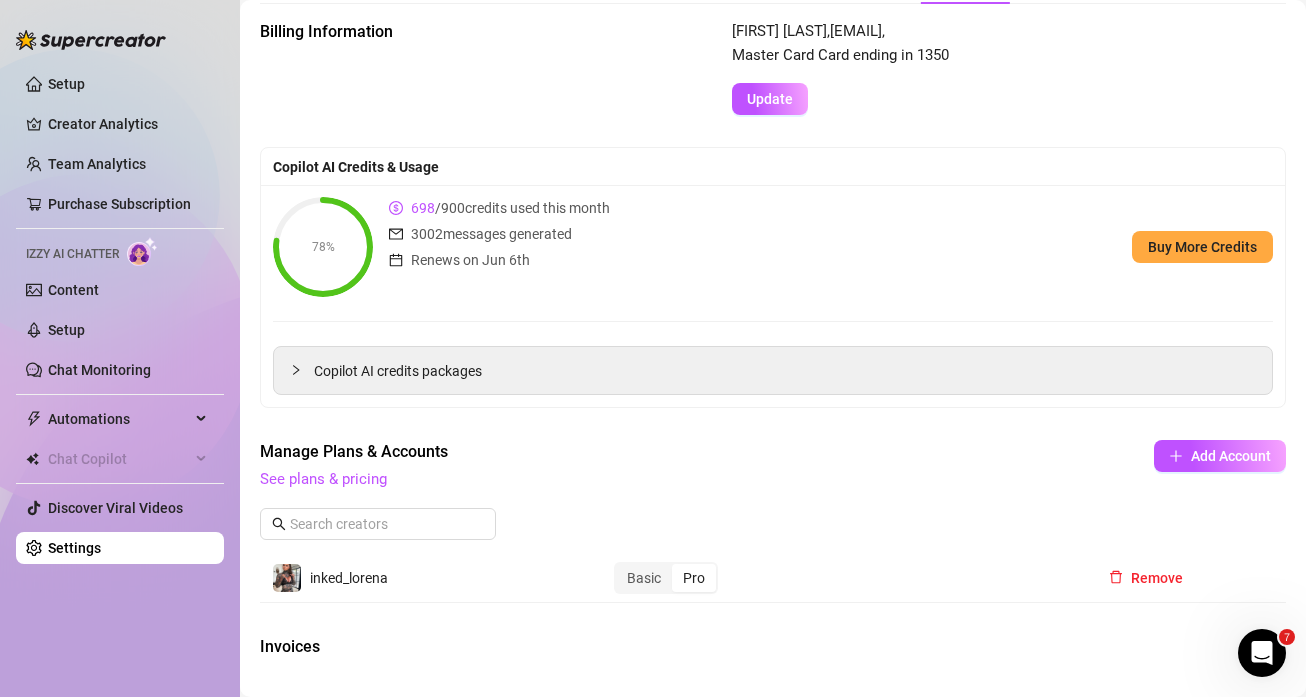 scroll, scrollTop: 129, scrollLeft: 0, axis: vertical 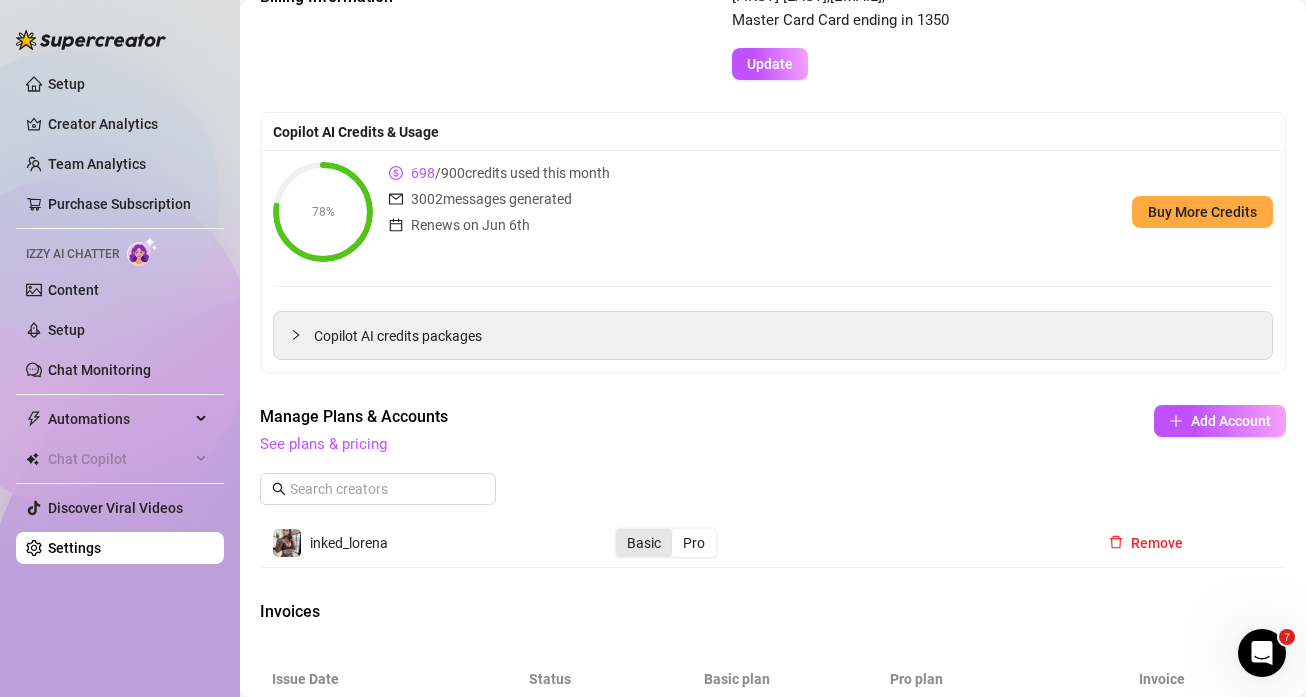 click on "Basic" at bounding box center [644, 543] 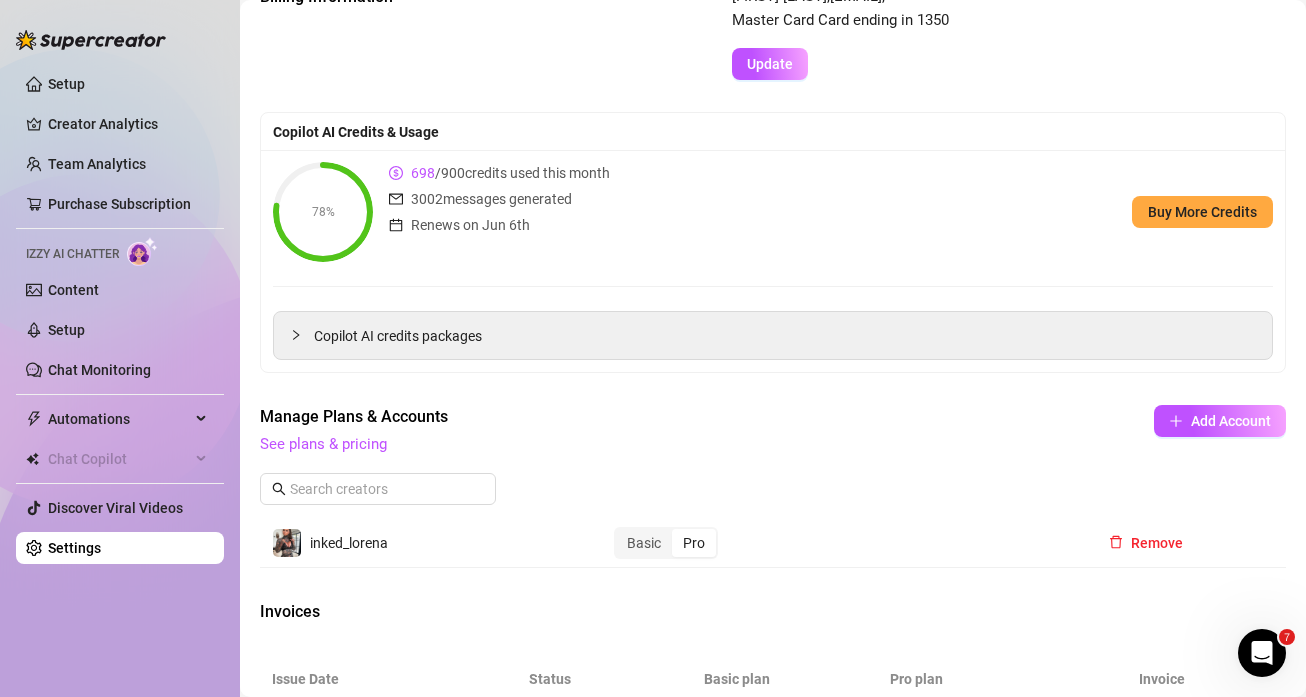 click on "Pro" at bounding box center [694, 543] 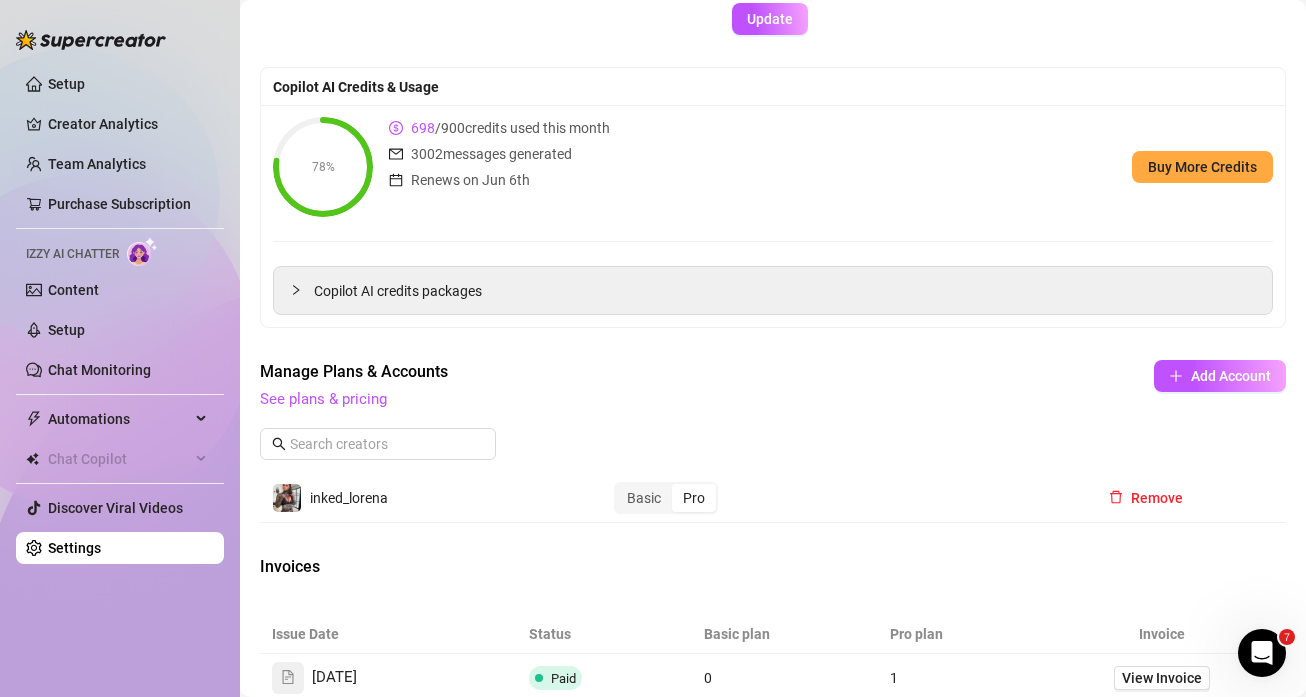 scroll, scrollTop: 185, scrollLeft: 0, axis: vertical 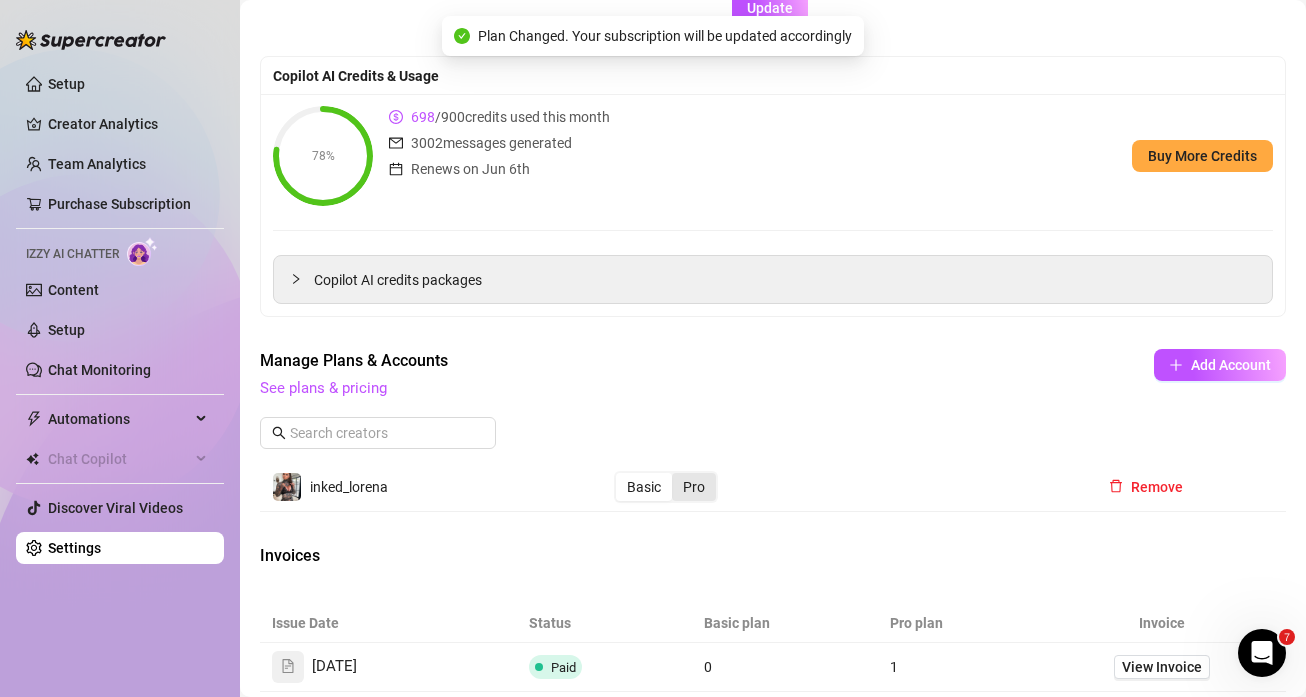 click on "Pro" at bounding box center (694, 487) 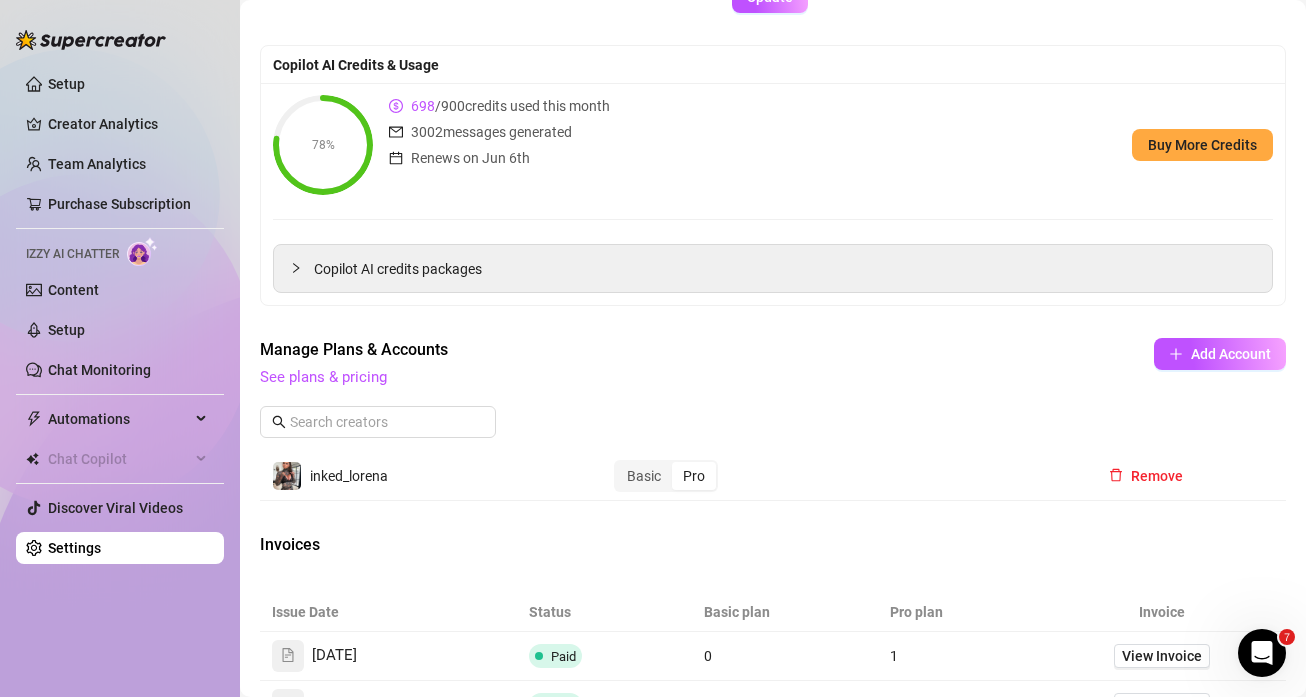 scroll, scrollTop: 417, scrollLeft: 0, axis: vertical 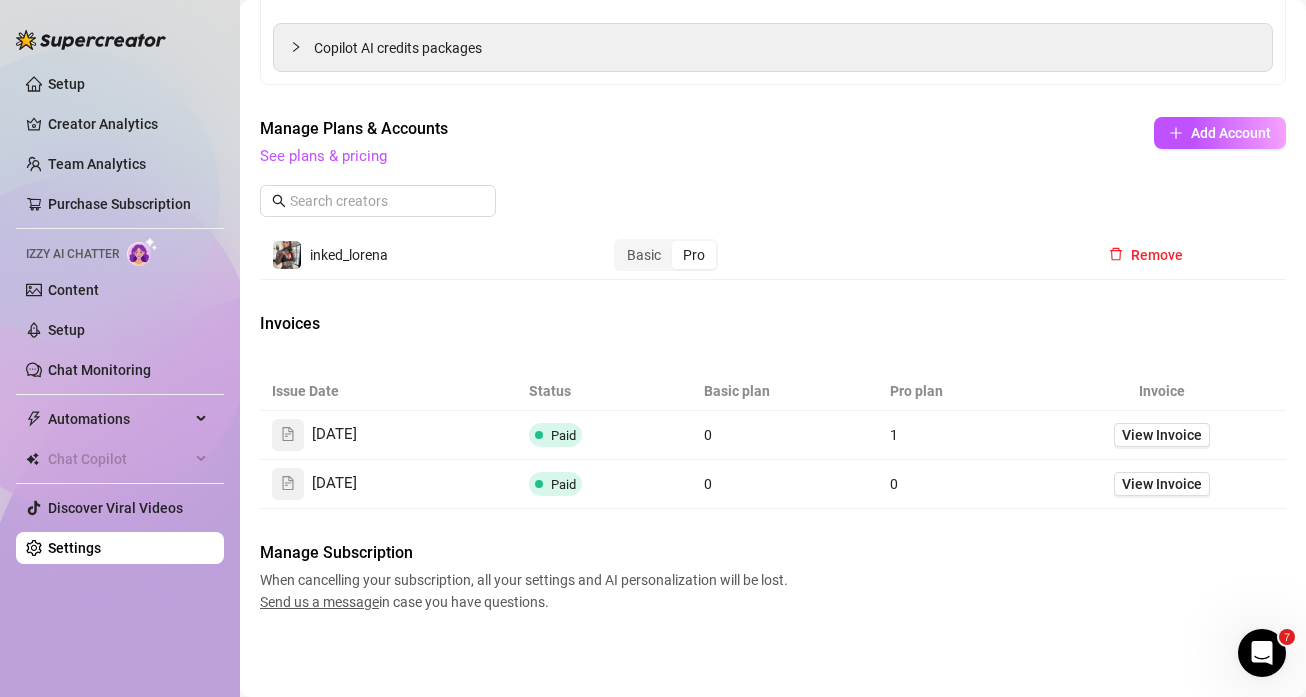 click on "Manage Subscription When cancelling your subscription, all your settings and AI personalization will be lost. Send us a message in case you have questions." at bounding box center [773, 577] 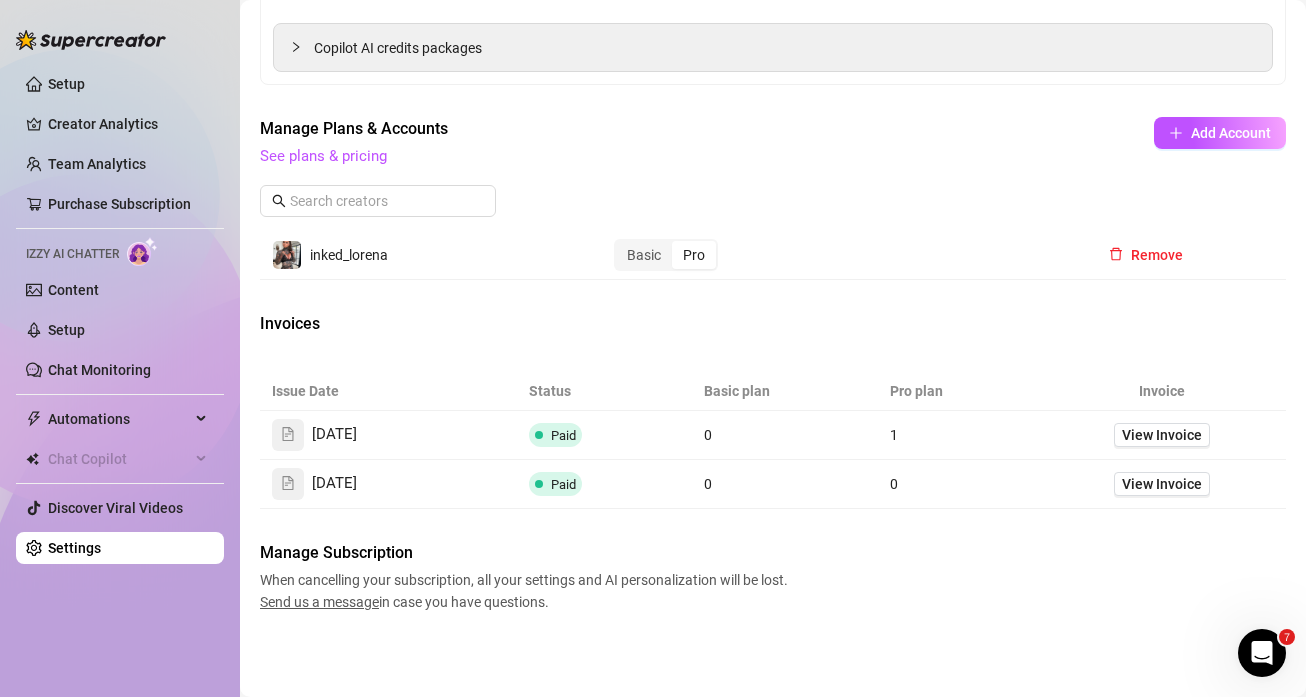 click at bounding box center (1262, 653) 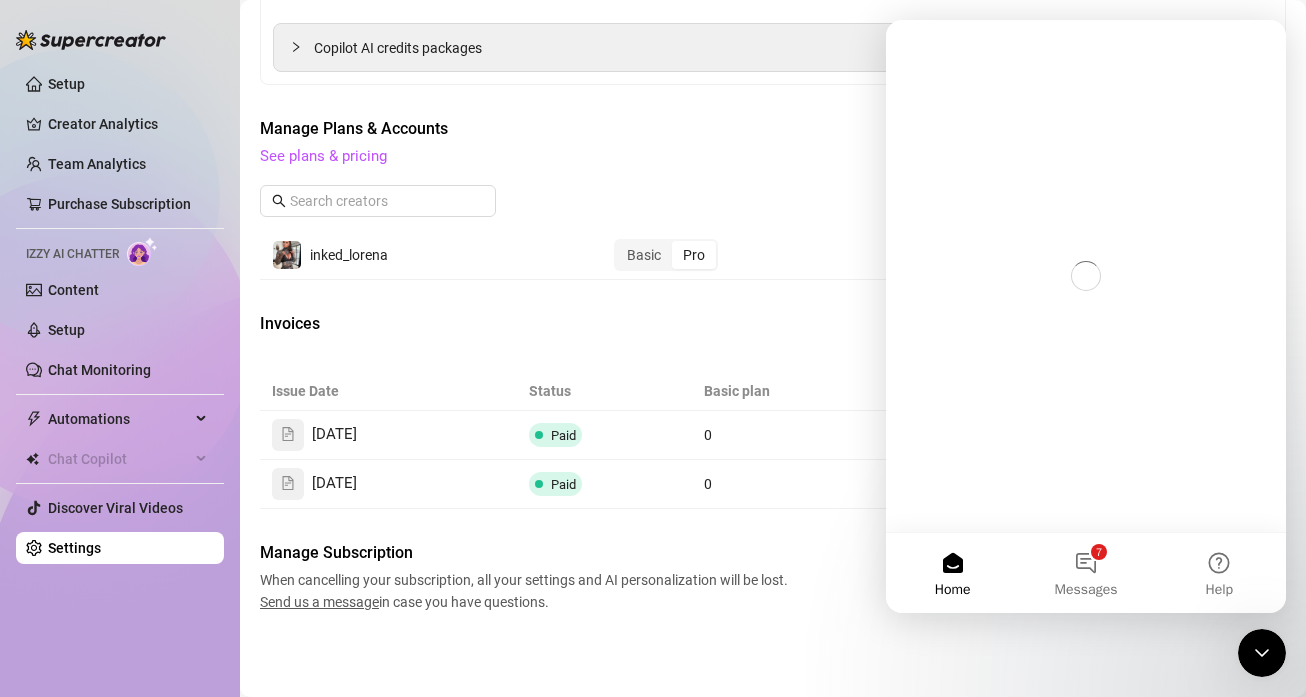 scroll, scrollTop: 0, scrollLeft: 0, axis: both 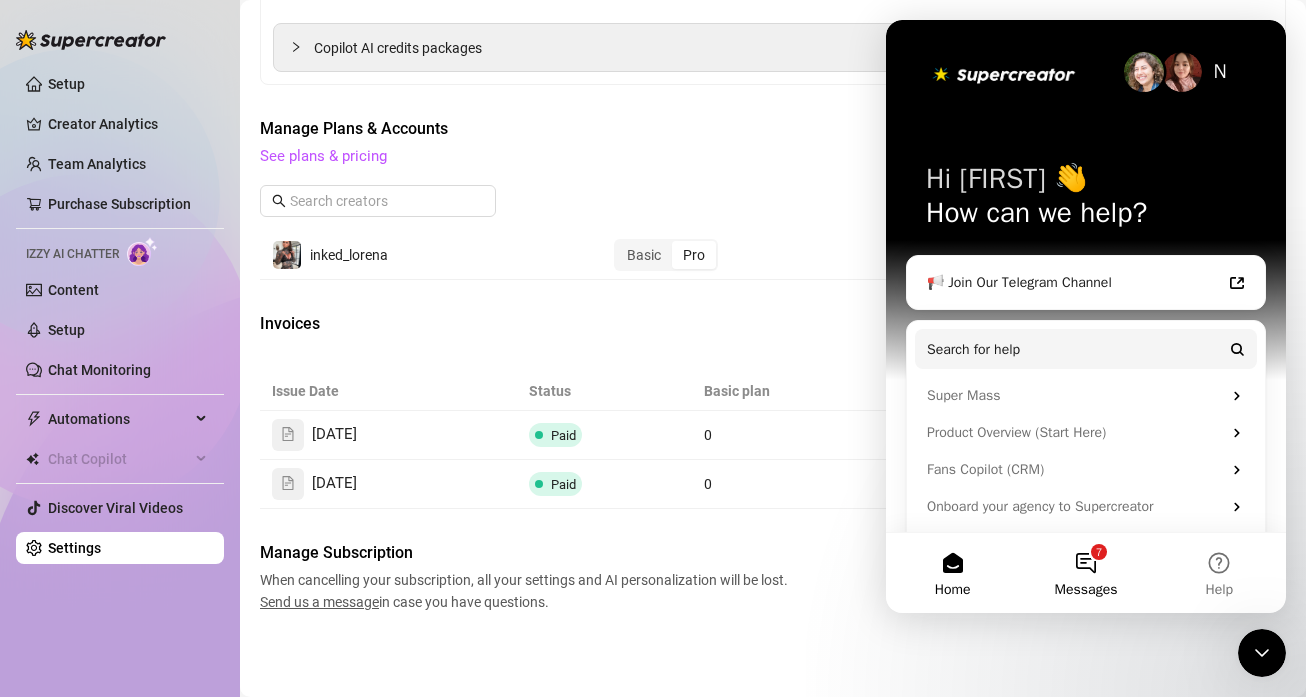 click on "7 Messages" at bounding box center (1085, 573) 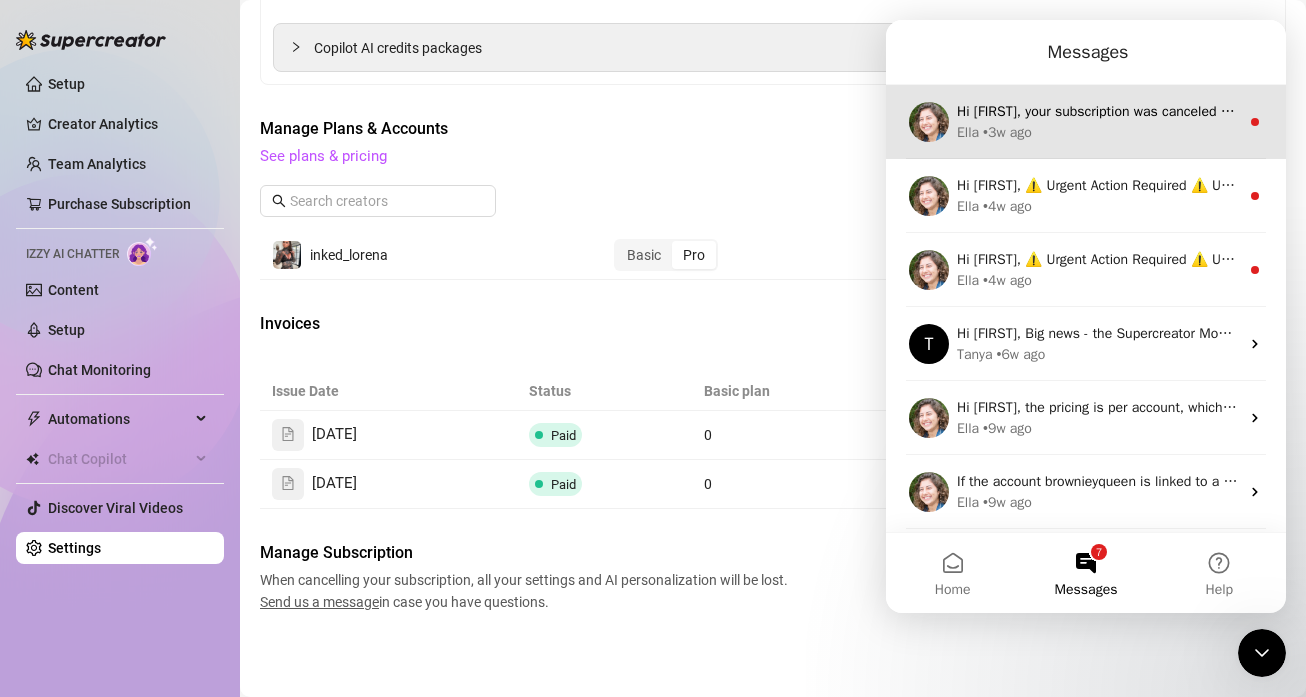 click on "[FIRST] •  3w ago" at bounding box center (1098, 132) 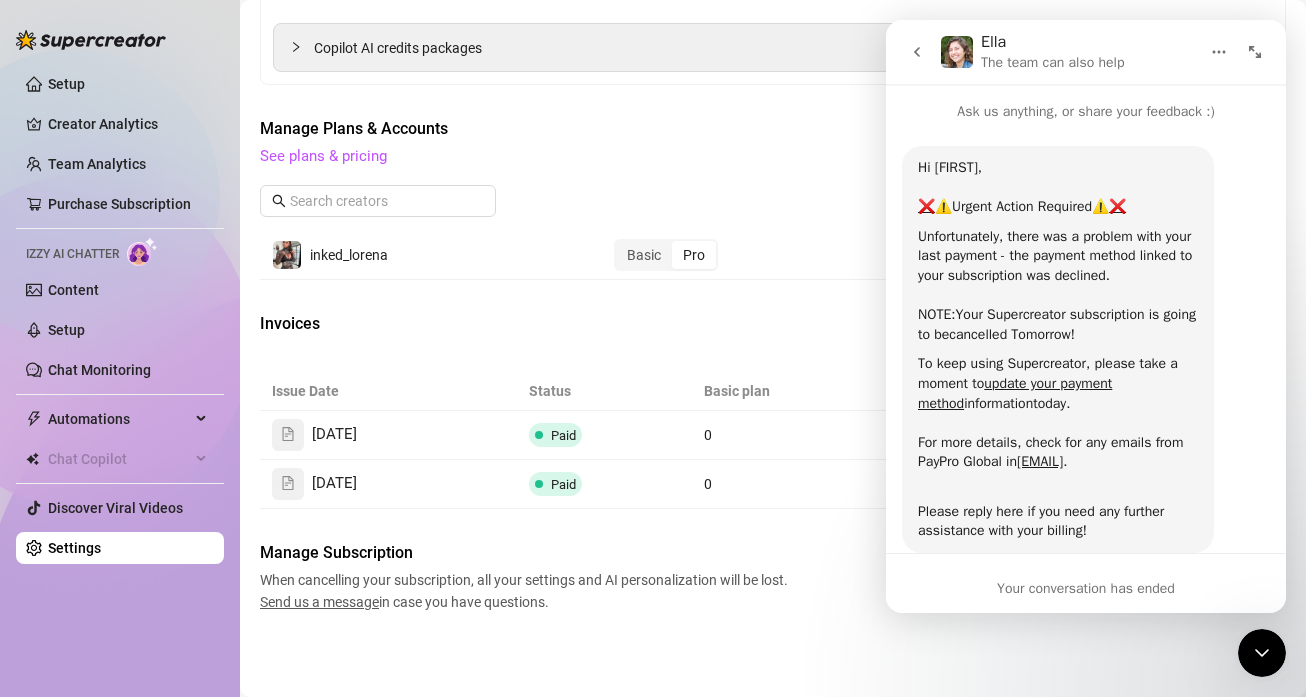 scroll, scrollTop: 3, scrollLeft: 0, axis: vertical 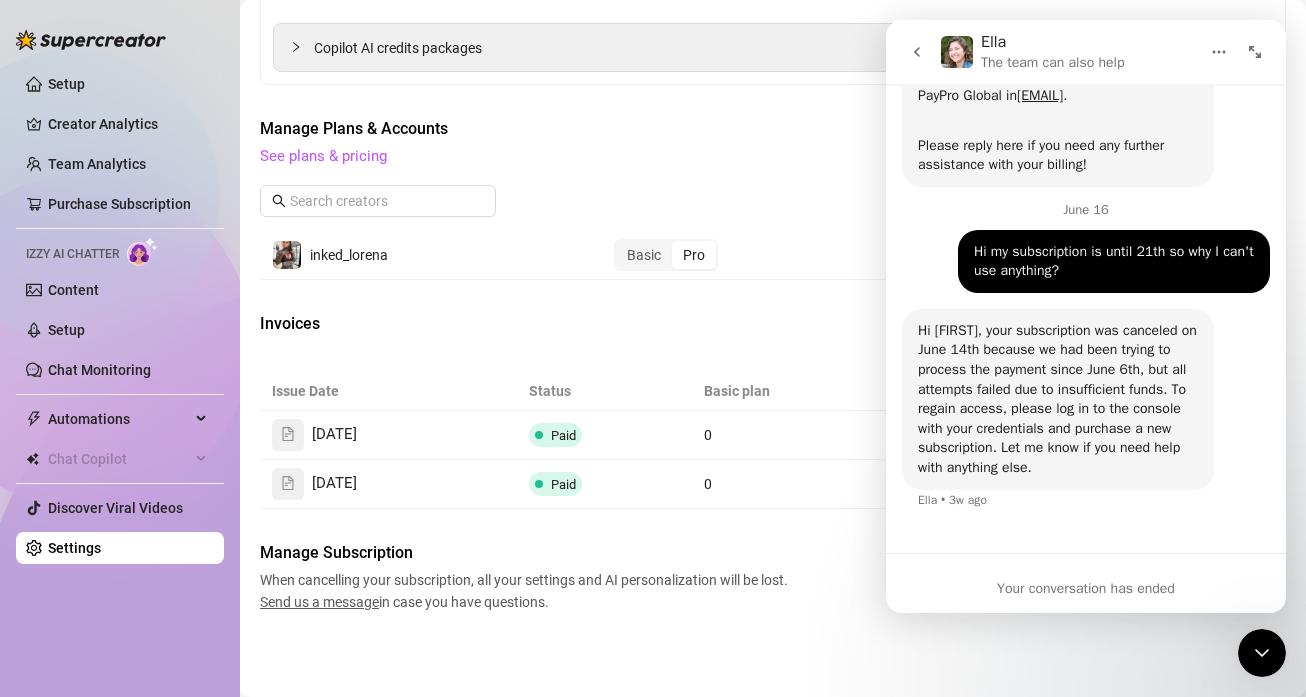 click at bounding box center (1262, 653) 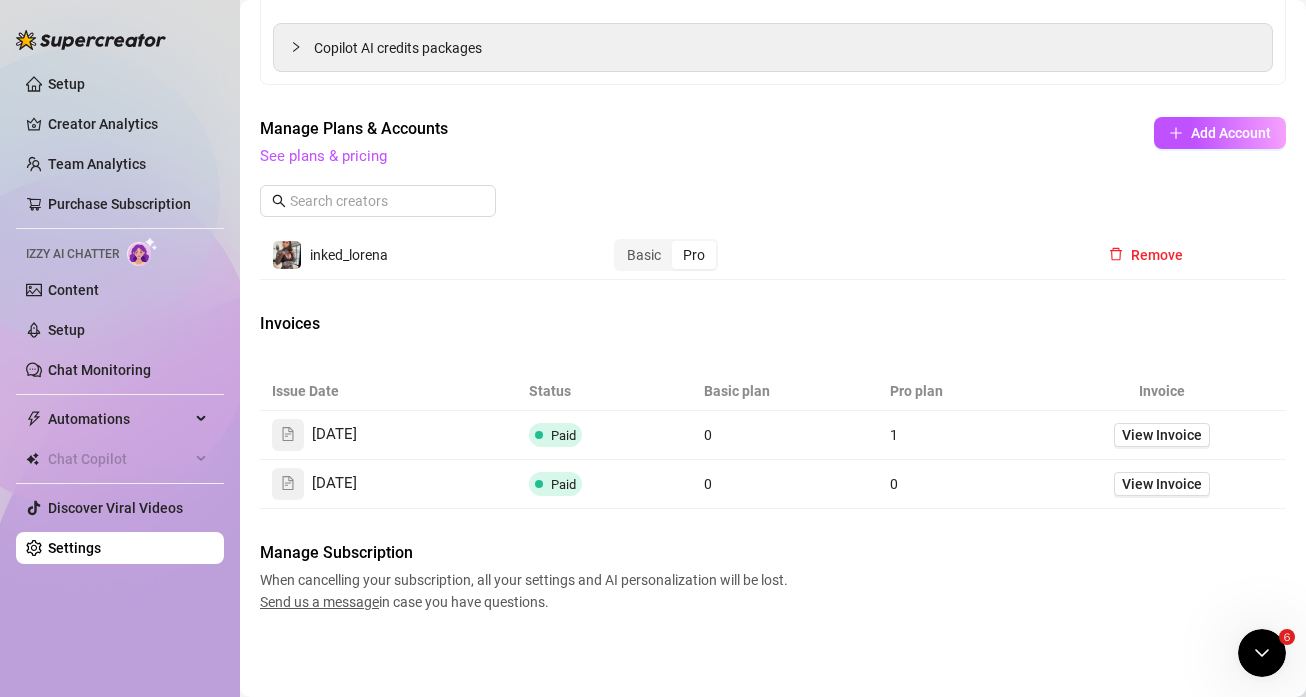 scroll, scrollTop: 0, scrollLeft: 0, axis: both 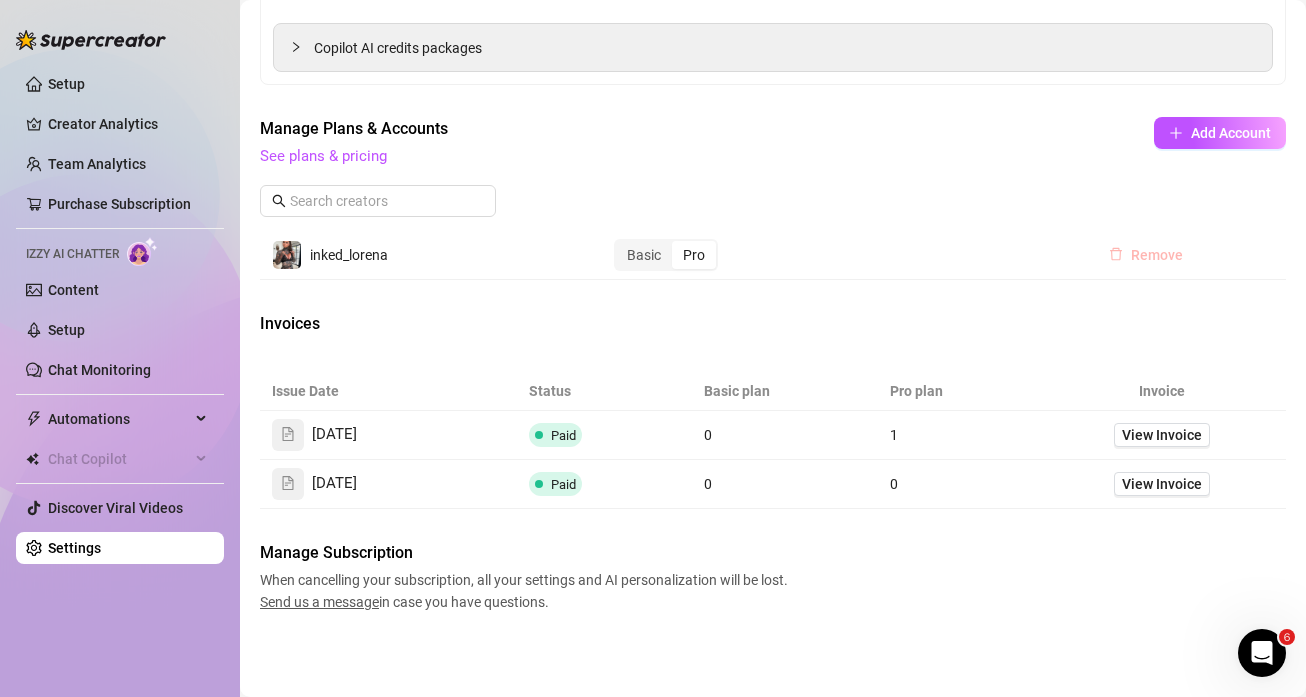 click on "Remove" at bounding box center (1157, 255) 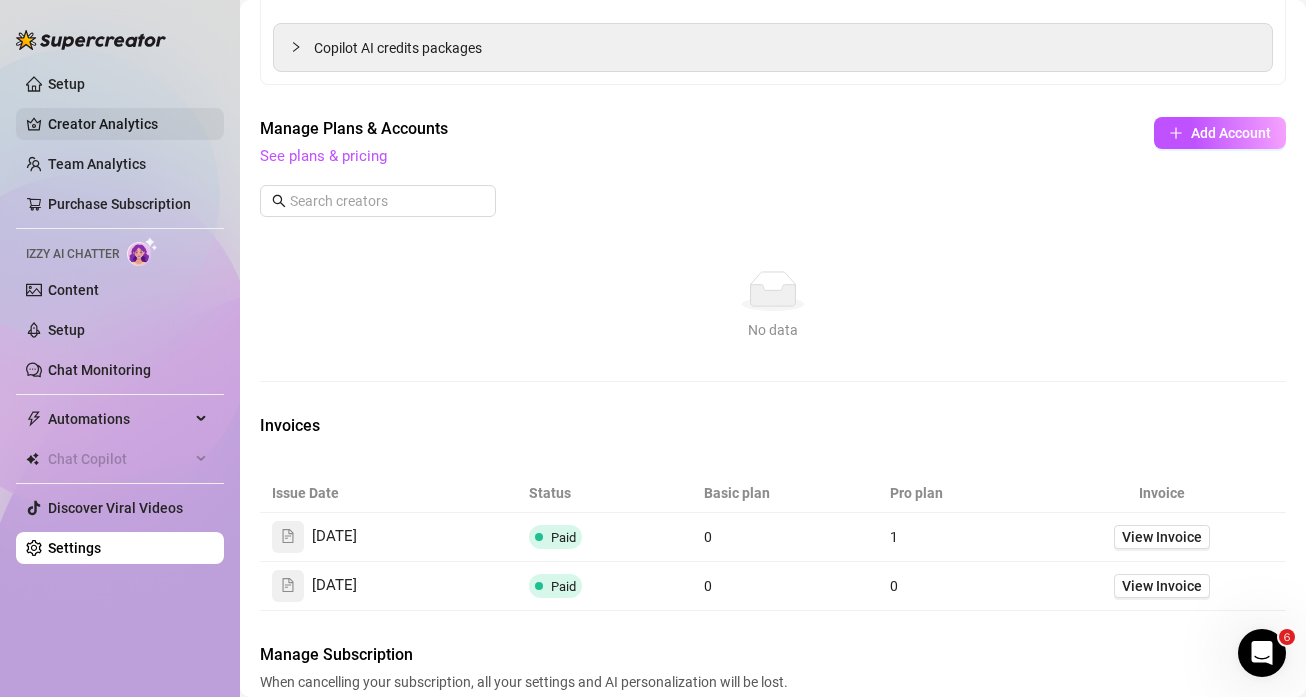 click on "Creator Analytics" at bounding box center (128, 124) 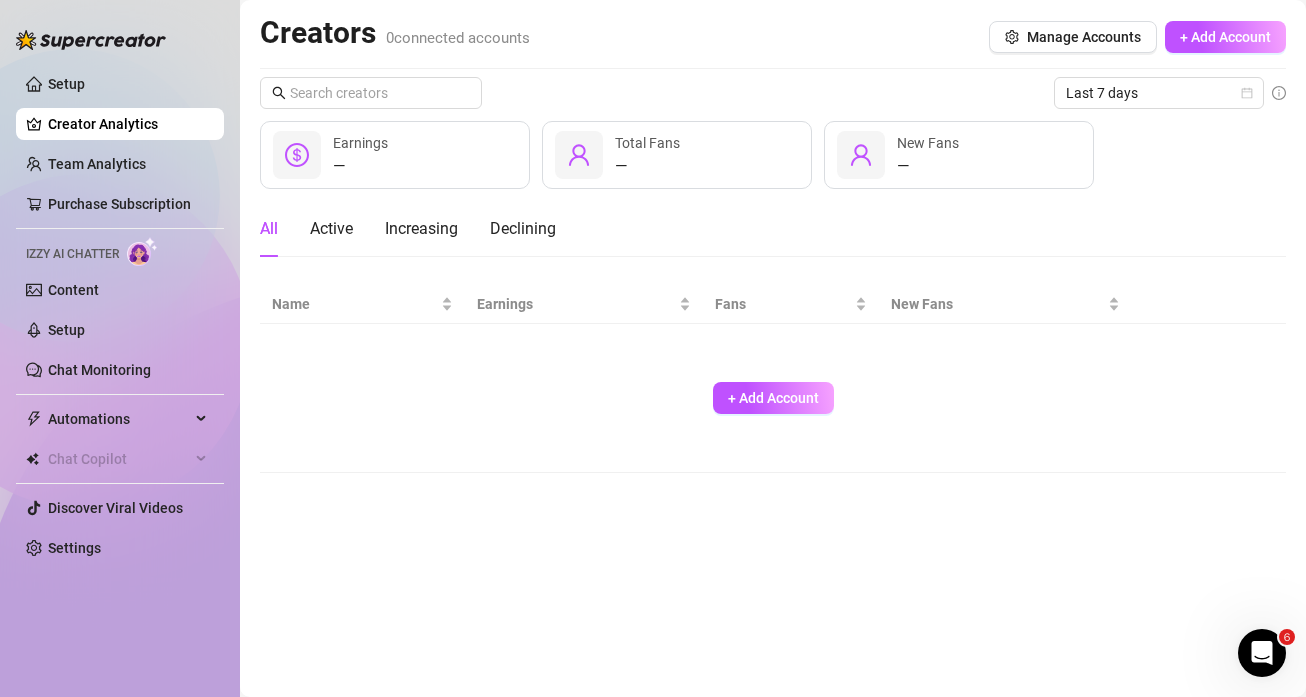 scroll, scrollTop: 0, scrollLeft: 0, axis: both 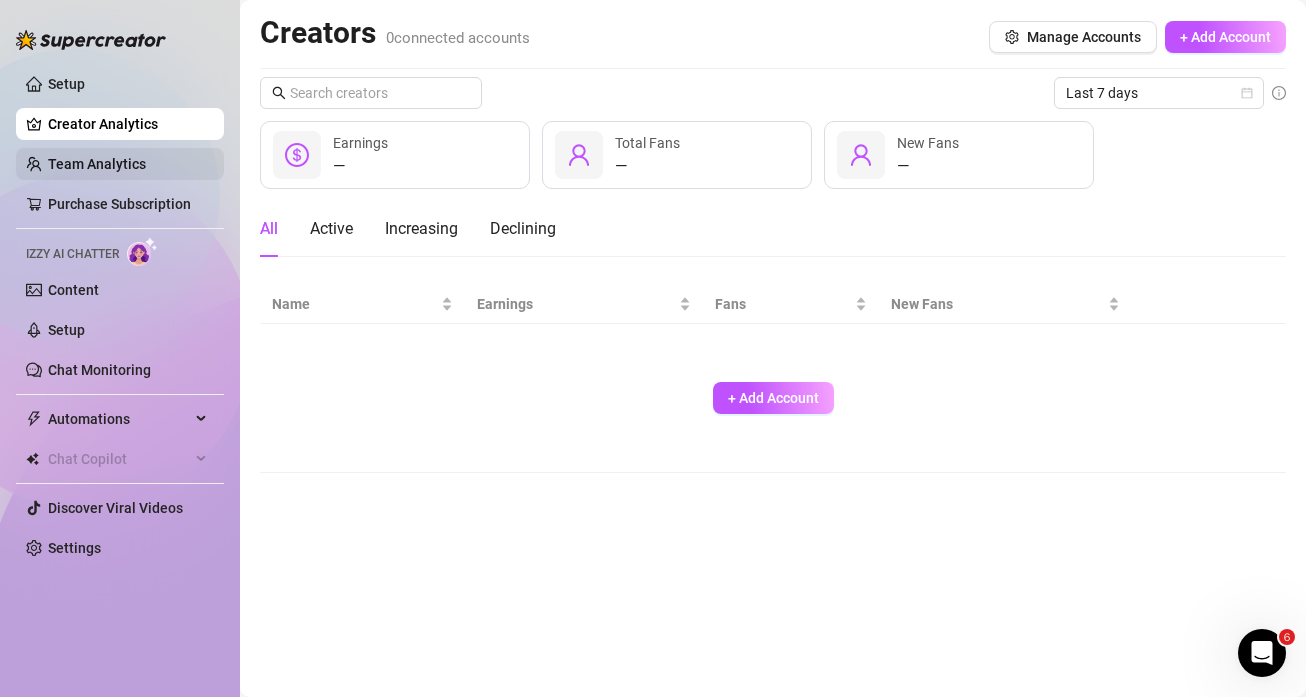 click on "Team Analytics" at bounding box center [97, 164] 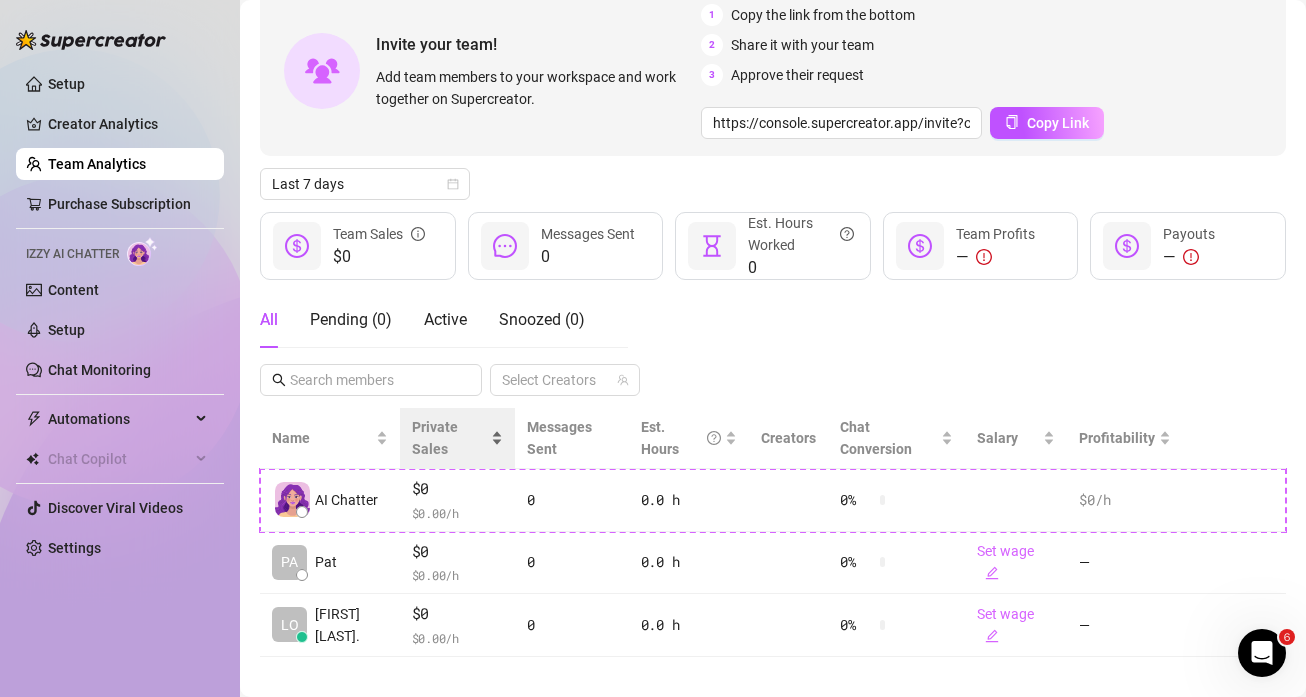 scroll, scrollTop: 126, scrollLeft: 0, axis: vertical 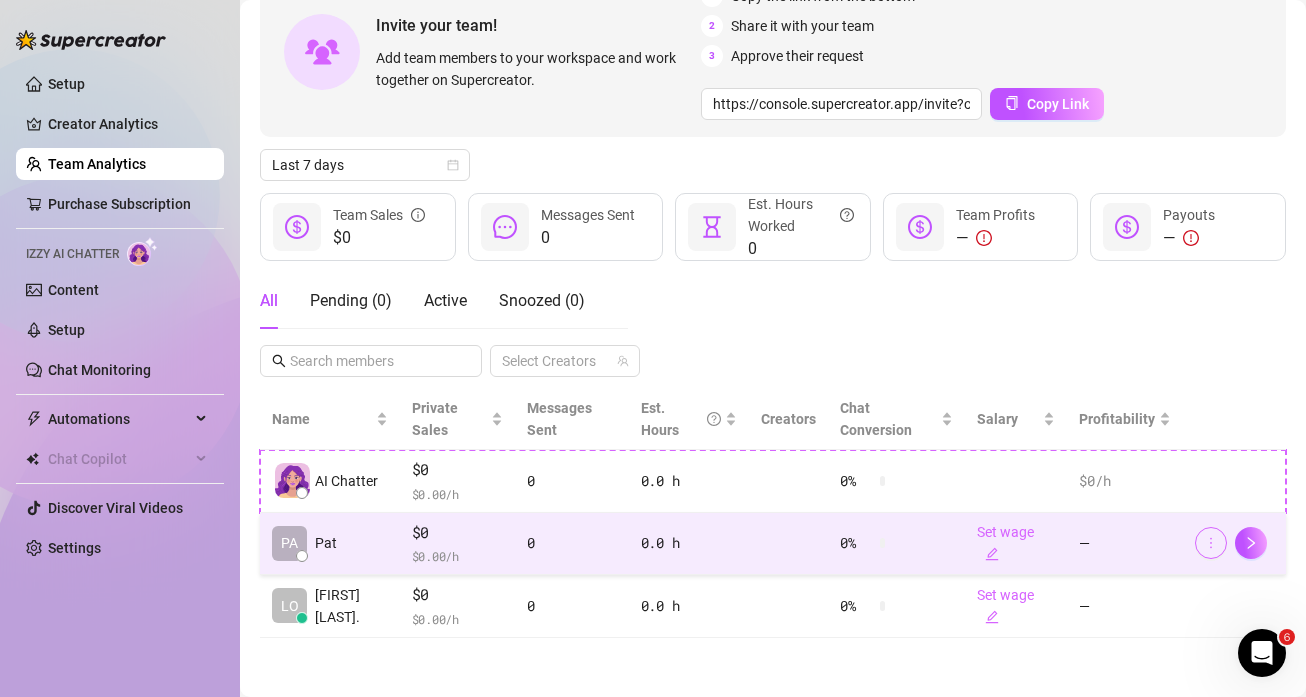 click 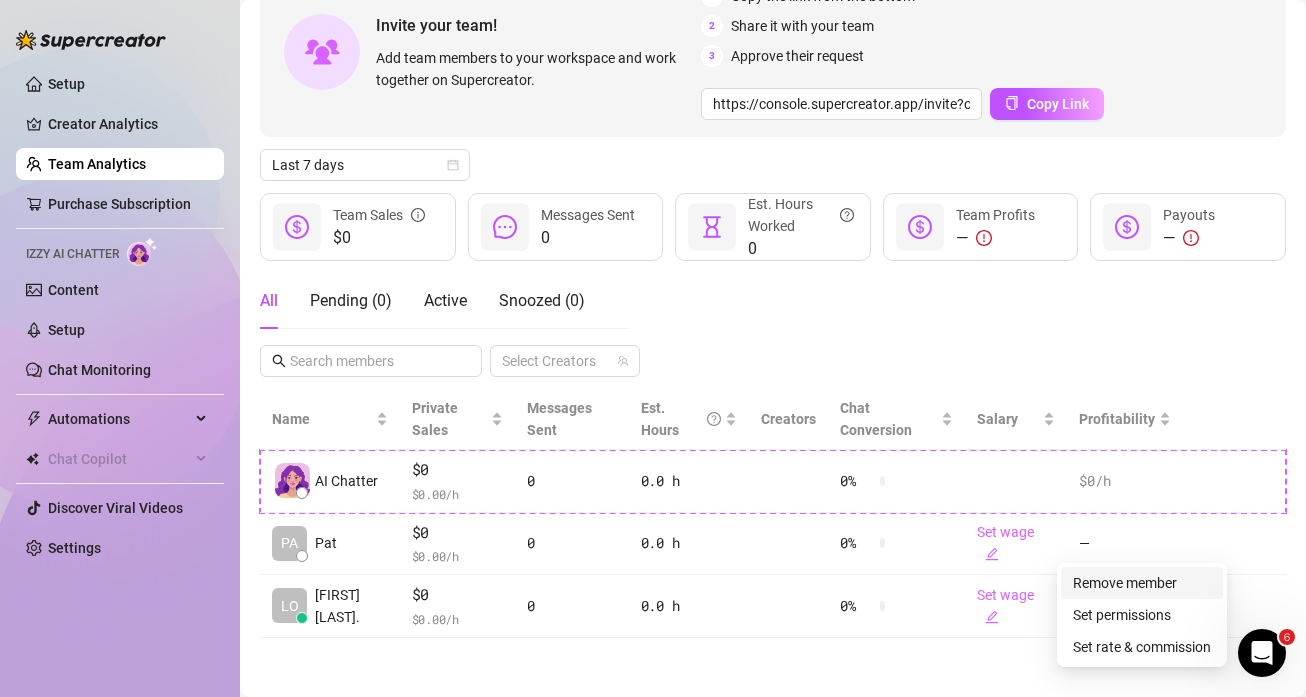 click on "Remove member" at bounding box center [1125, 583] 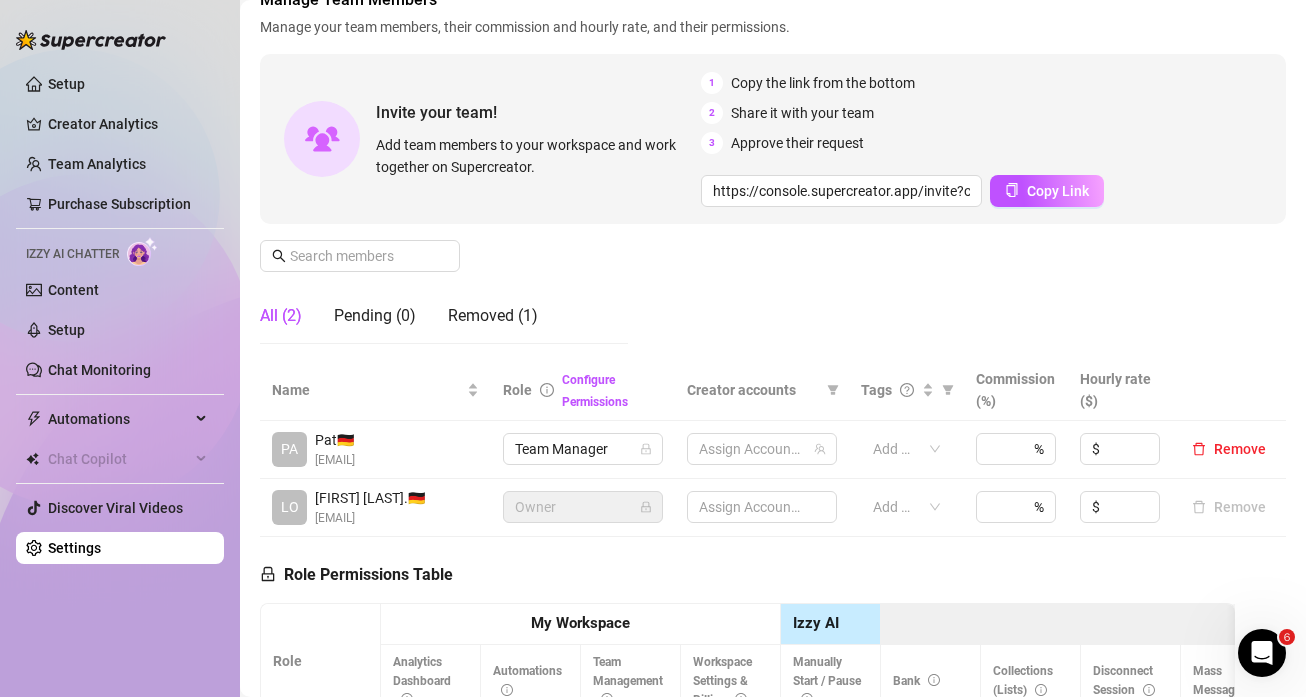 scroll, scrollTop: 126, scrollLeft: 0, axis: vertical 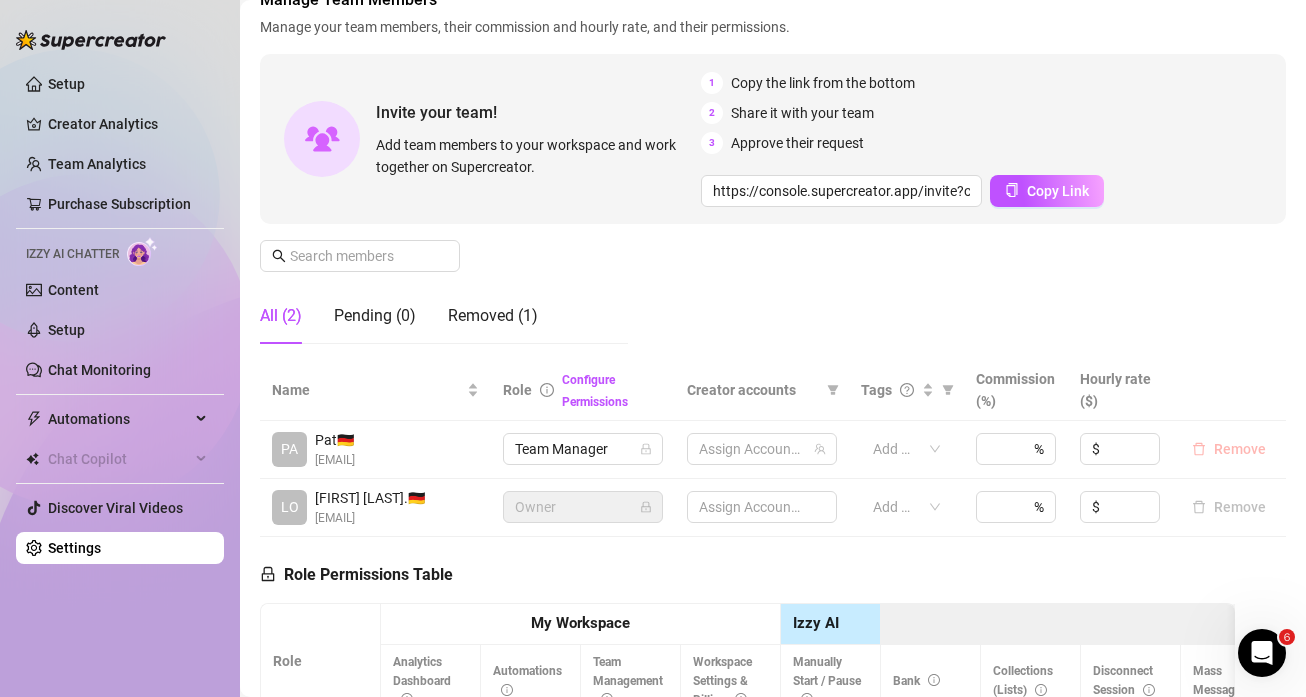 click on "Remove" at bounding box center (1240, 449) 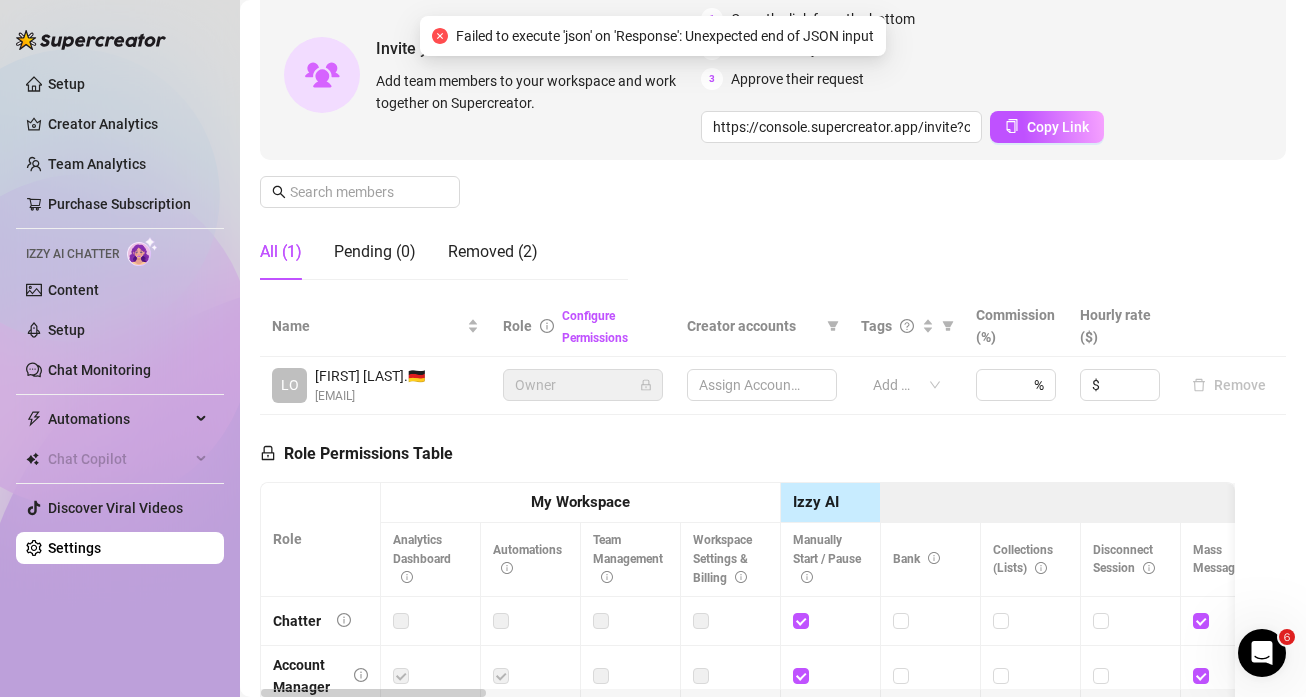 scroll, scrollTop: 189, scrollLeft: 0, axis: vertical 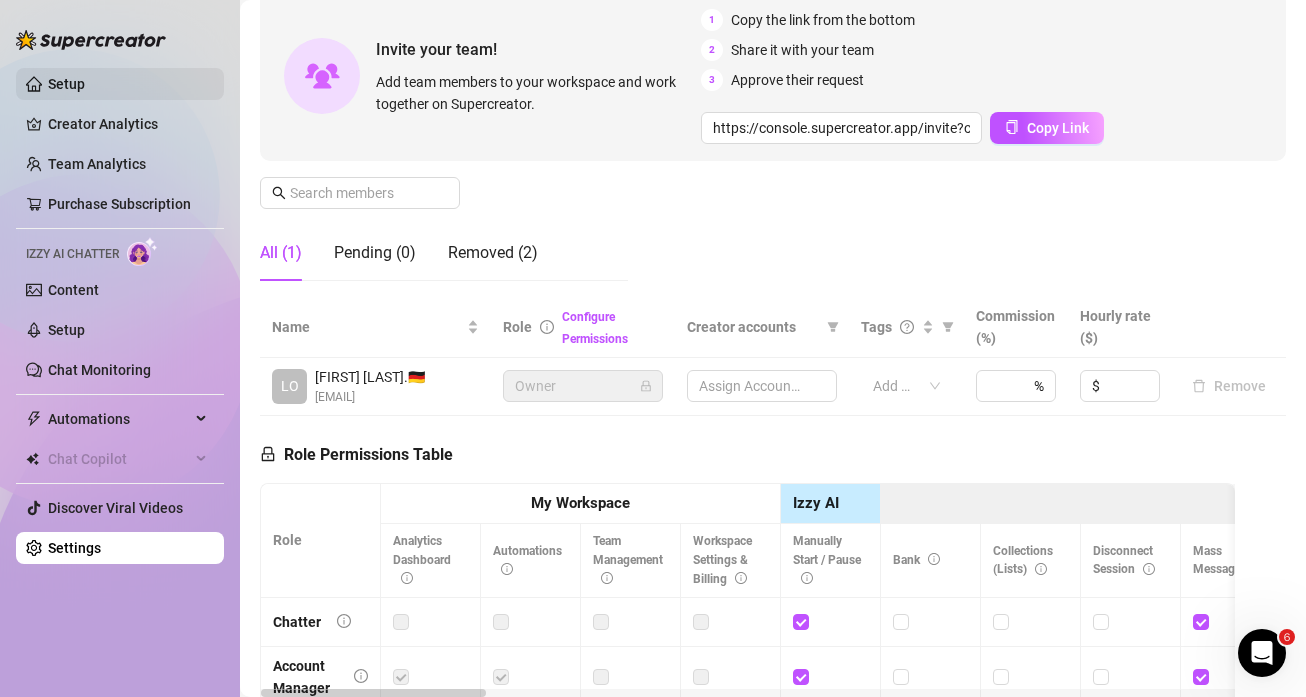 click on "Setup" at bounding box center [66, 84] 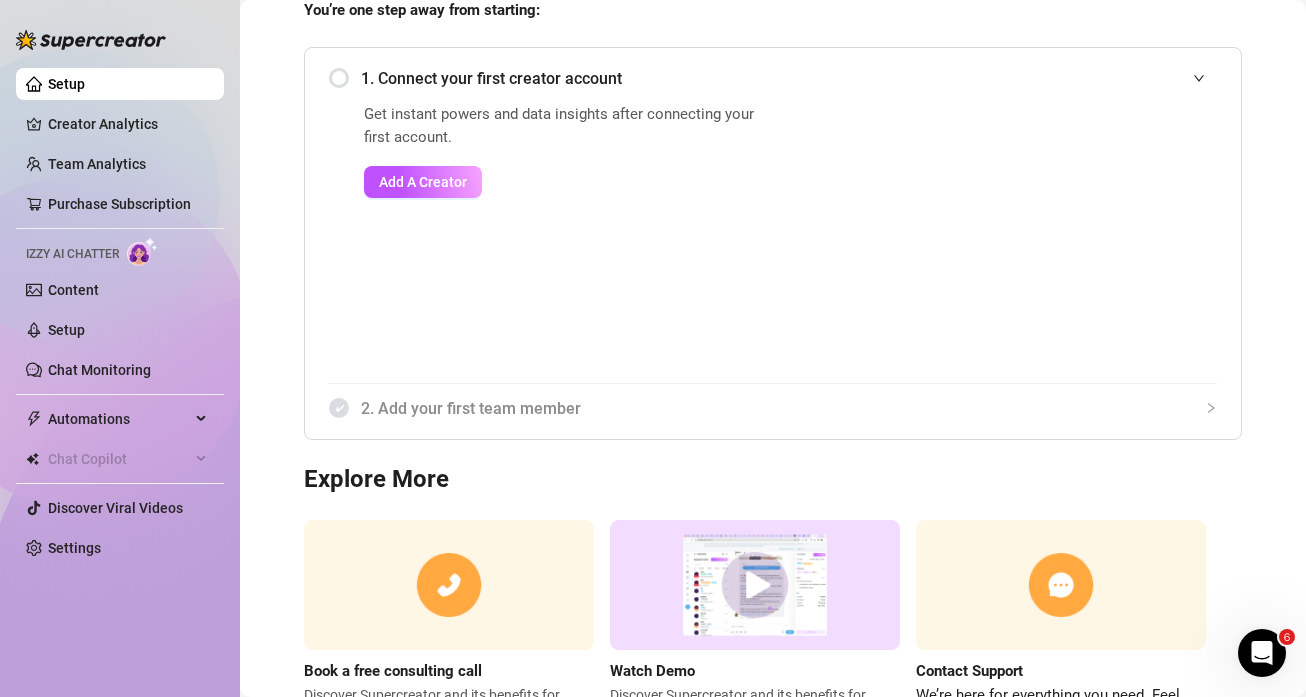 scroll, scrollTop: 189, scrollLeft: 0, axis: vertical 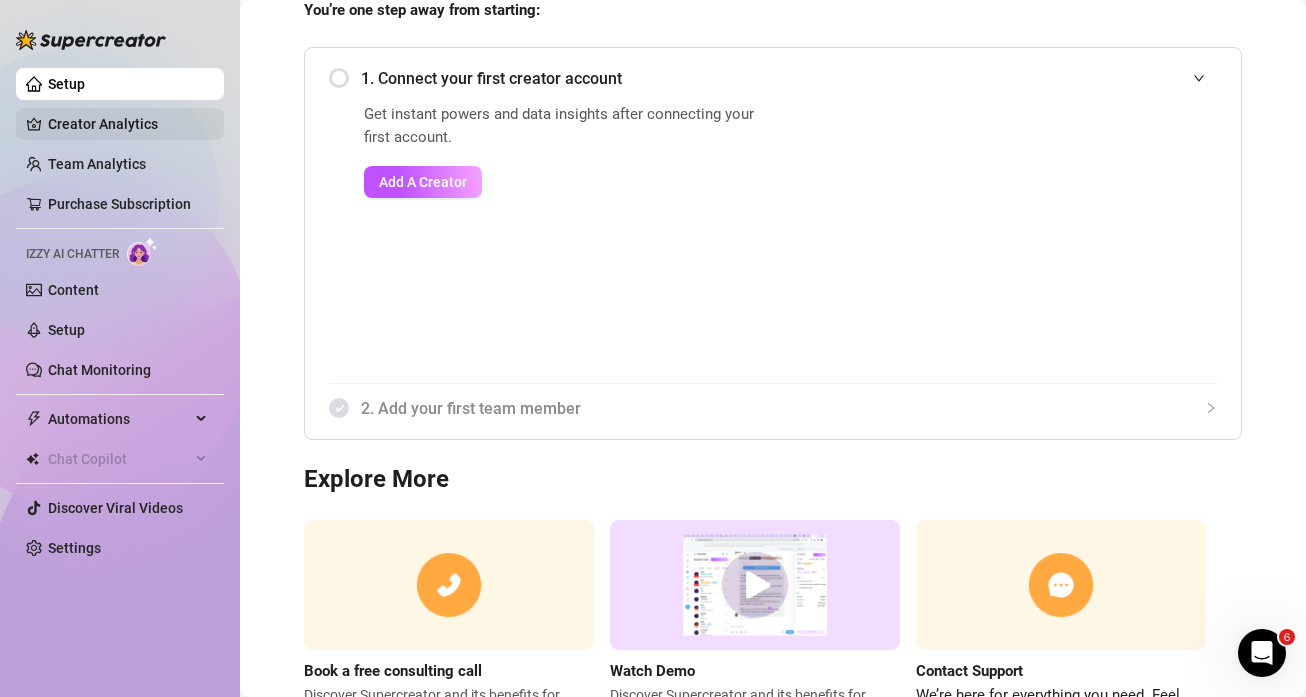 click on "Creator Analytics" at bounding box center [128, 124] 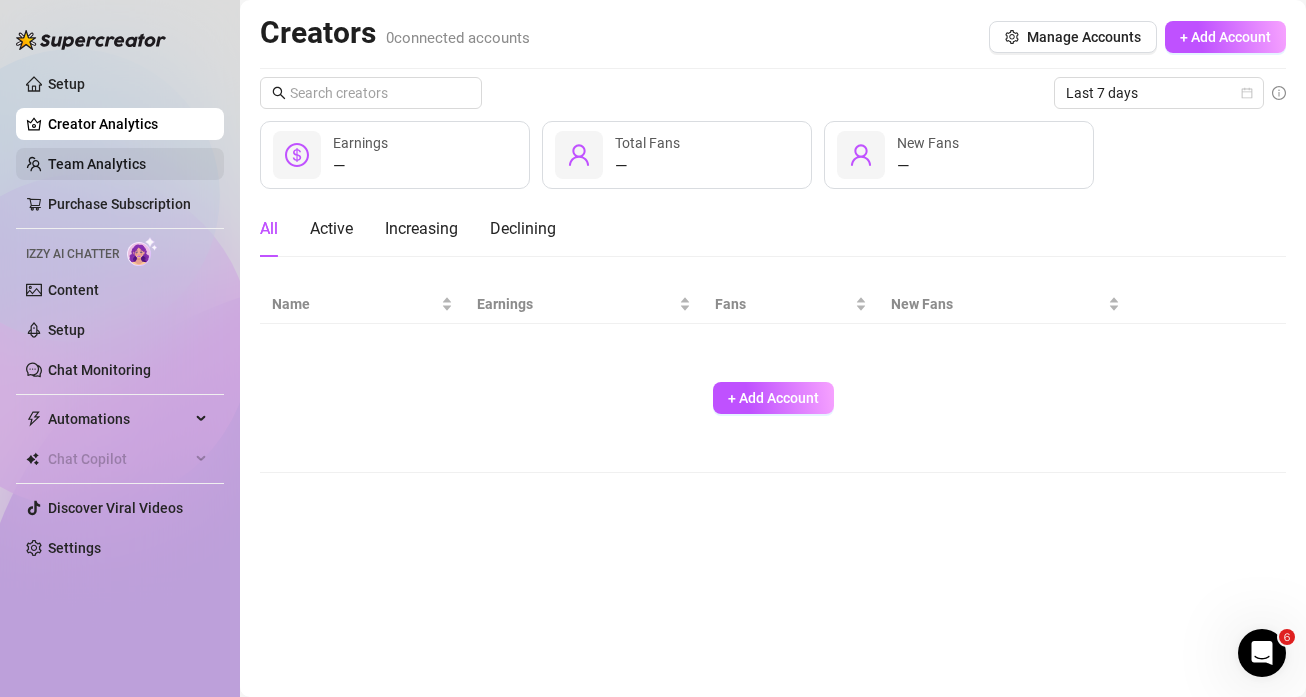 click on "Team Analytics" at bounding box center (97, 164) 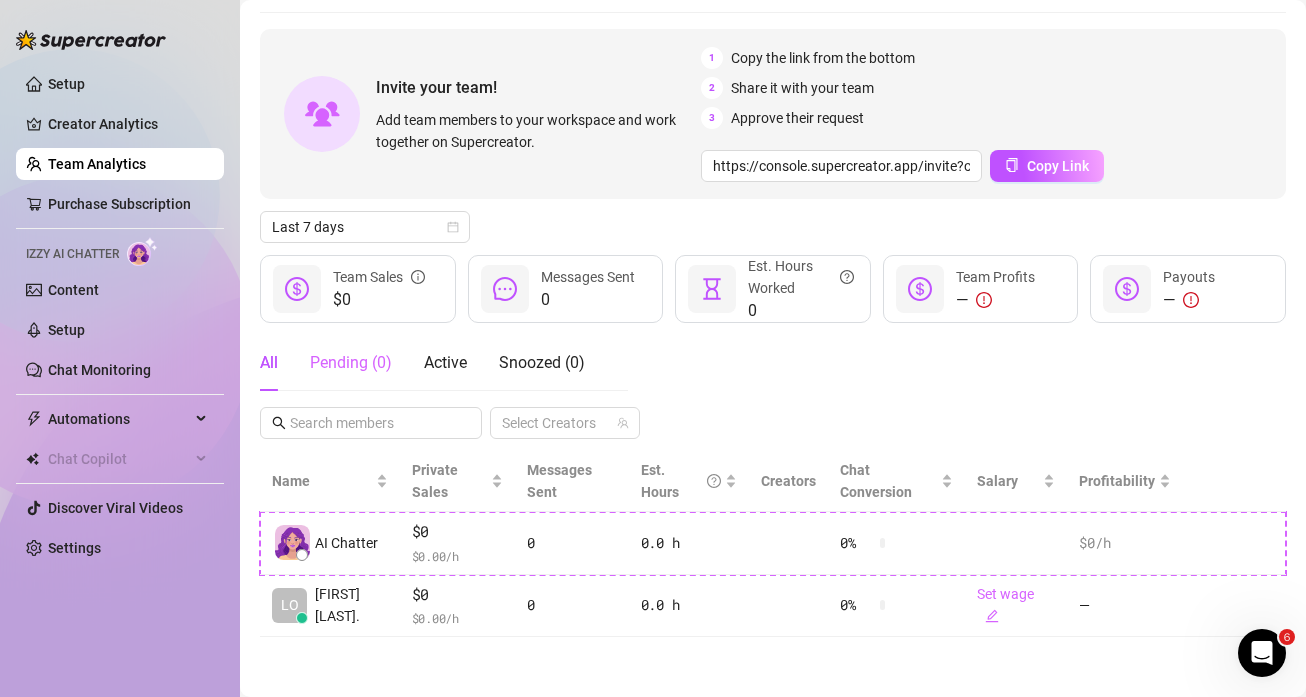 scroll, scrollTop: 0, scrollLeft: 0, axis: both 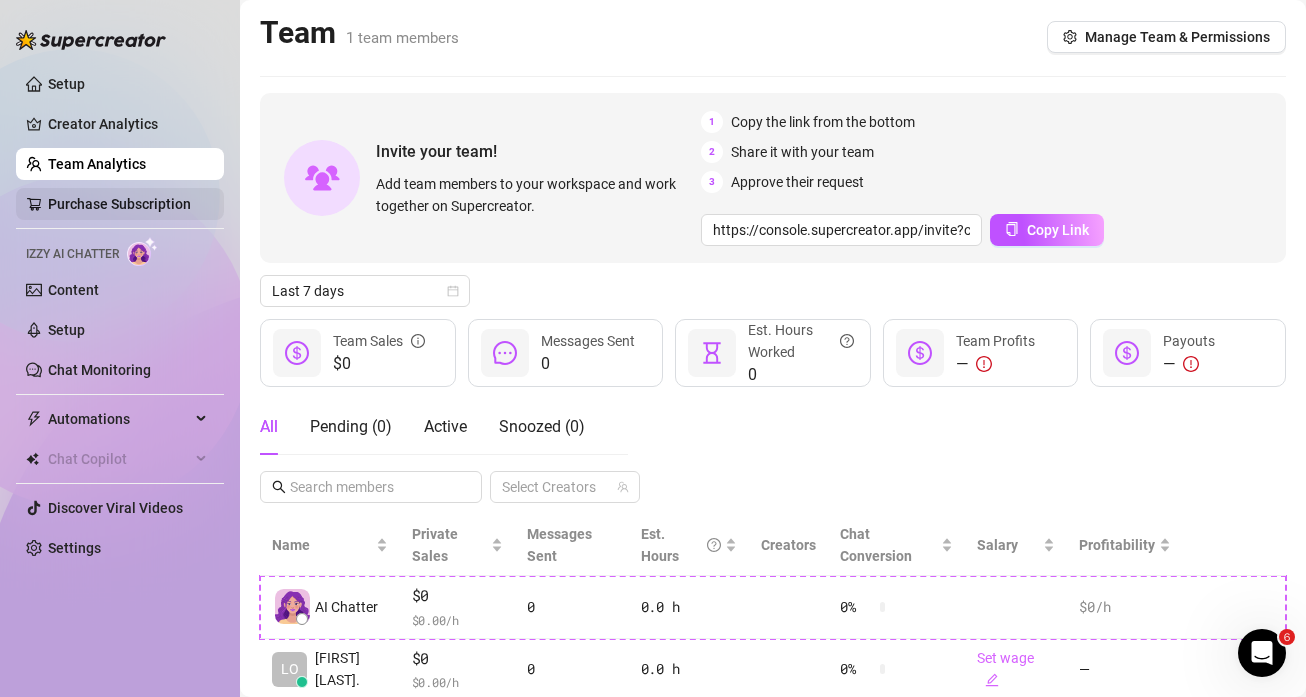 click on "Purchase Subscription" at bounding box center [119, 204] 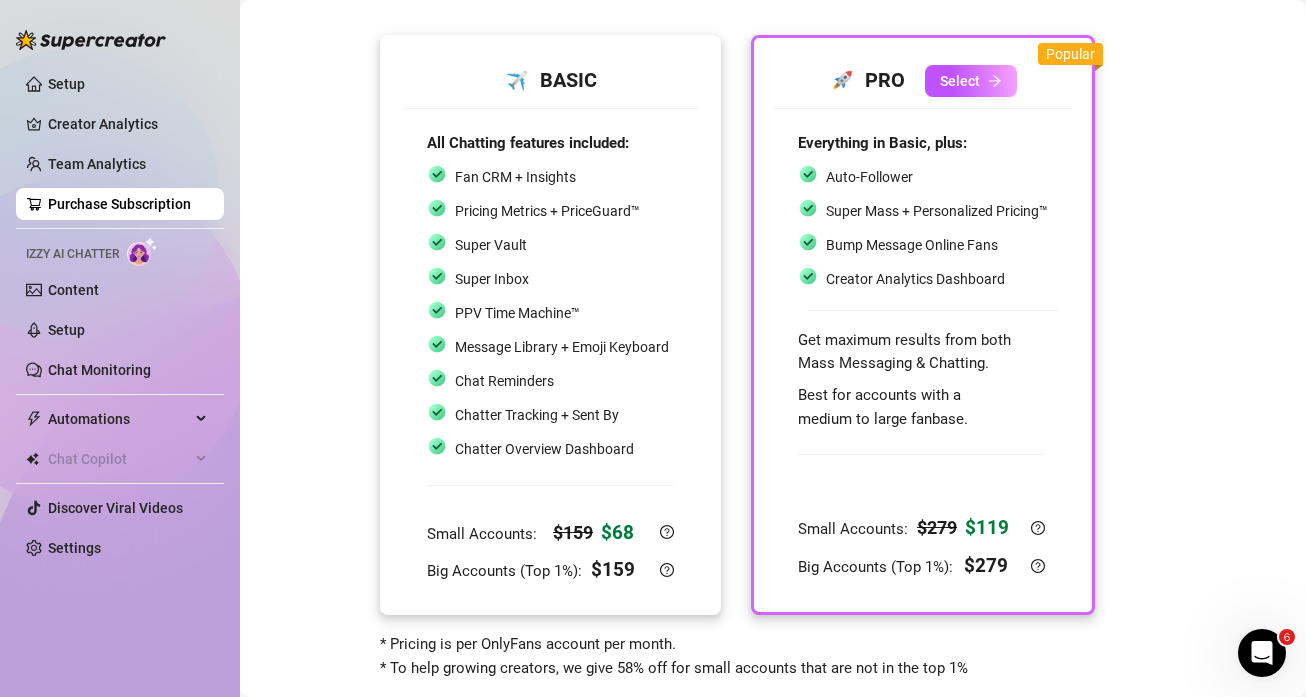 scroll, scrollTop: 140, scrollLeft: 0, axis: vertical 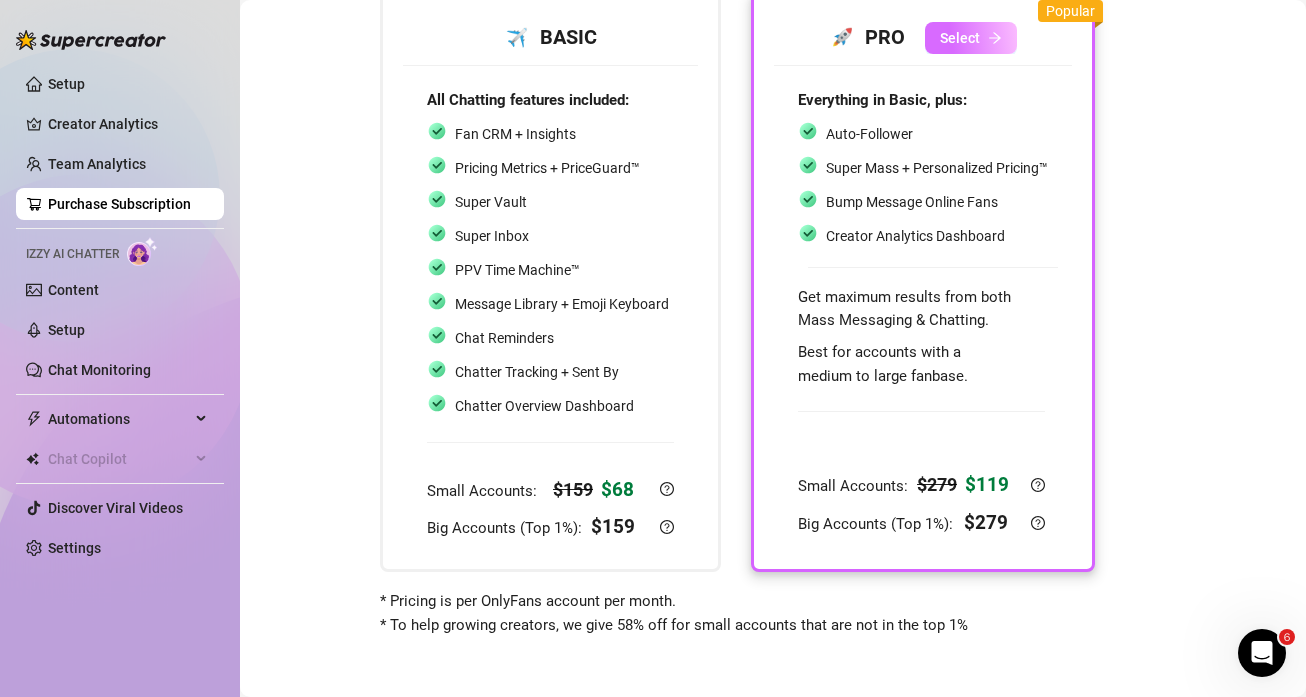 click on "Select" at bounding box center [960, 38] 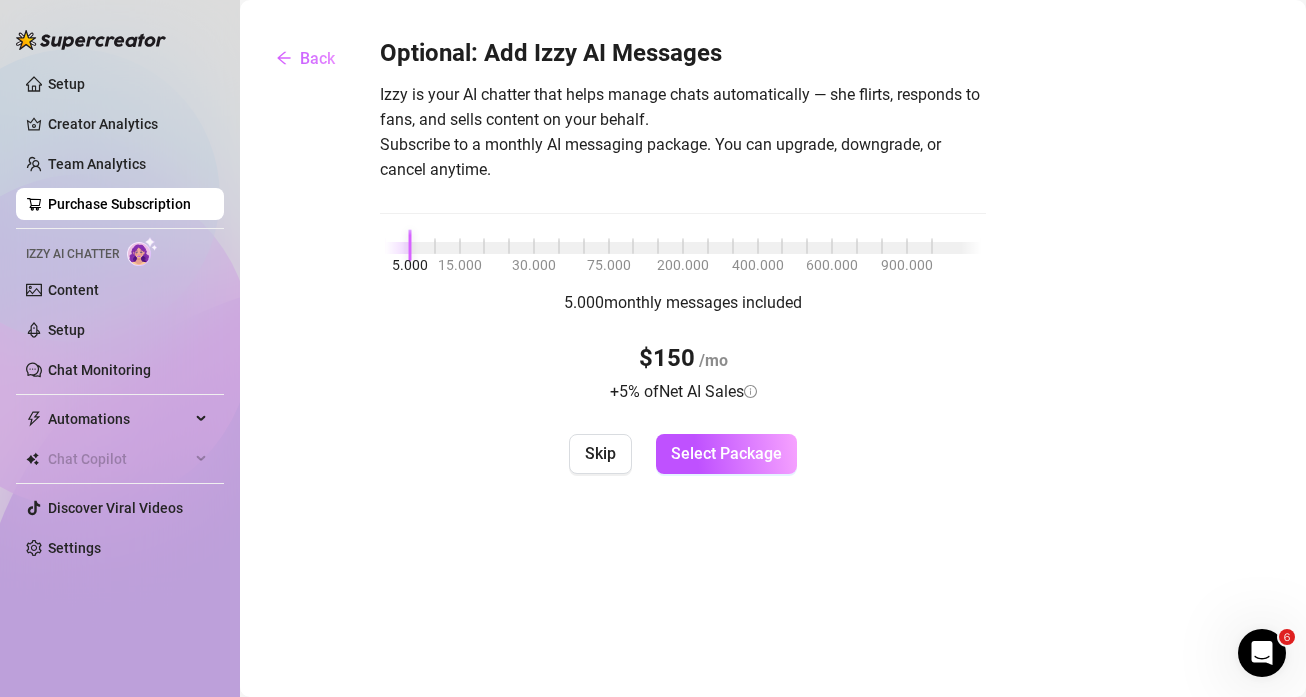 scroll, scrollTop: 0, scrollLeft: 0, axis: both 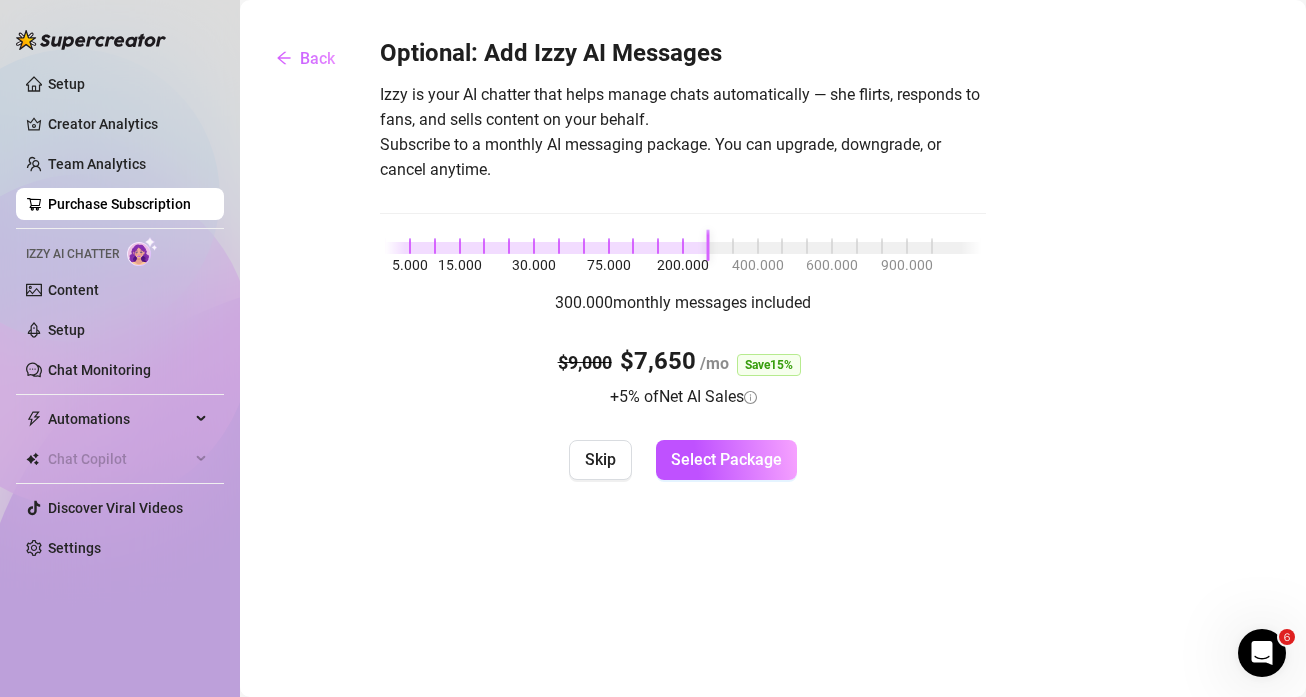 click at bounding box center [683, 248] 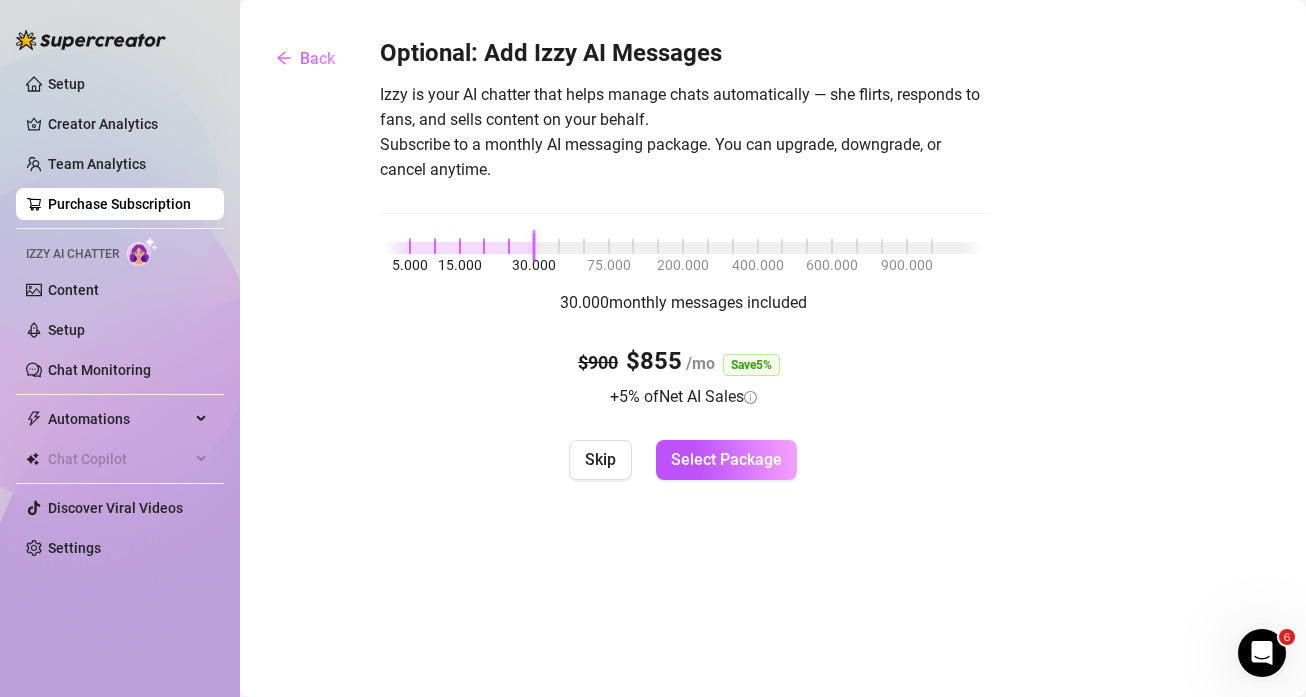click on "5.000 15.000 30.000 75.000 200.000 400.000 600.000 900.000" at bounding box center [683, 244] 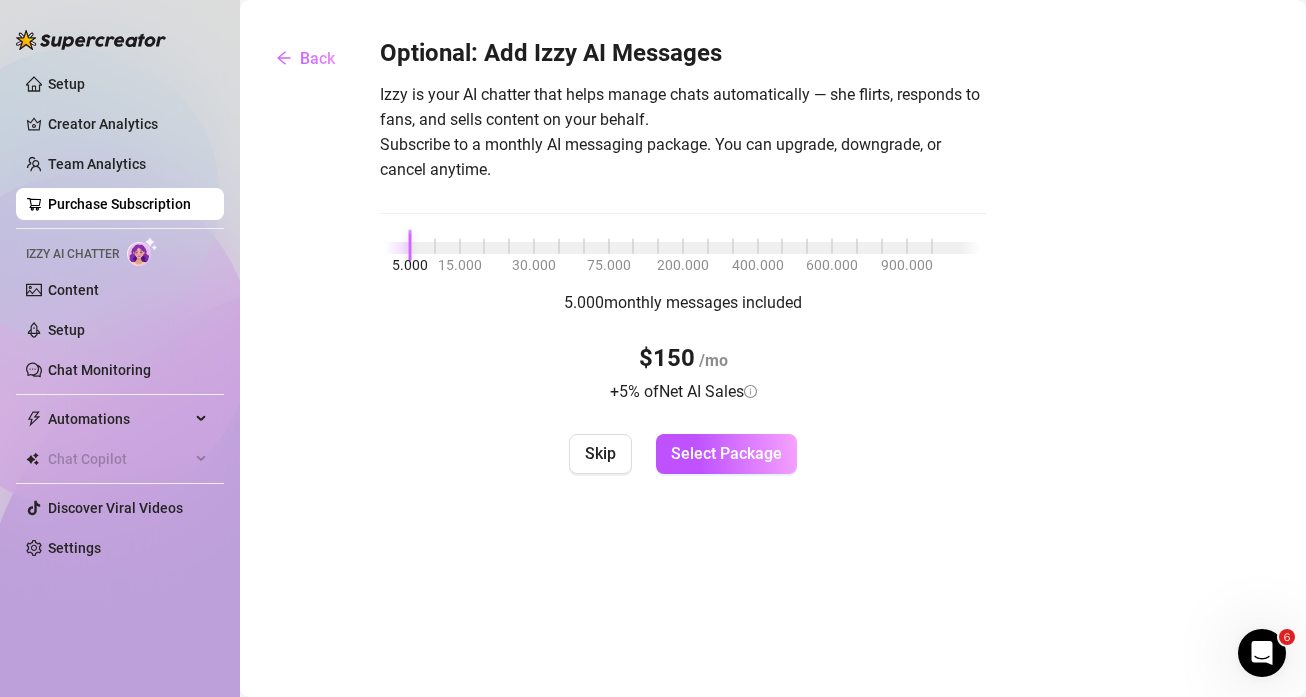 click on "Purchase Subscription" at bounding box center (119, 204) 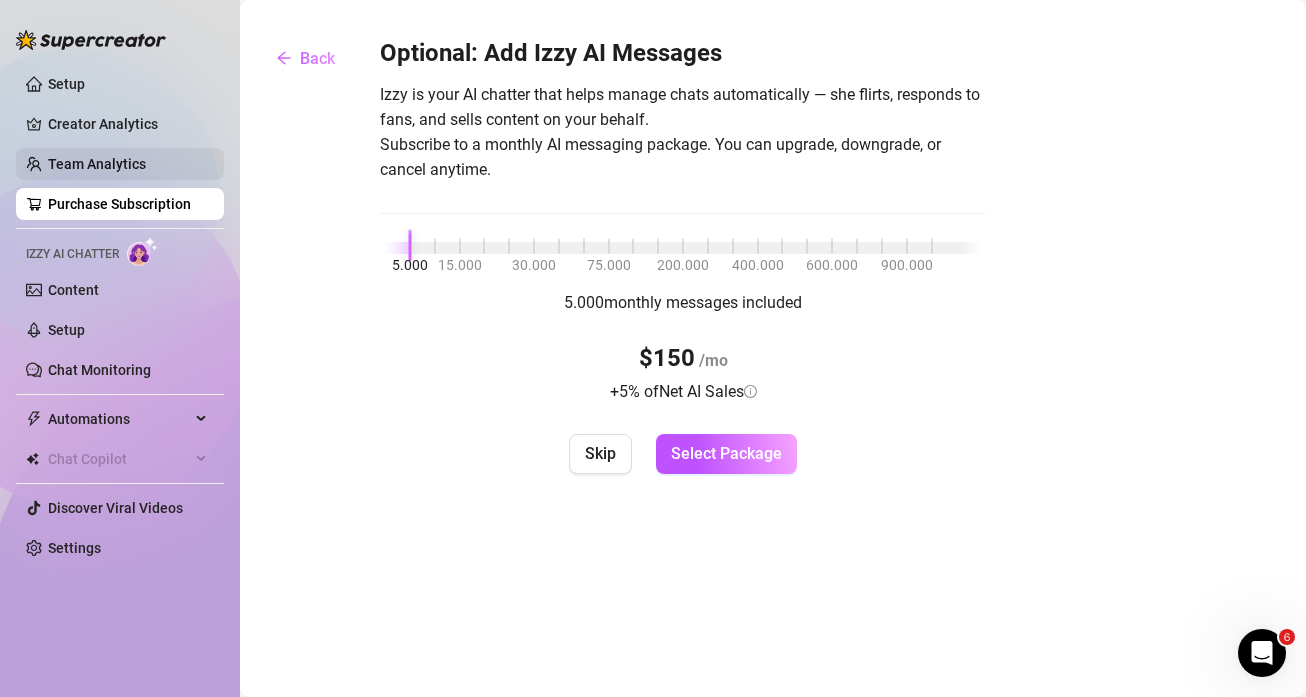 click on "Team Analytics" at bounding box center (97, 164) 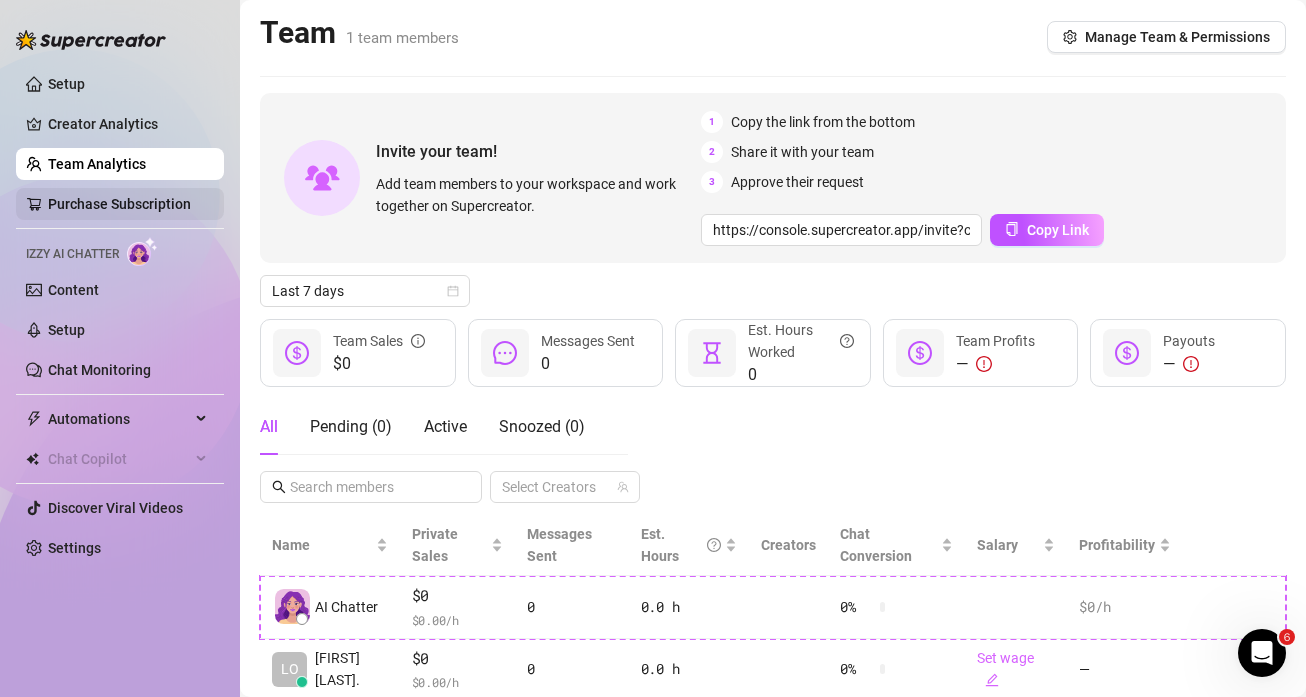click on "Purchase Subscription" at bounding box center [119, 204] 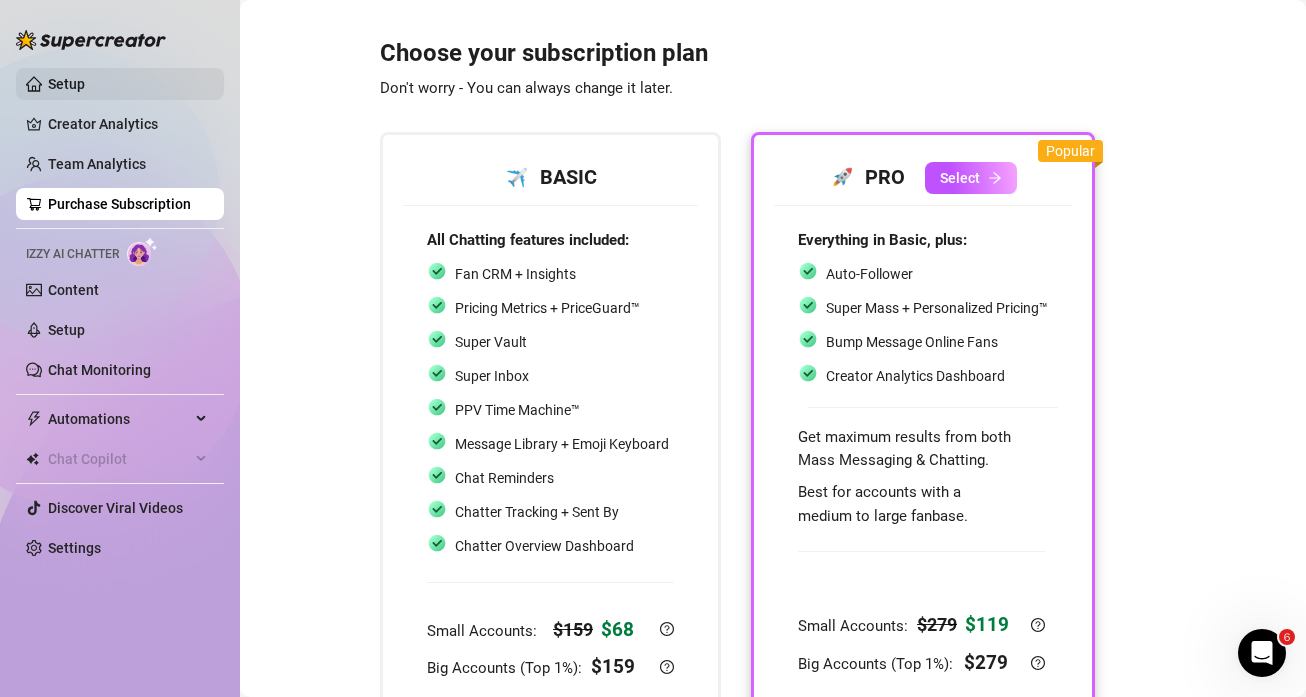 click on "Setup" at bounding box center [66, 84] 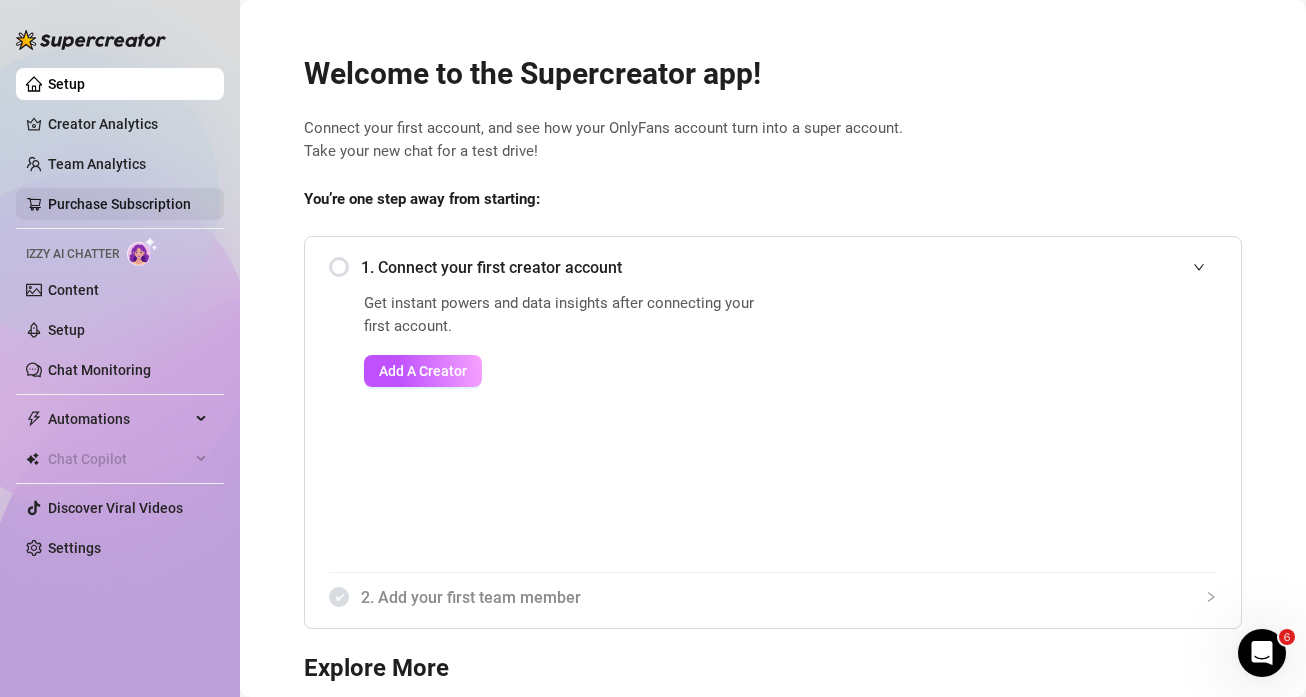 click on "Purchase Subscription" at bounding box center [119, 204] 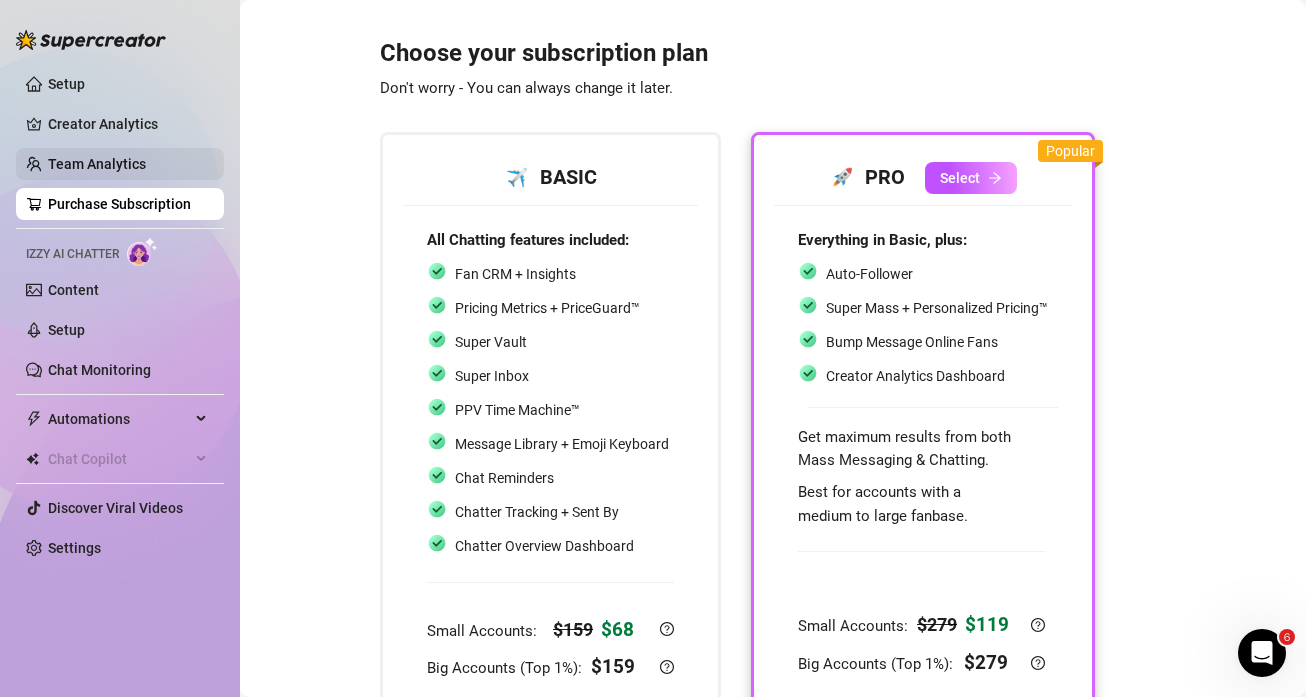 click on "Team Analytics" at bounding box center [97, 164] 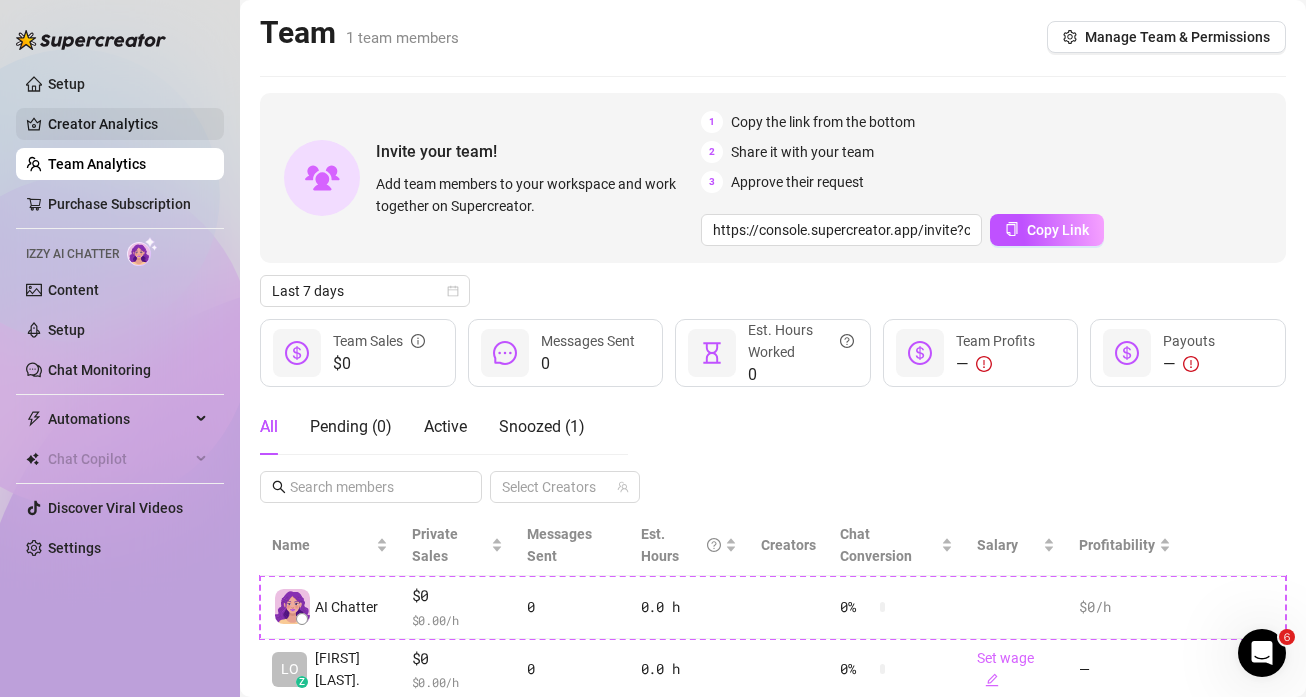 click on "Creator Analytics" at bounding box center [128, 124] 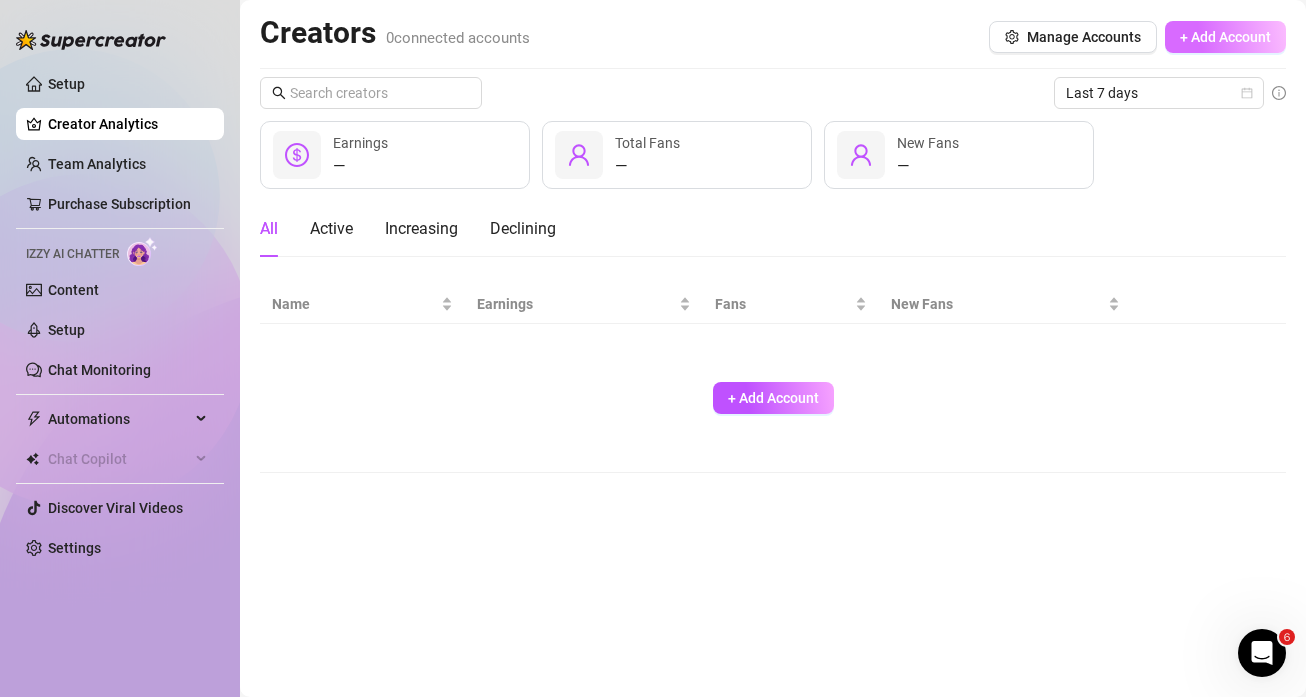 click on "+ Add Account" at bounding box center [1225, 37] 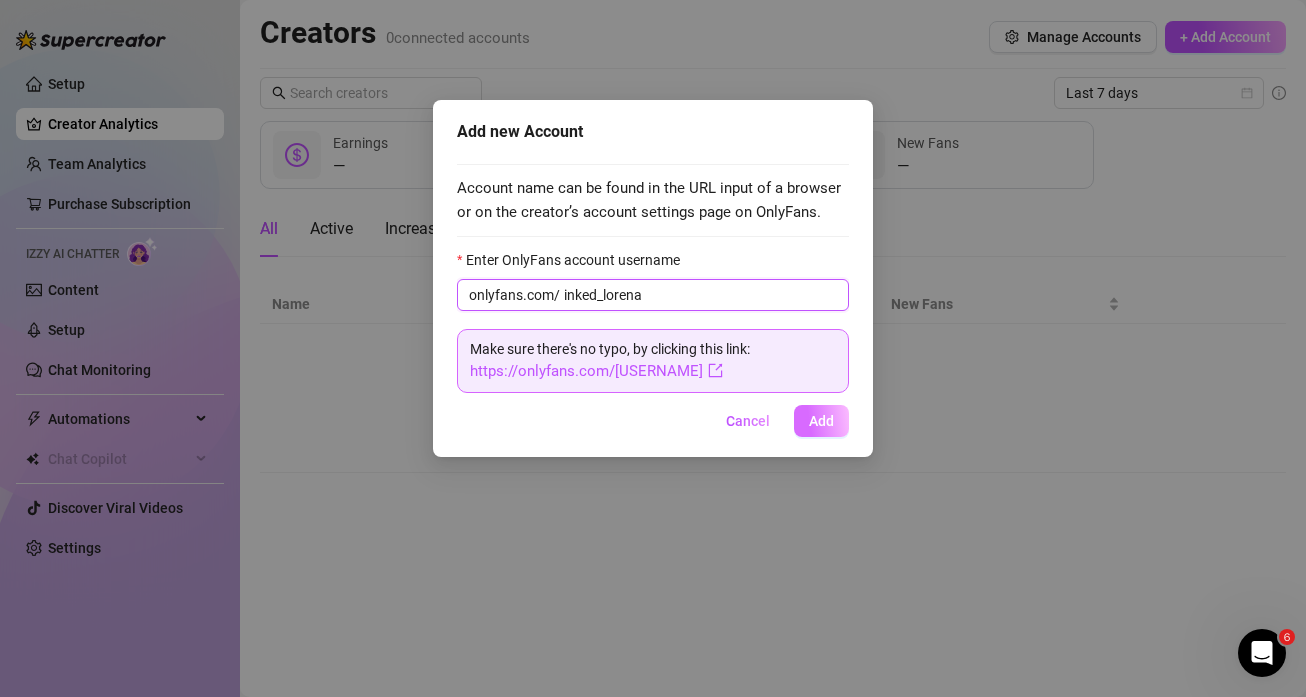 type on "inked_lorena" 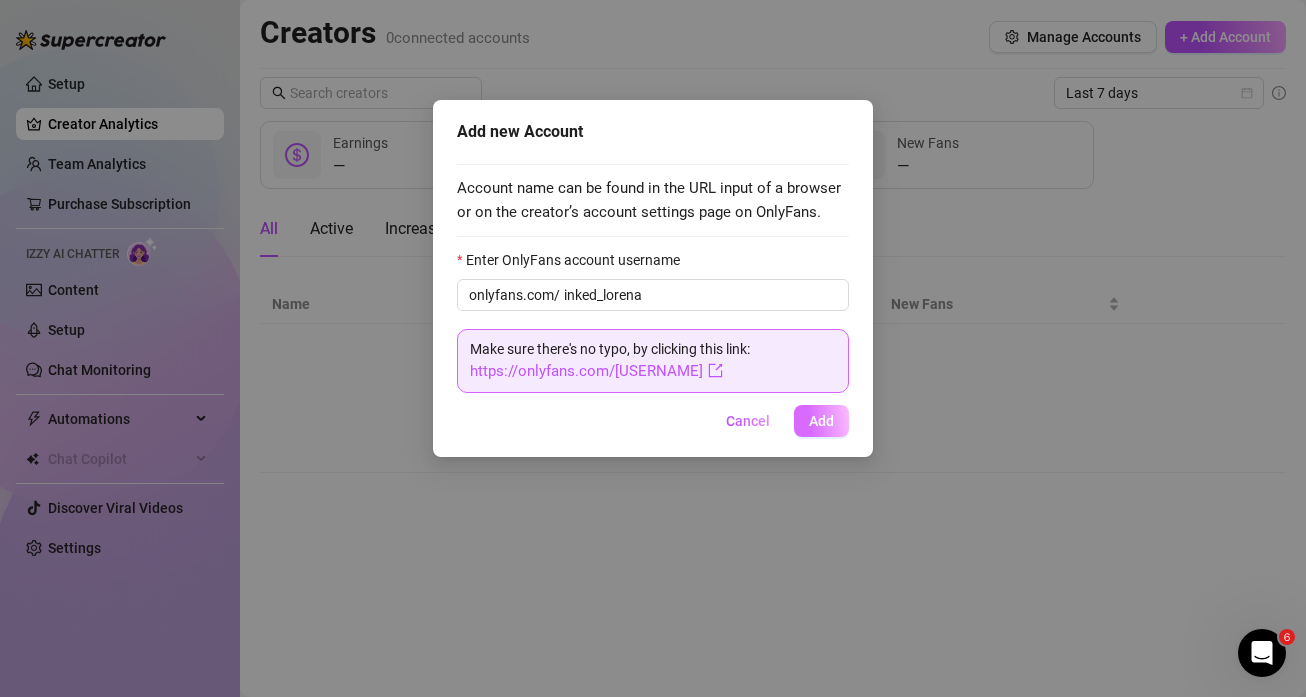 click on "Add" at bounding box center (821, 421) 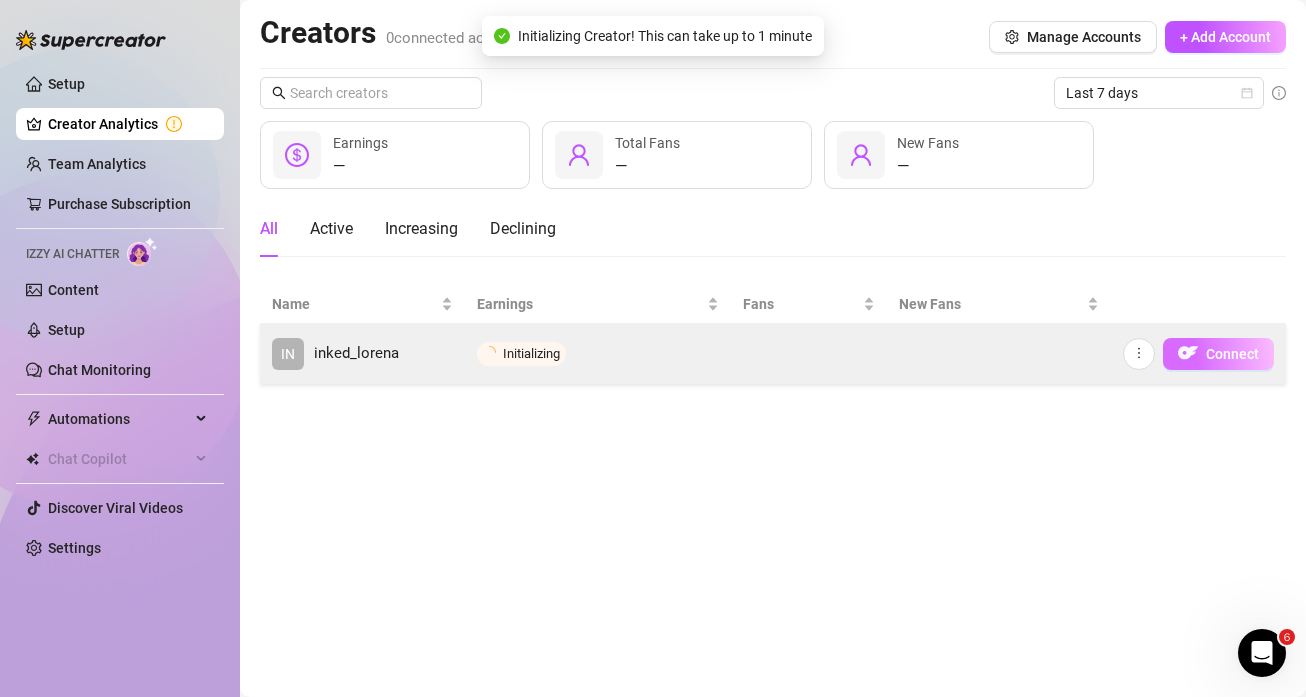 click on "Connect" at bounding box center [1232, 354] 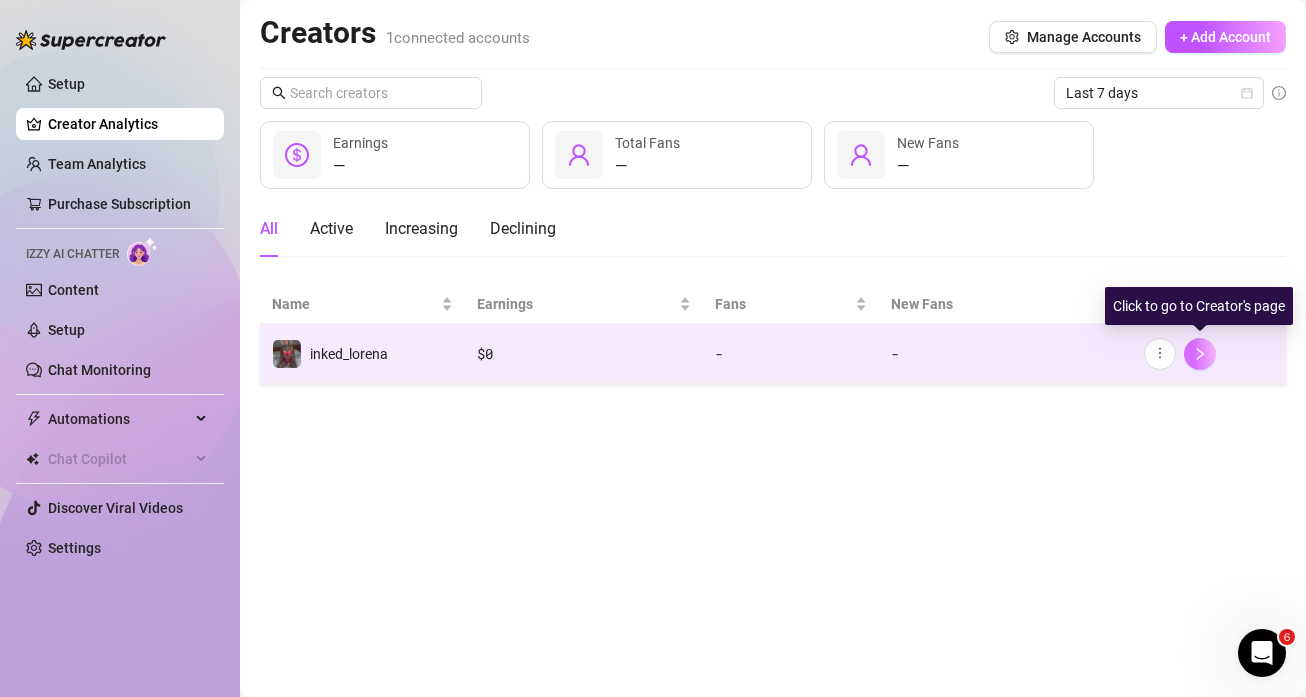 click 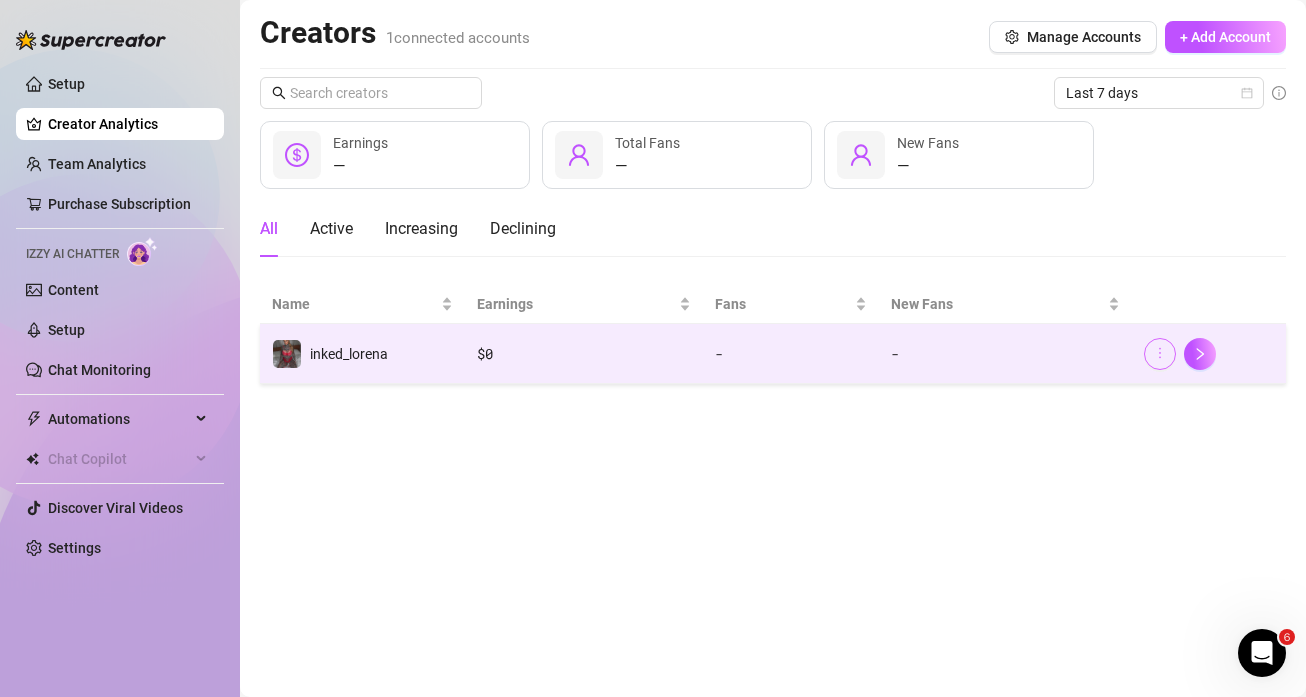click 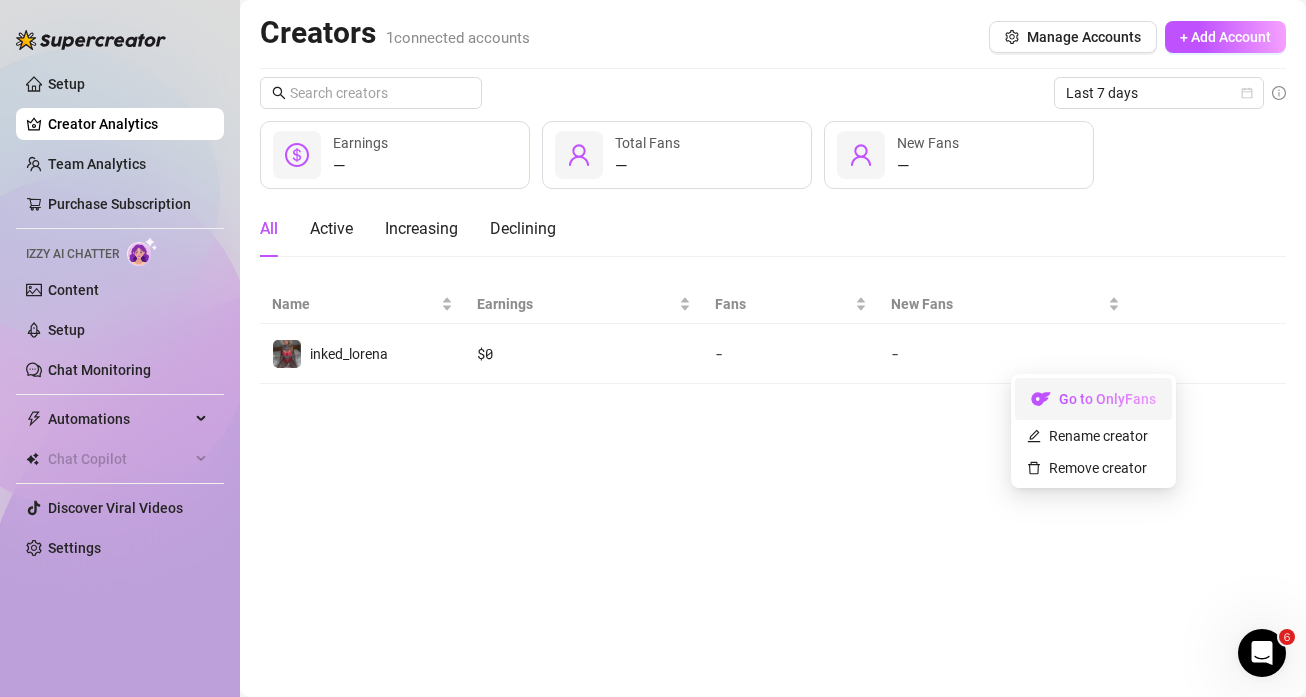 click on "Go to OnlyFans" at bounding box center [1093, 404] 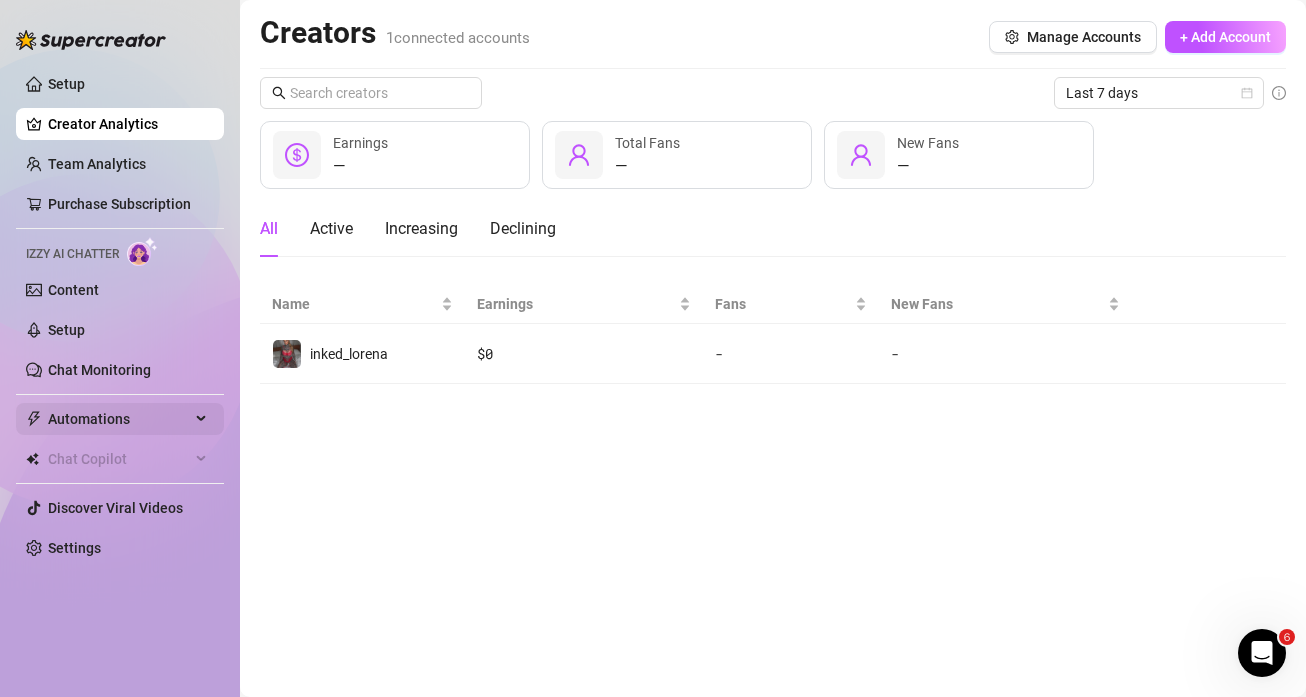 click on "Automations" at bounding box center (119, 419) 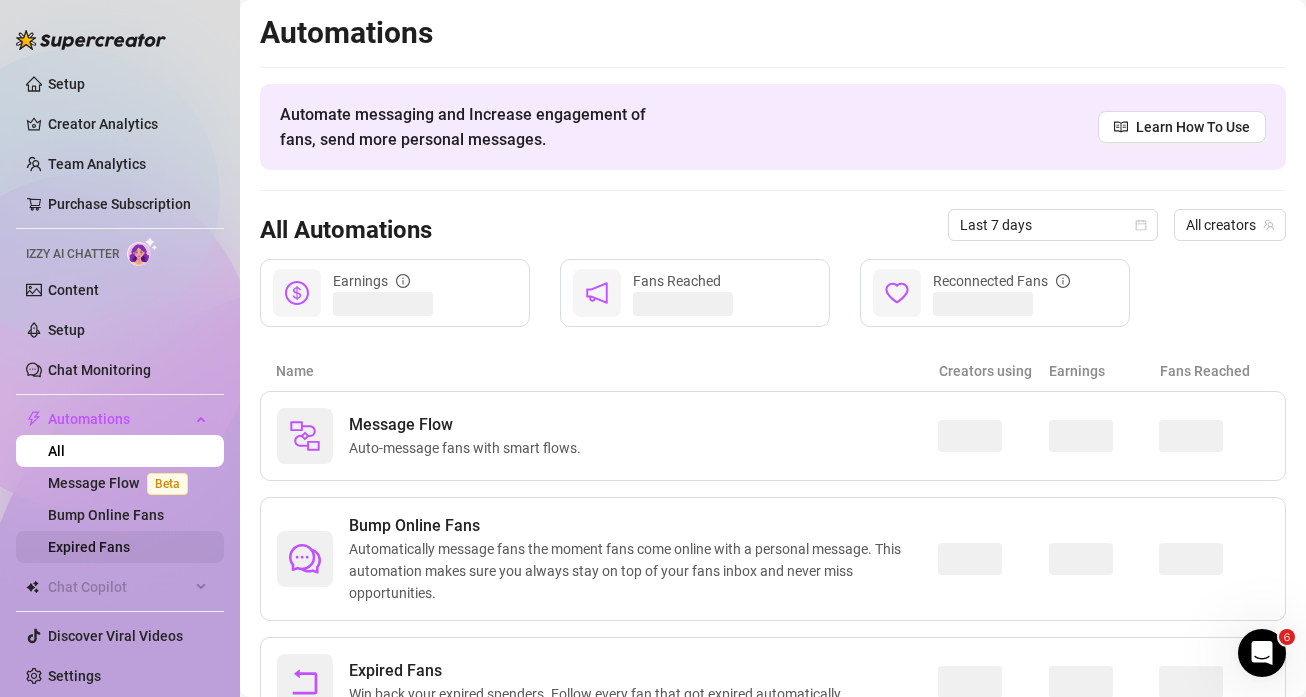 click on "Expired Fans" at bounding box center (89, 547) 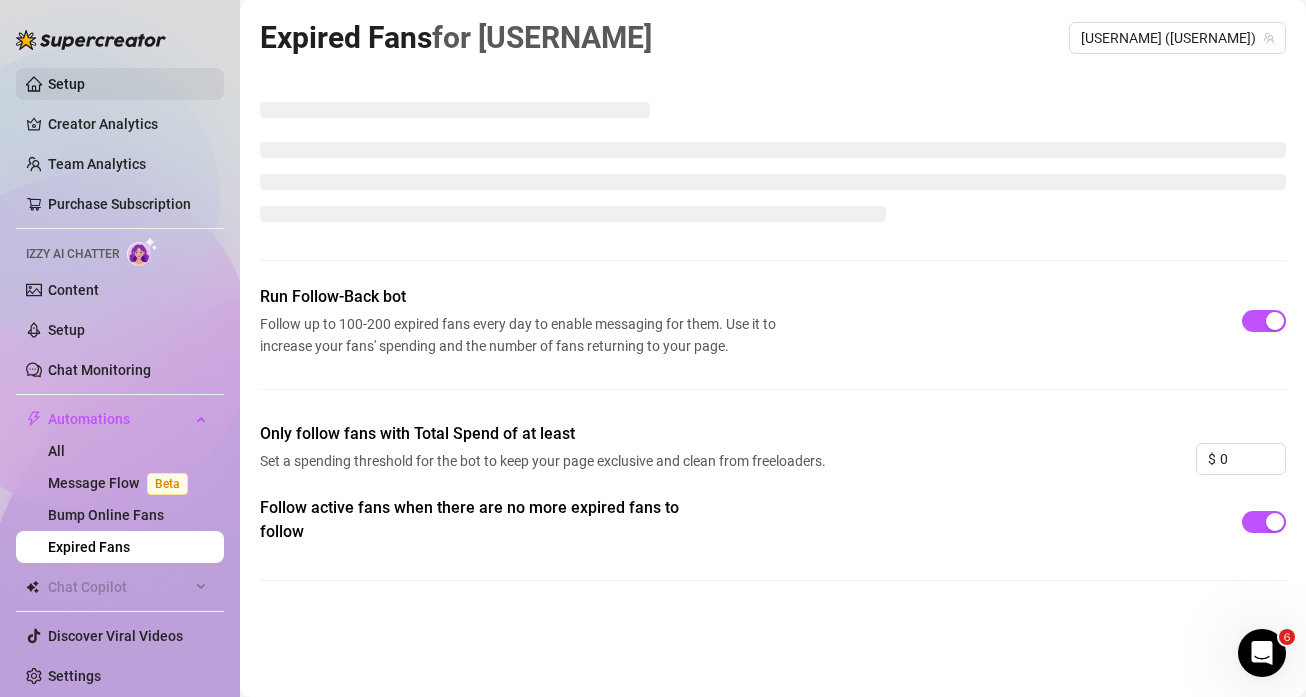 click on "Setup" at bounding box center (66, 84) 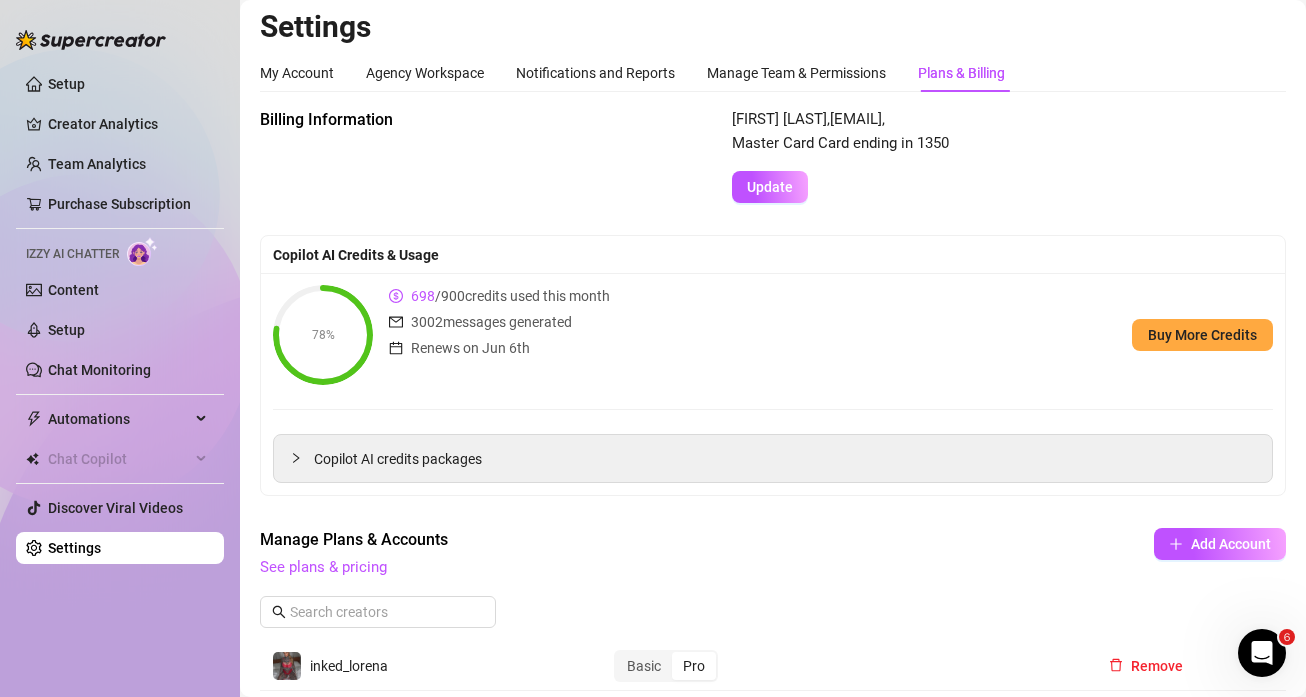 scroll, scrollTop: 0, scrollLeft: 0, axis: both 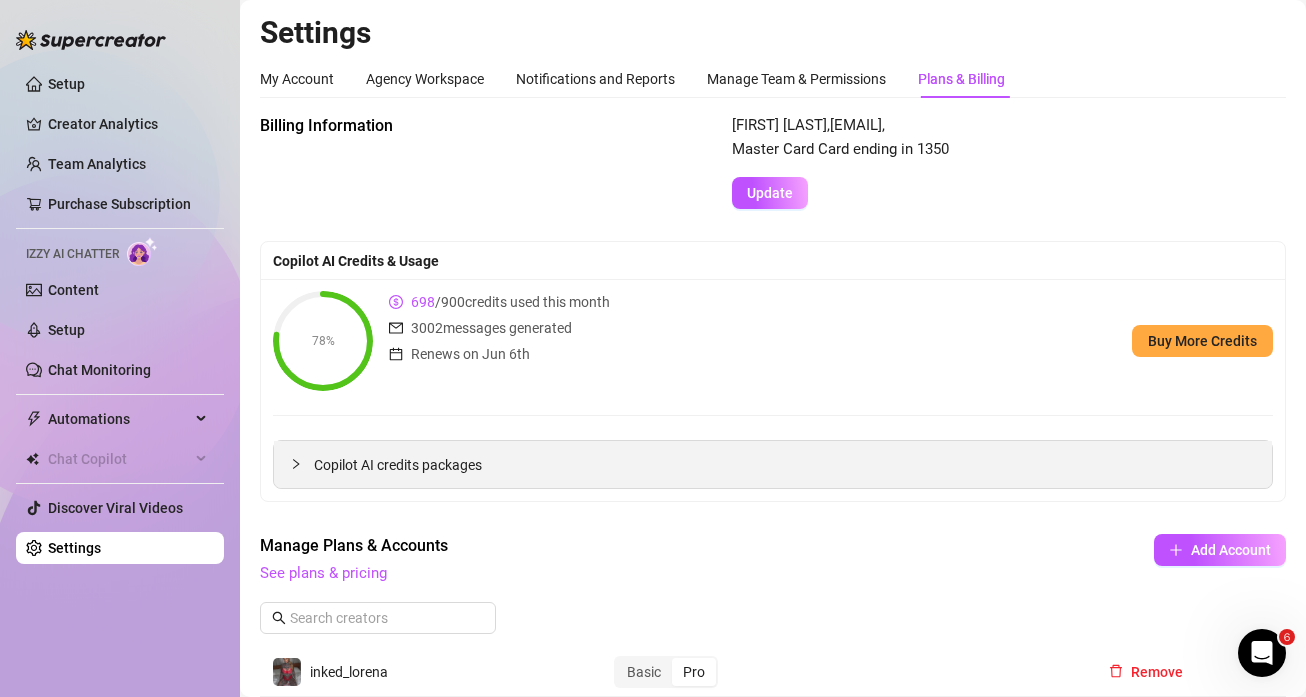 click on "Copilot AI credits packages" at bounding box center [785, 465] 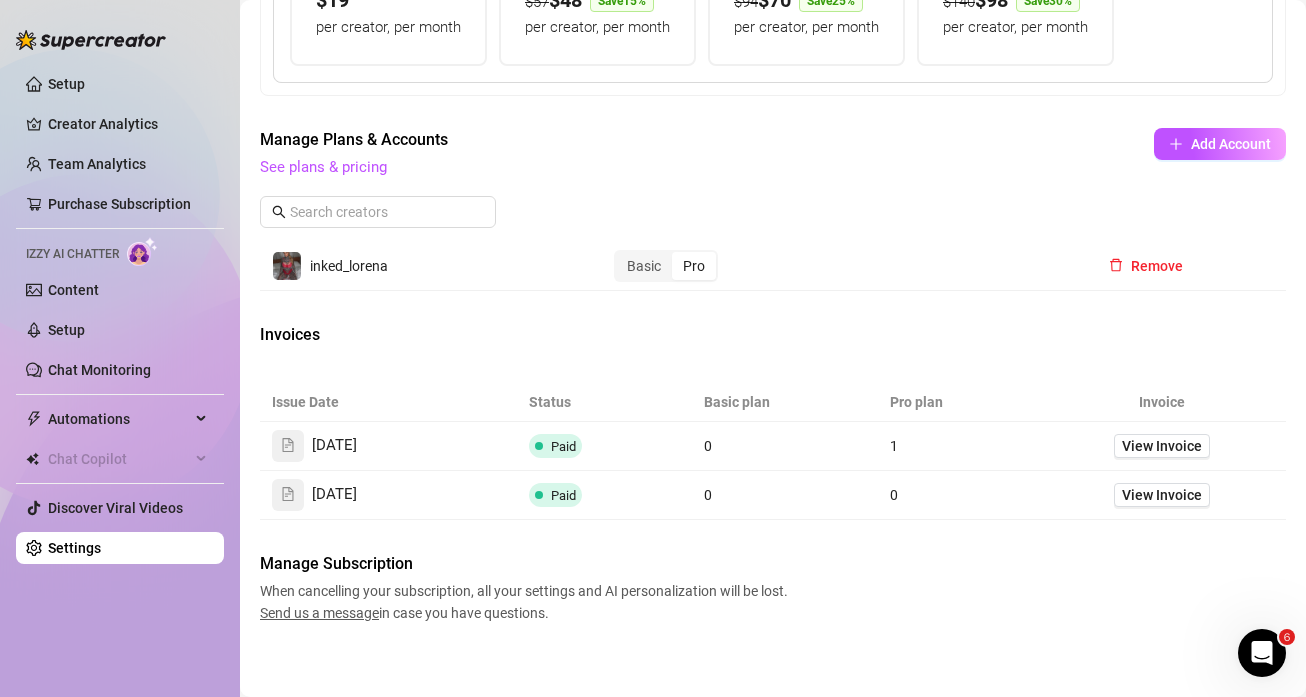 scroll, scrollTop: 793, scrollLeft: 0, axis: vertical 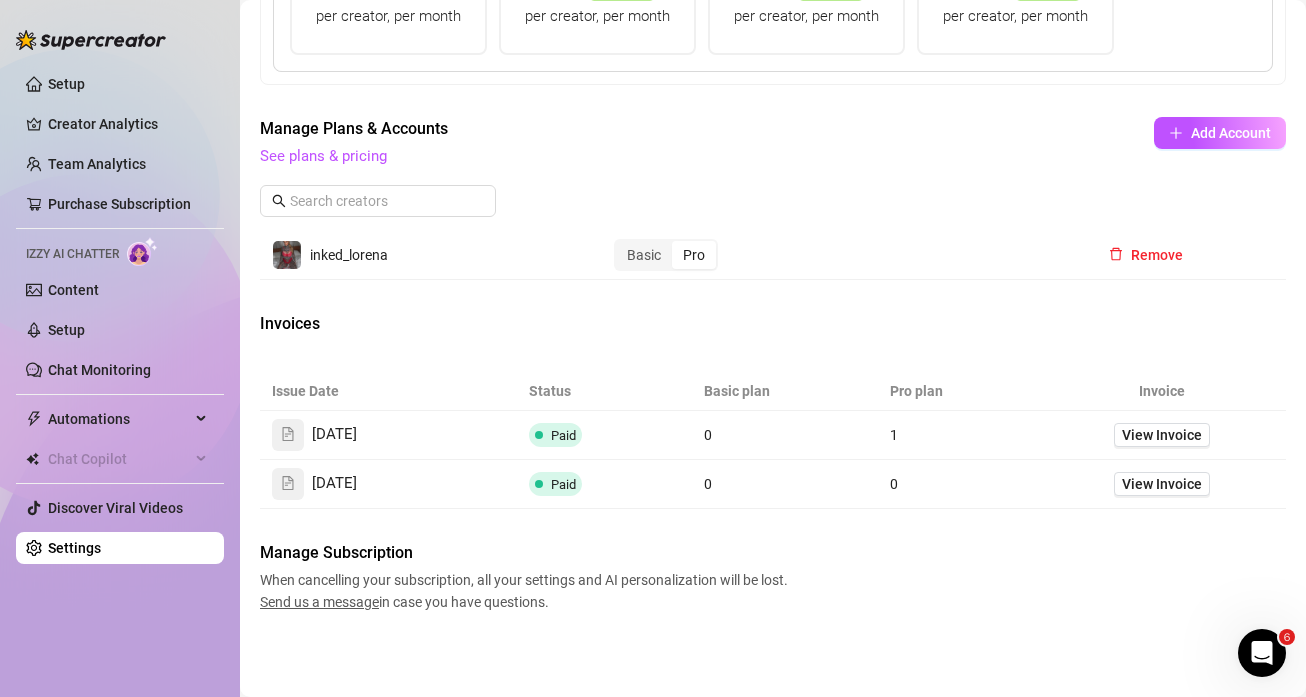 click on "Send us a message" at bounding box center (319, 602) 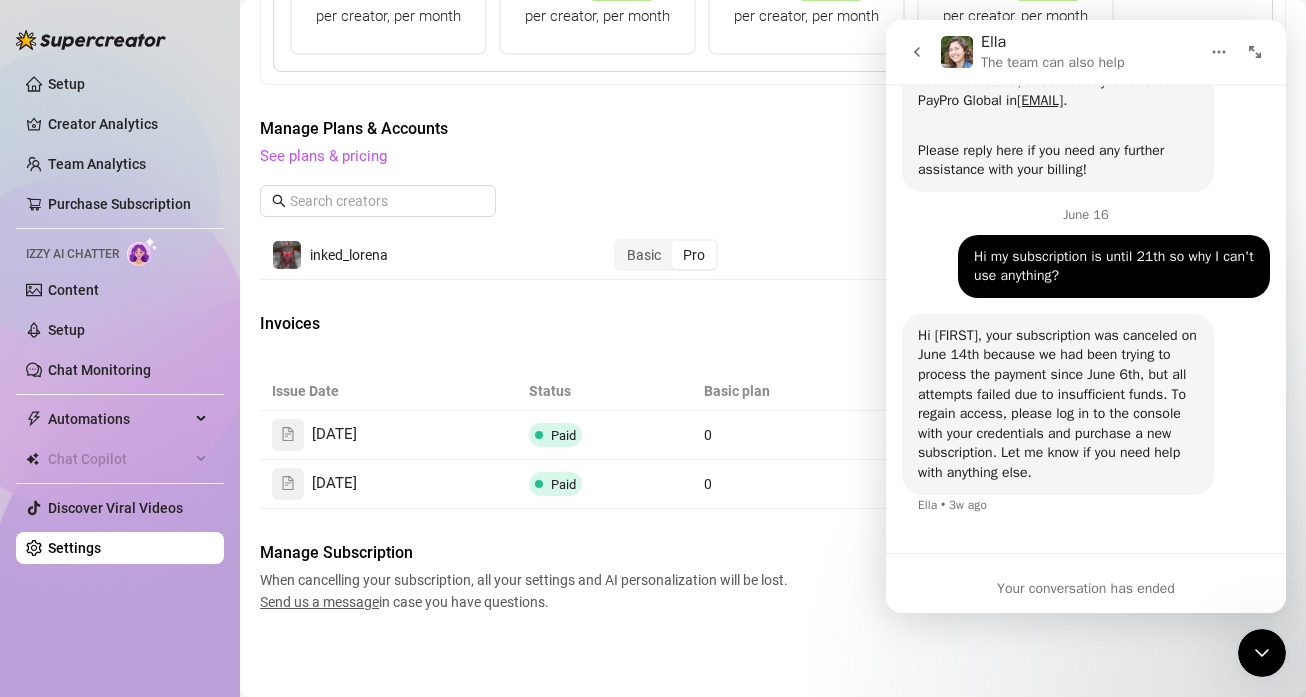 scroll, scrollTop: 363, scrollLeft: 0, axis: vertical 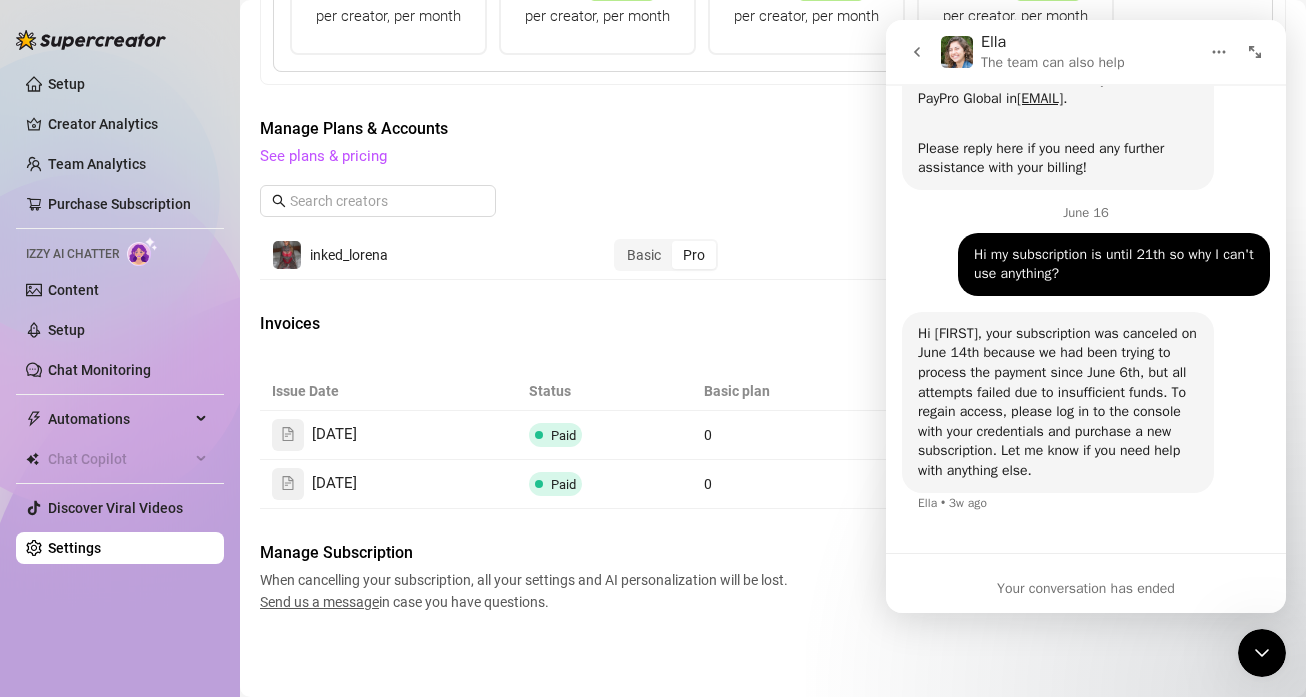 click on "Your conversation has ended" at bounding box center [1086, 588] 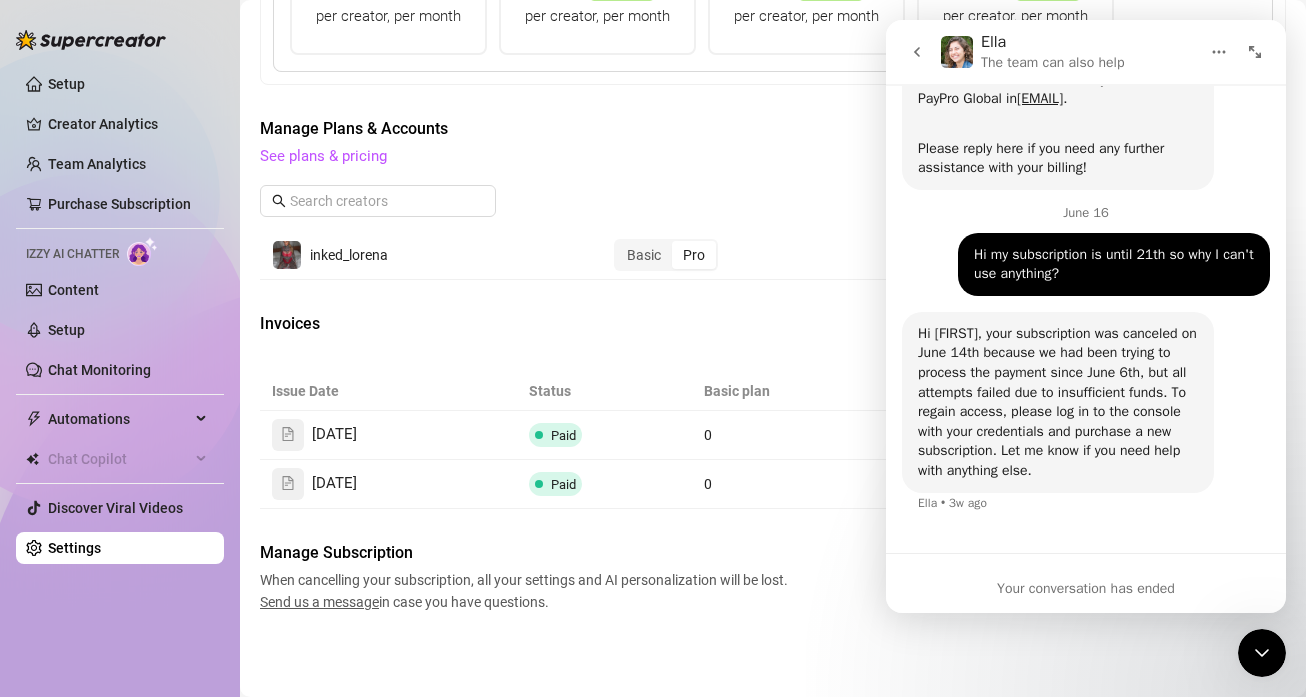 click 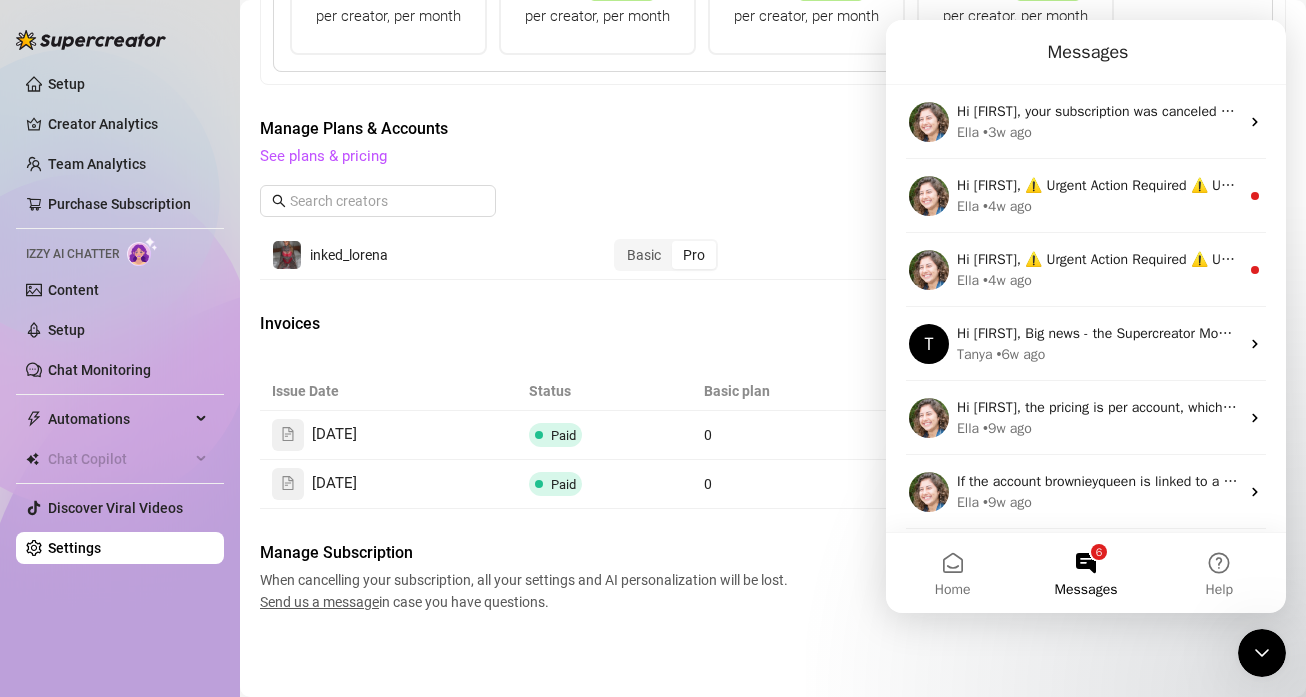 scroll, scrollTop: 0, scrollLeft: 0, axis: both 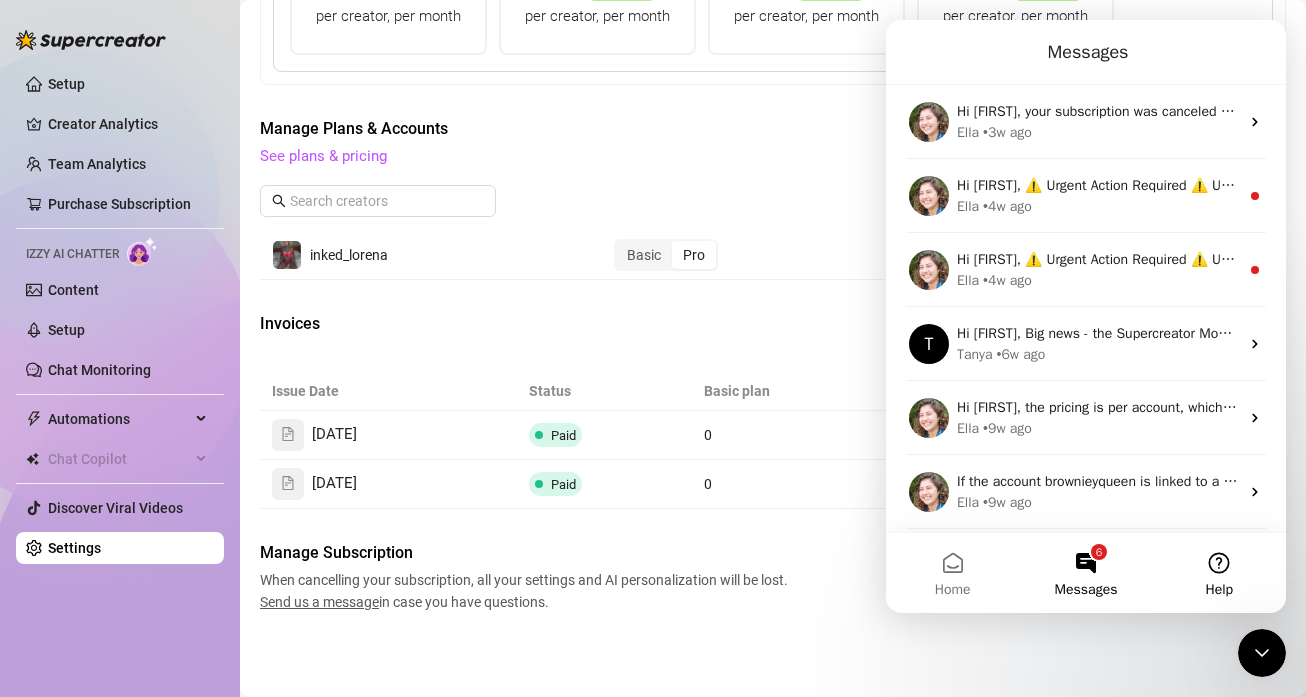 click on "Help" at bounding box center (1219, 573) 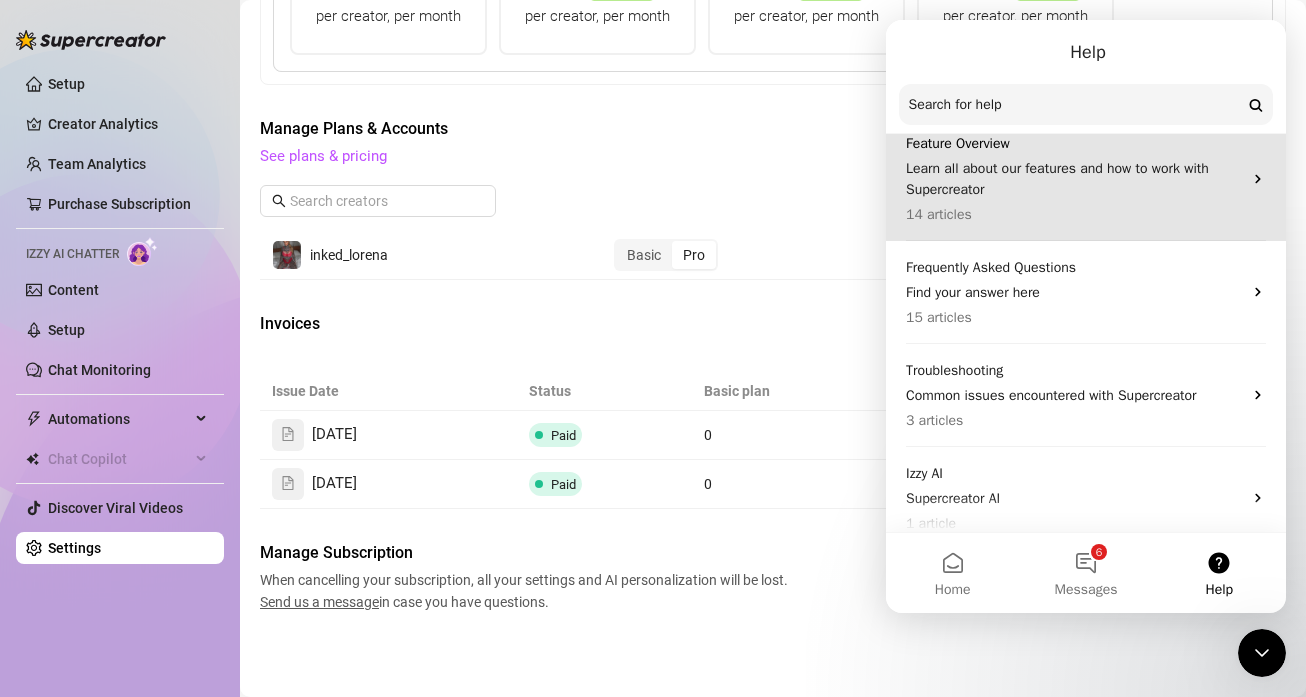 scroll, scrollTop: 193, scrollLeft: 0, axis: vertical 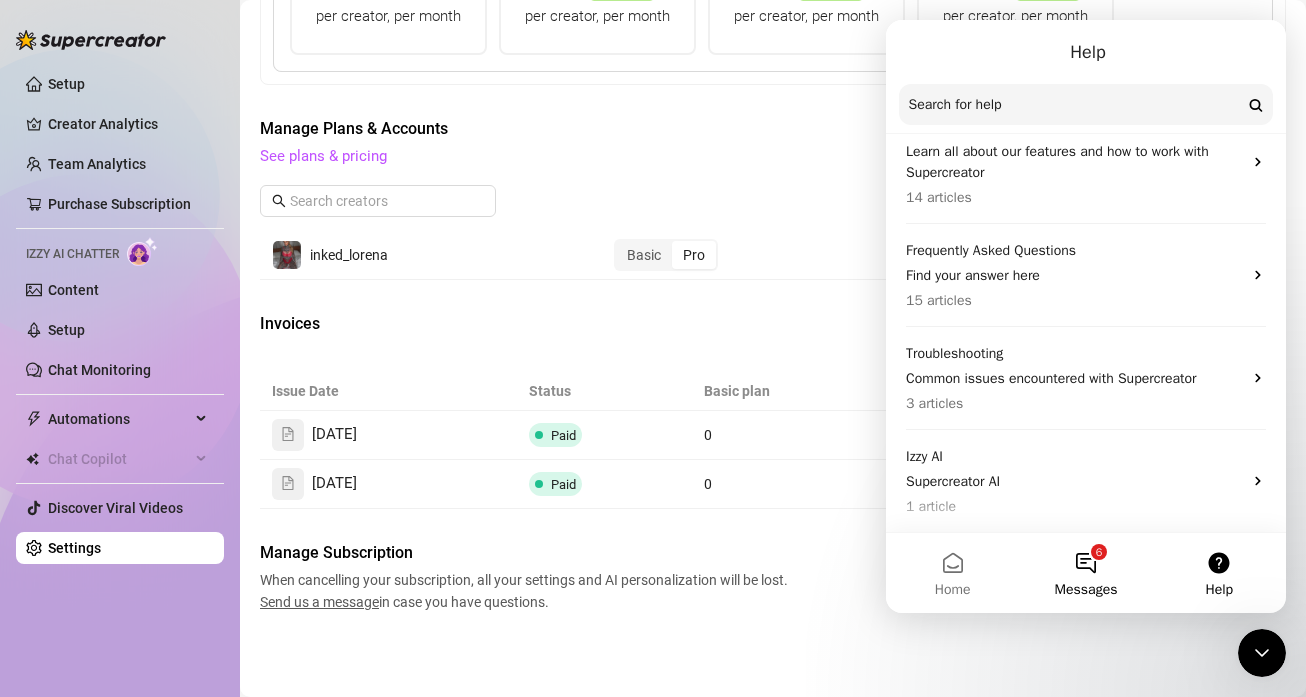 click on "6 Messages" at bounding box center (1085, 573) 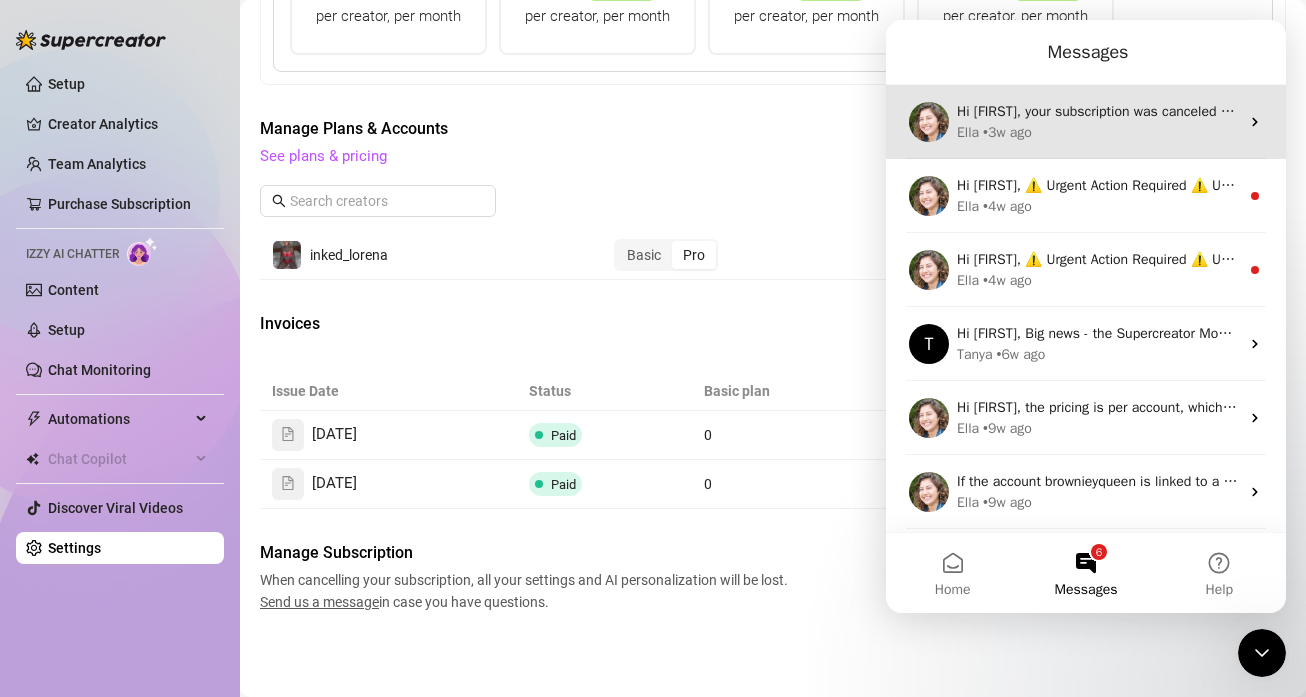 click on "Hi [FIRST], your subscription was canceled on June 14th because we had been trying to process the payment since June 6th, but all attempts failed due to insufficient funds. To regain access, please log in to the console with your credentials and purchase a new subscription. Let me know if you need help with anything else." at bounding box center (1951, 111) 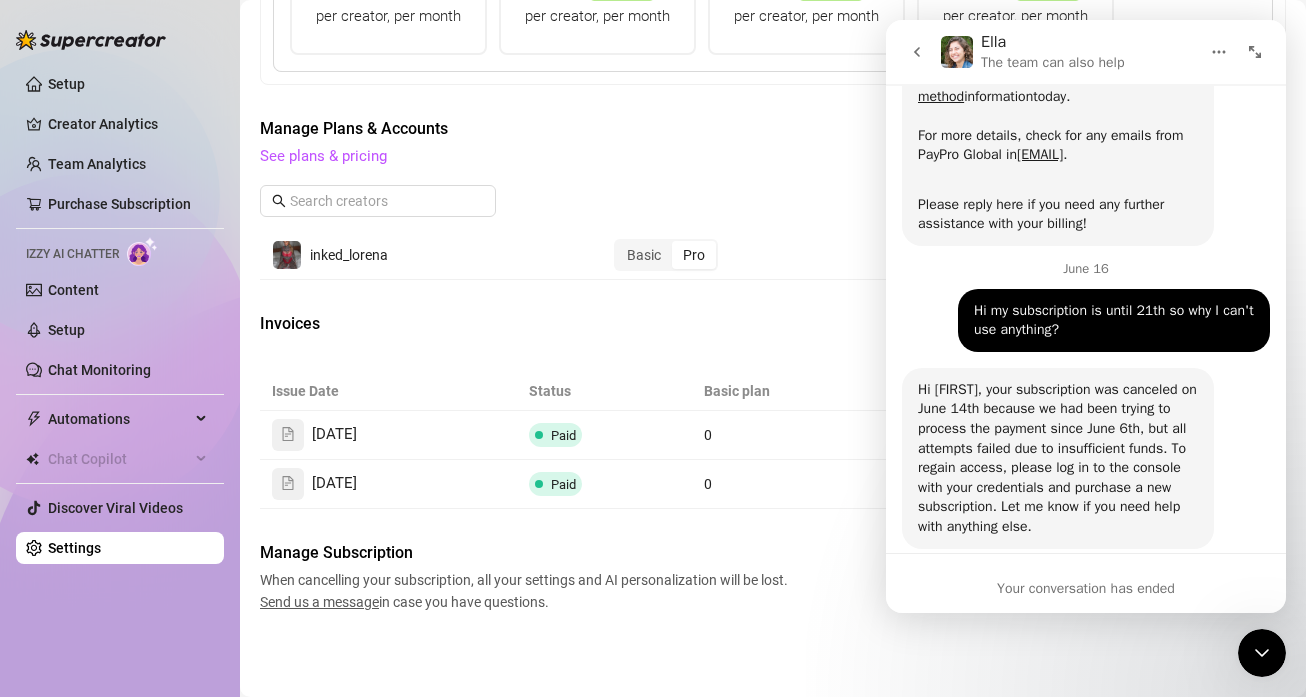 scroll, scrollTop: 363, scrollLeft: 0, axis: vertical 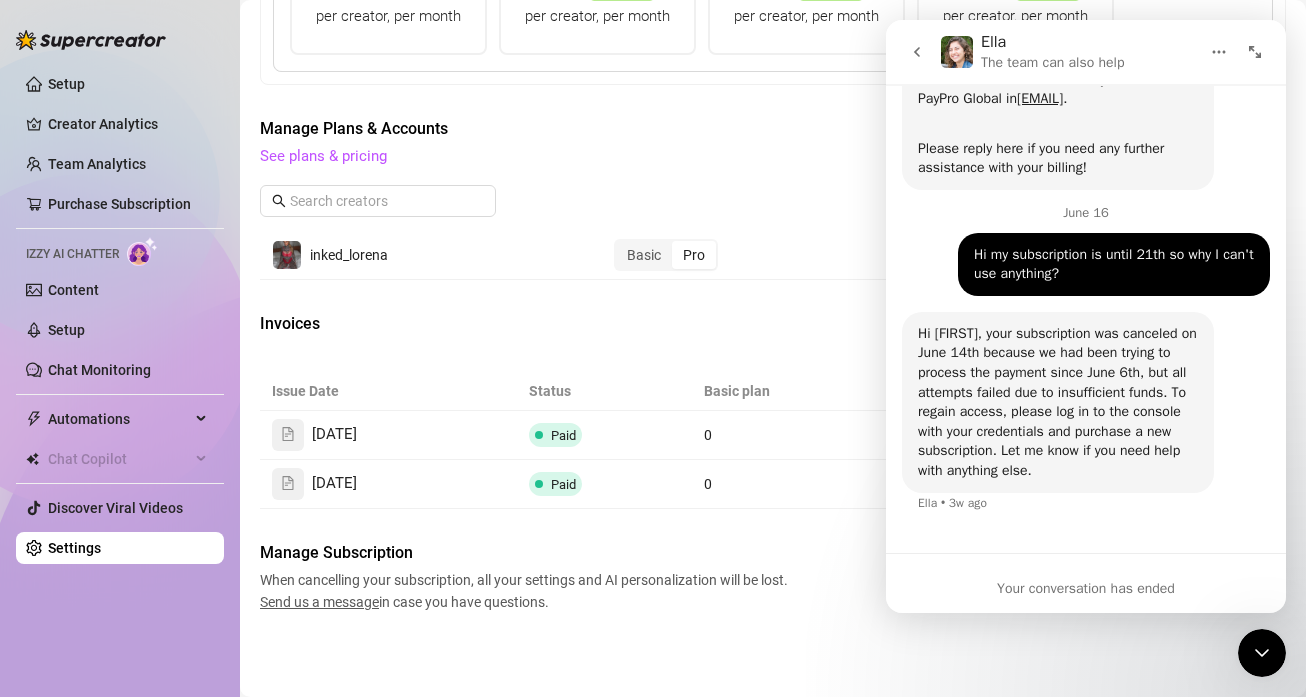 click 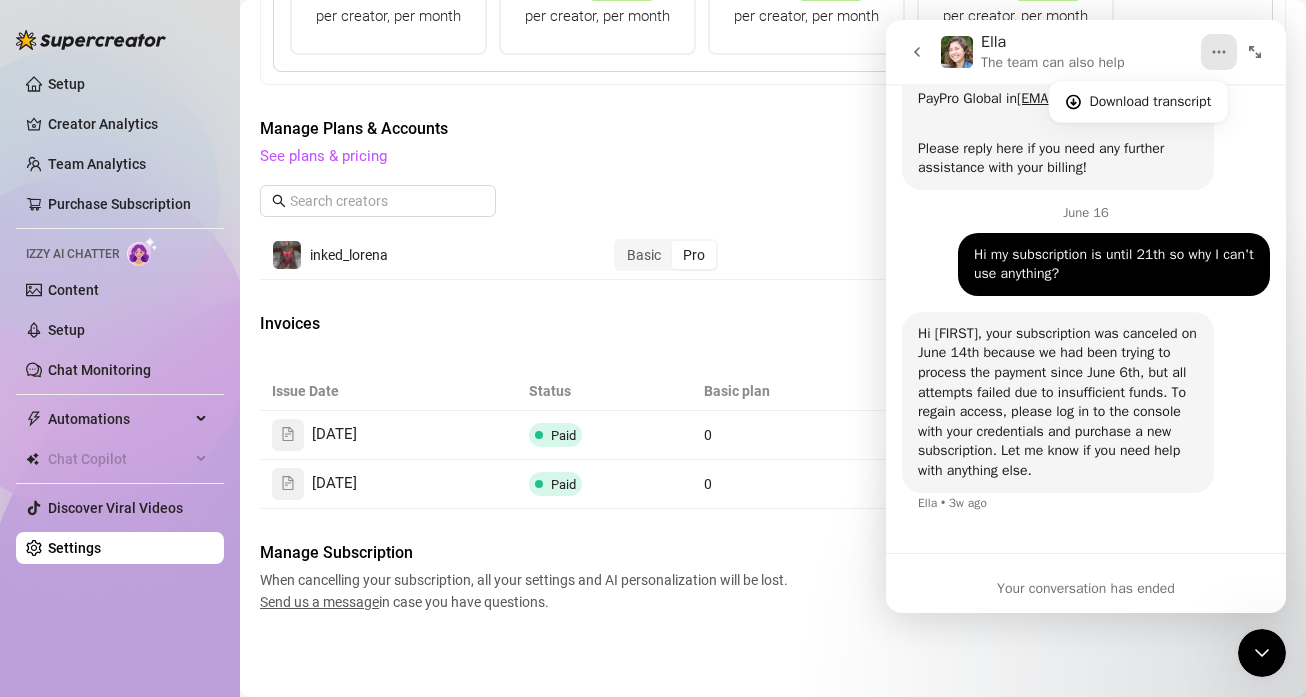 click 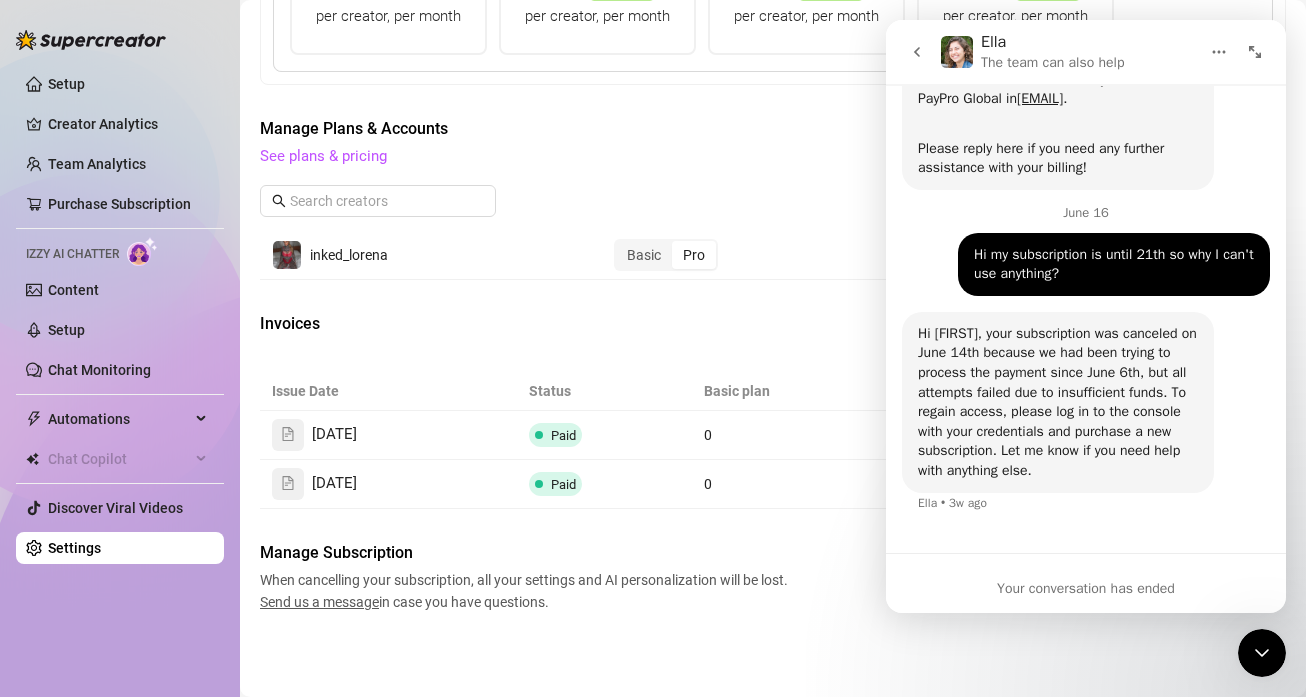 click 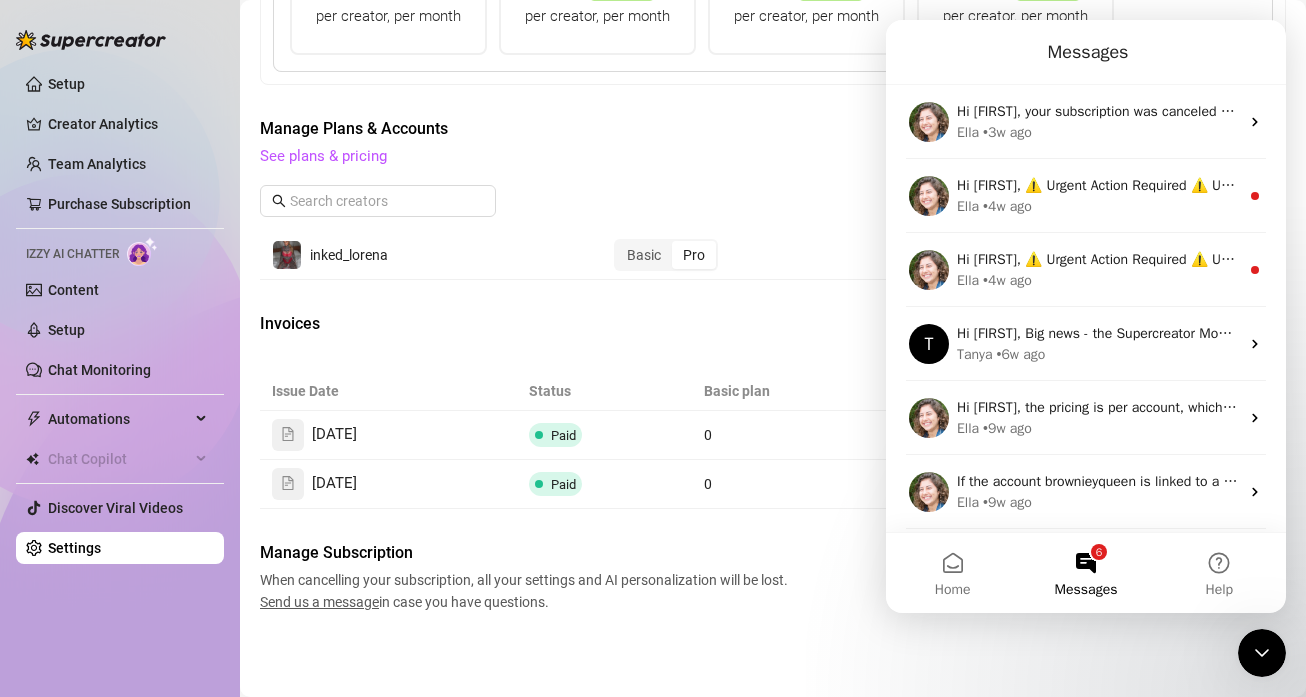 scroll, scrollTop: 0, scrollLeft: 0, axis: both 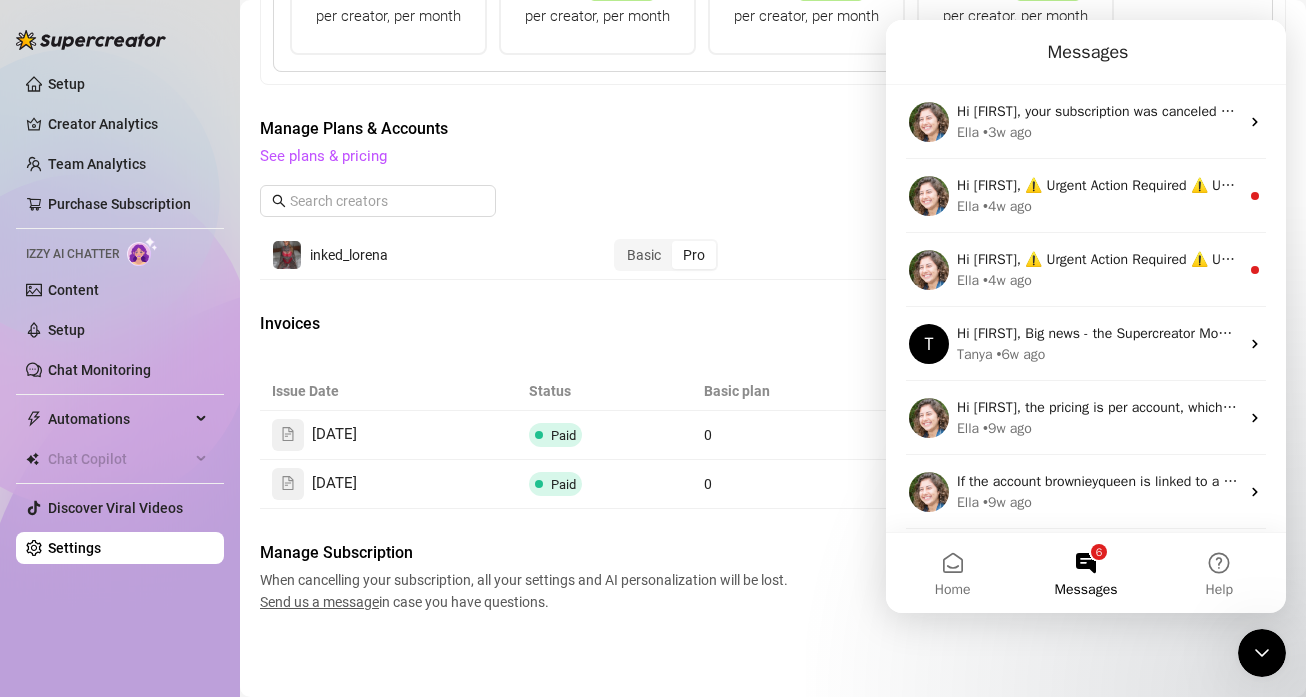 click on "Send us a message" at bounding box center (319, 602) 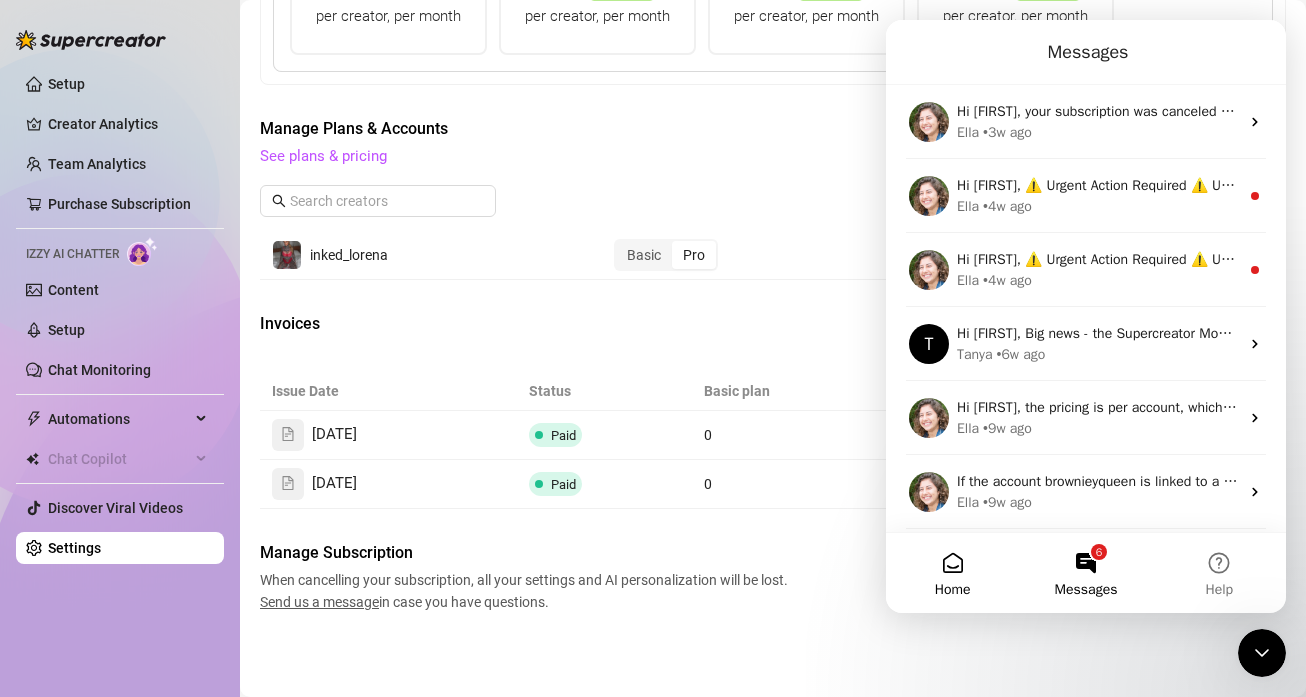 click on "Home" at bounding box center [953, 590] 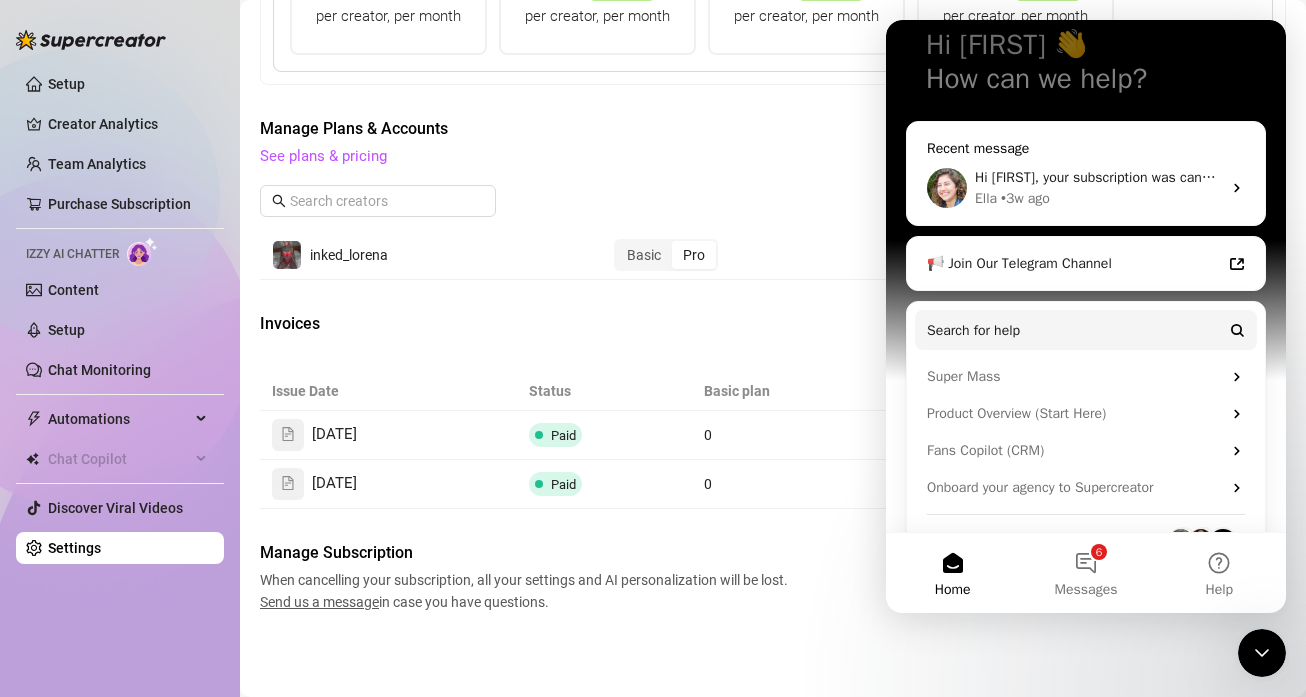 scroll, scrollTop: 184, scrollLeft: 0, axis: vertical 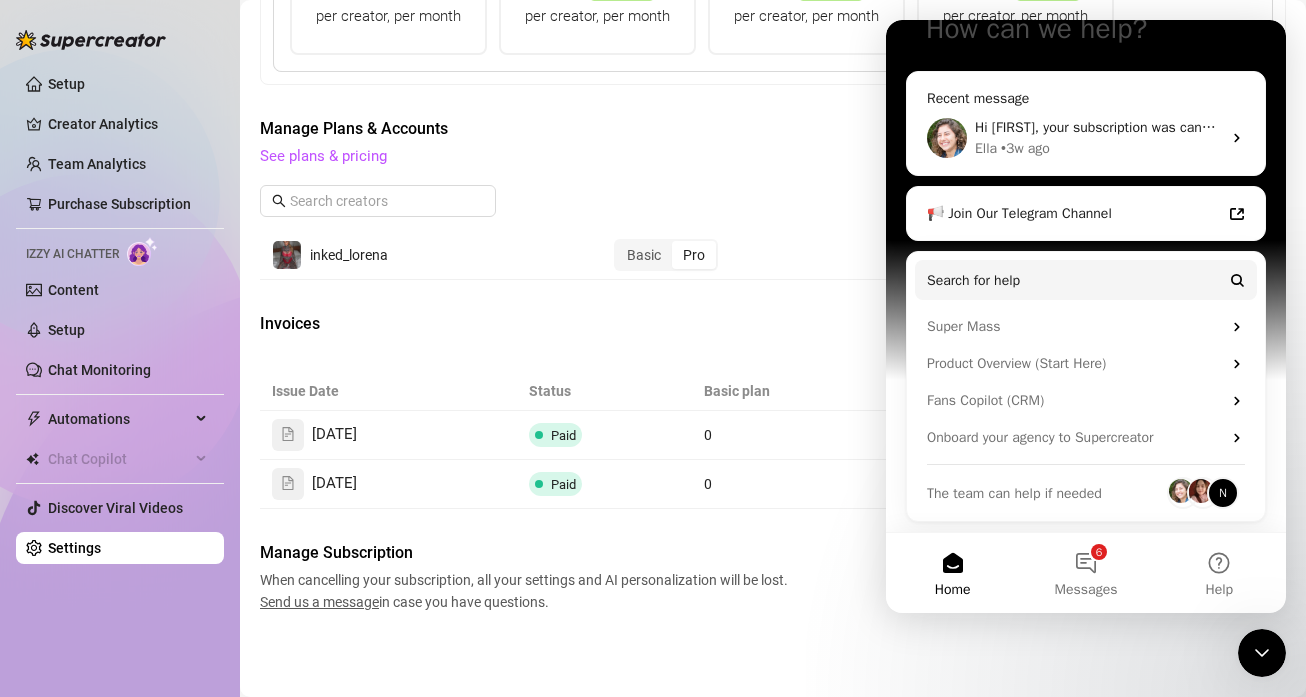 click on "N" at bounding box center (1223, 493) 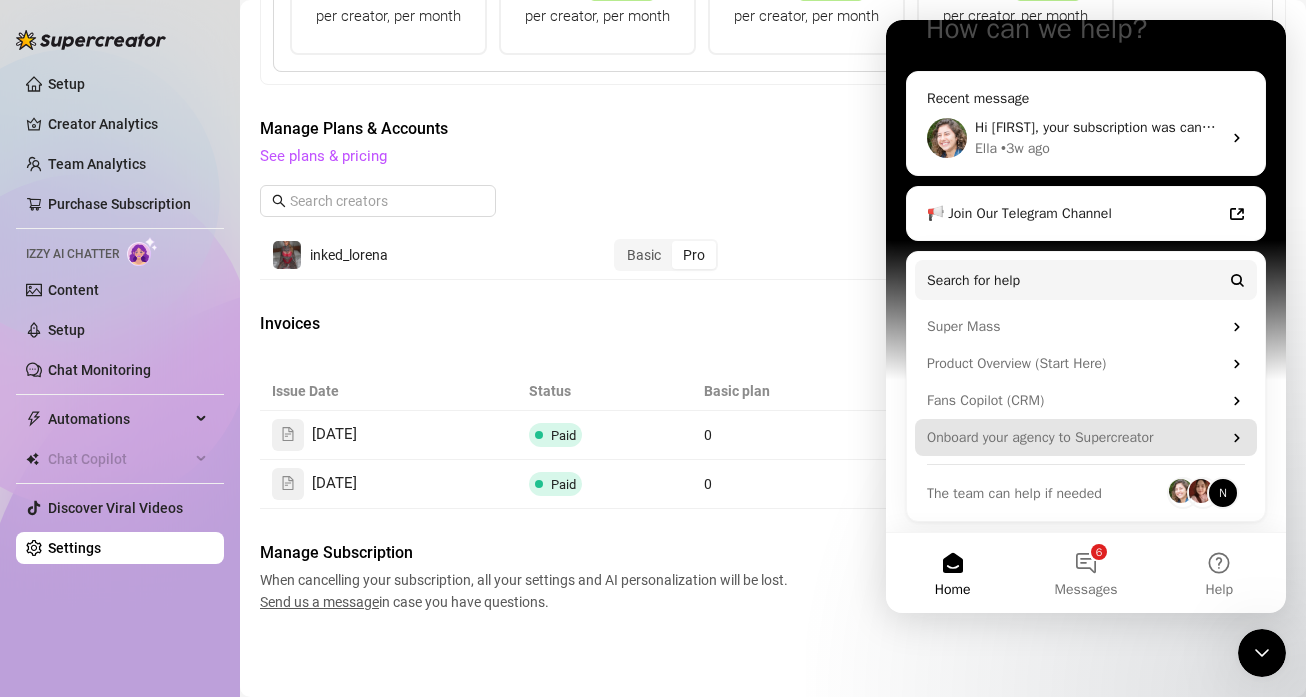click on "Onboard your agency to Supercreator" at bounding box center (1074, 437) 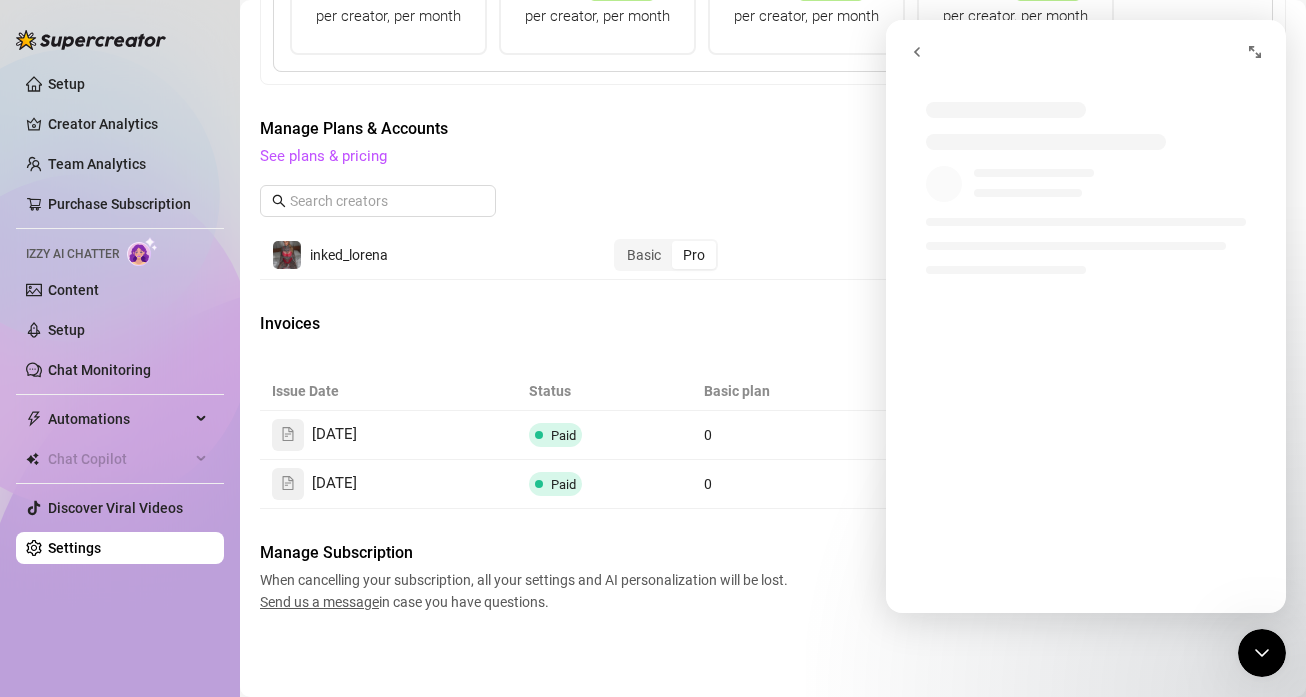 scroll, scrollTop: 0, scrollLeft: 0, axis: both 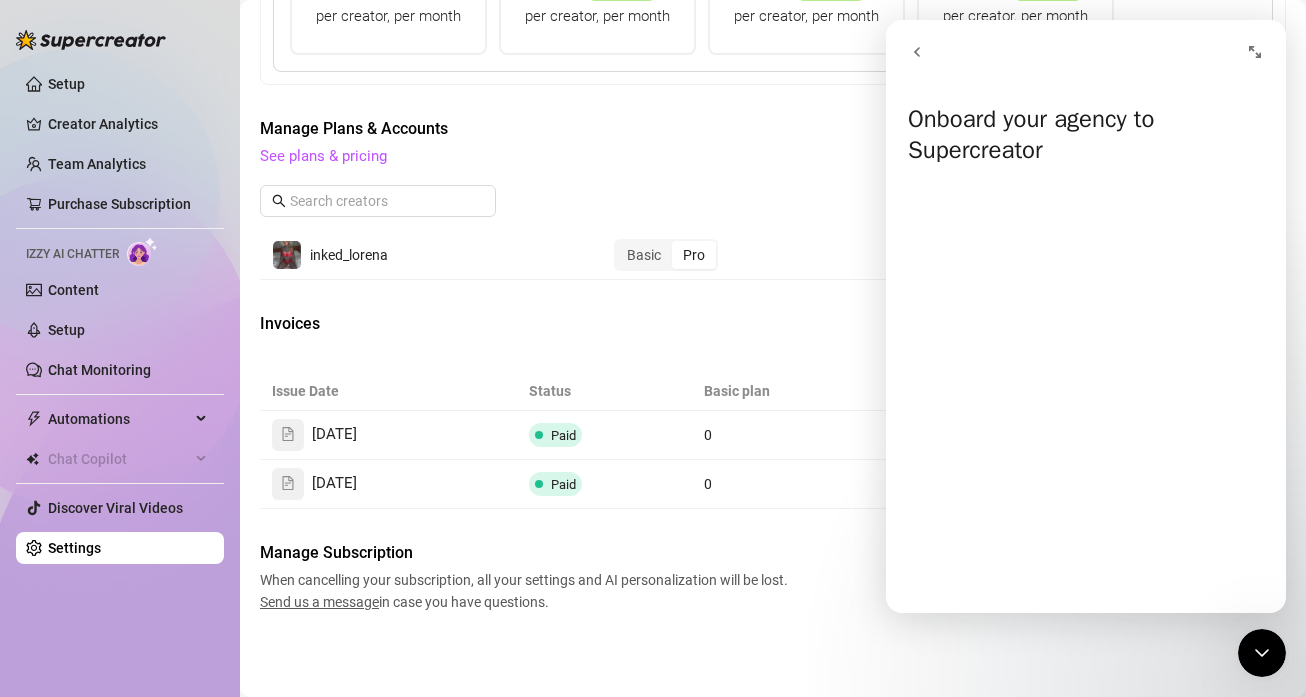 click 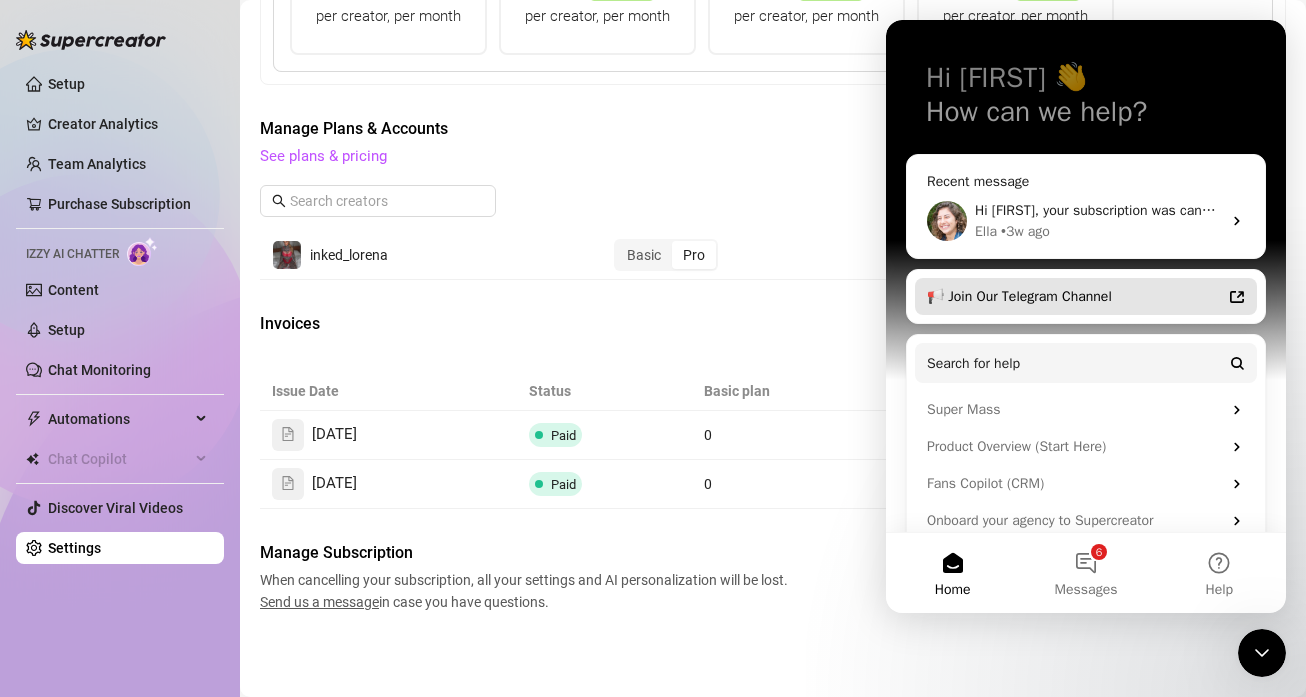 scroll, scrollTop: 179, scrollLeft: 0, axis: vertical 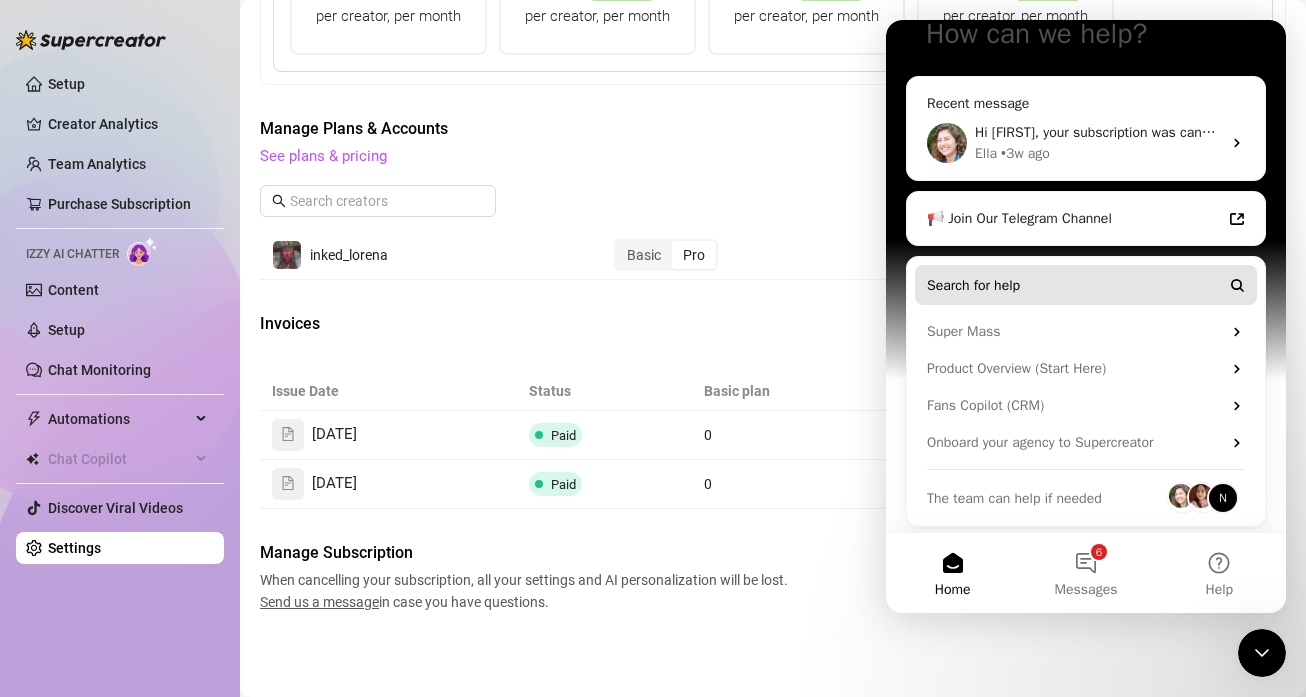click on "Search for help" at bounding box center (1086, 285) 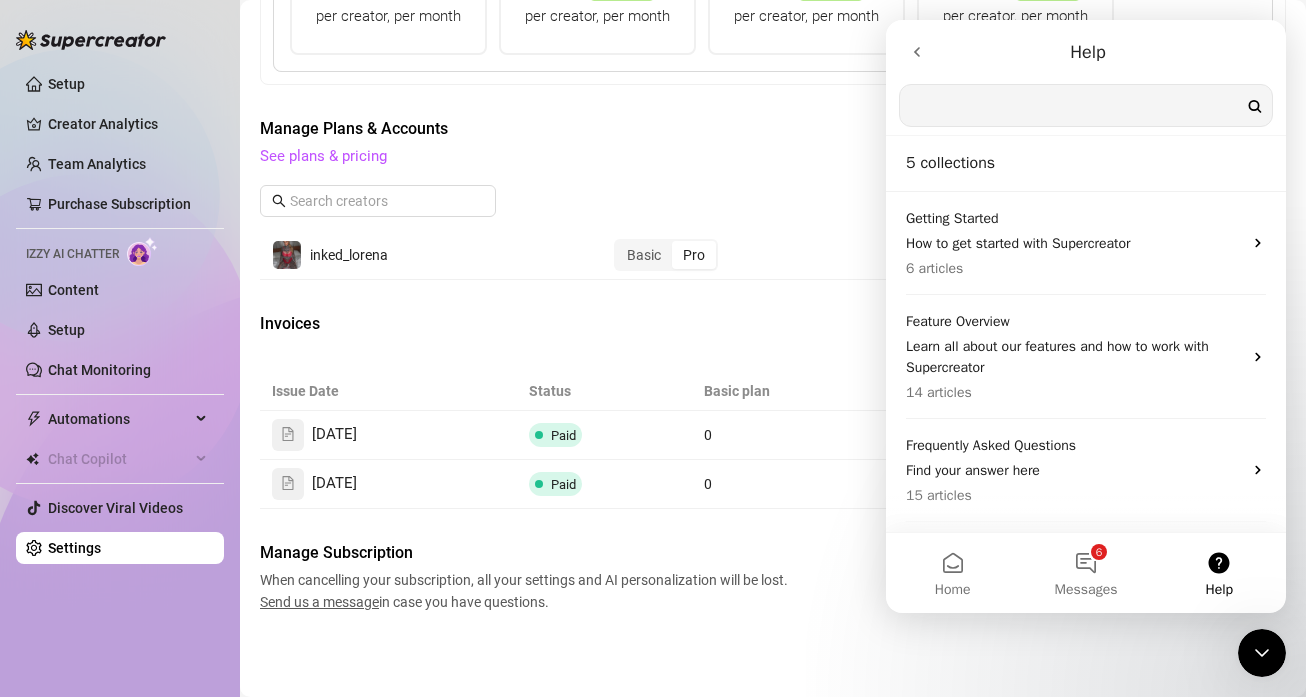 scroll, scrollTop: 0, scrollLeft: 0, axis: both 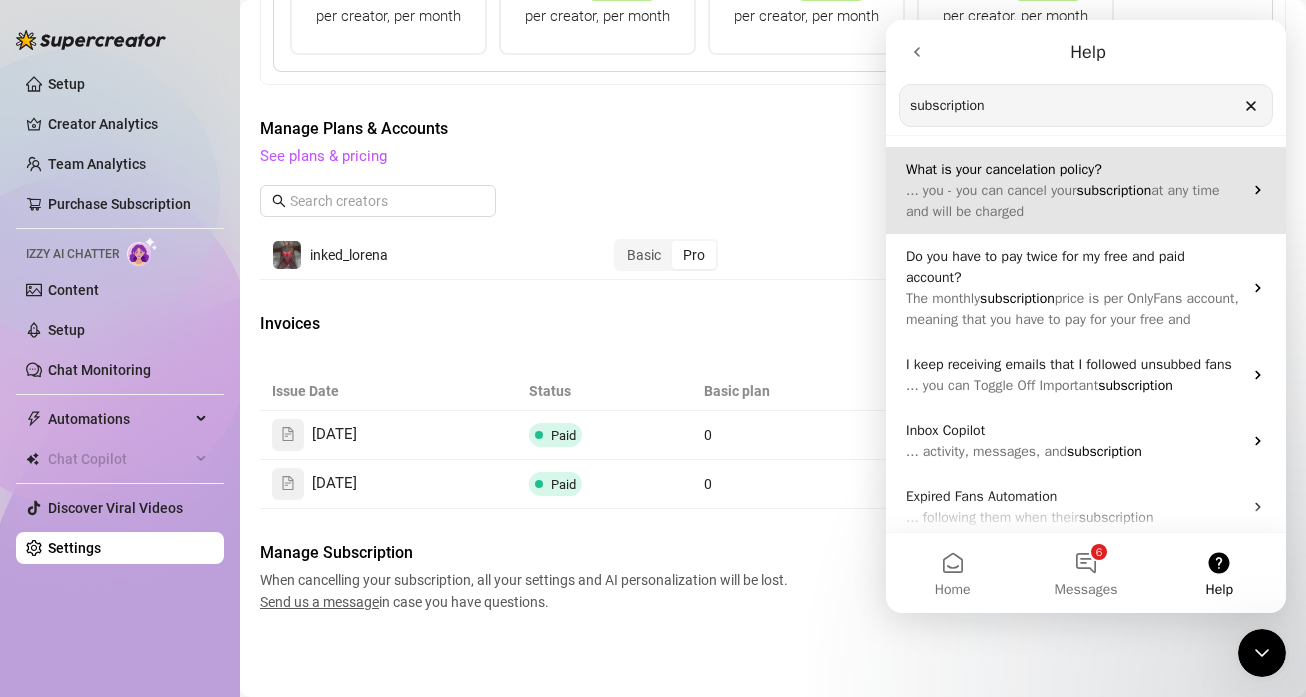 type on "subscription" 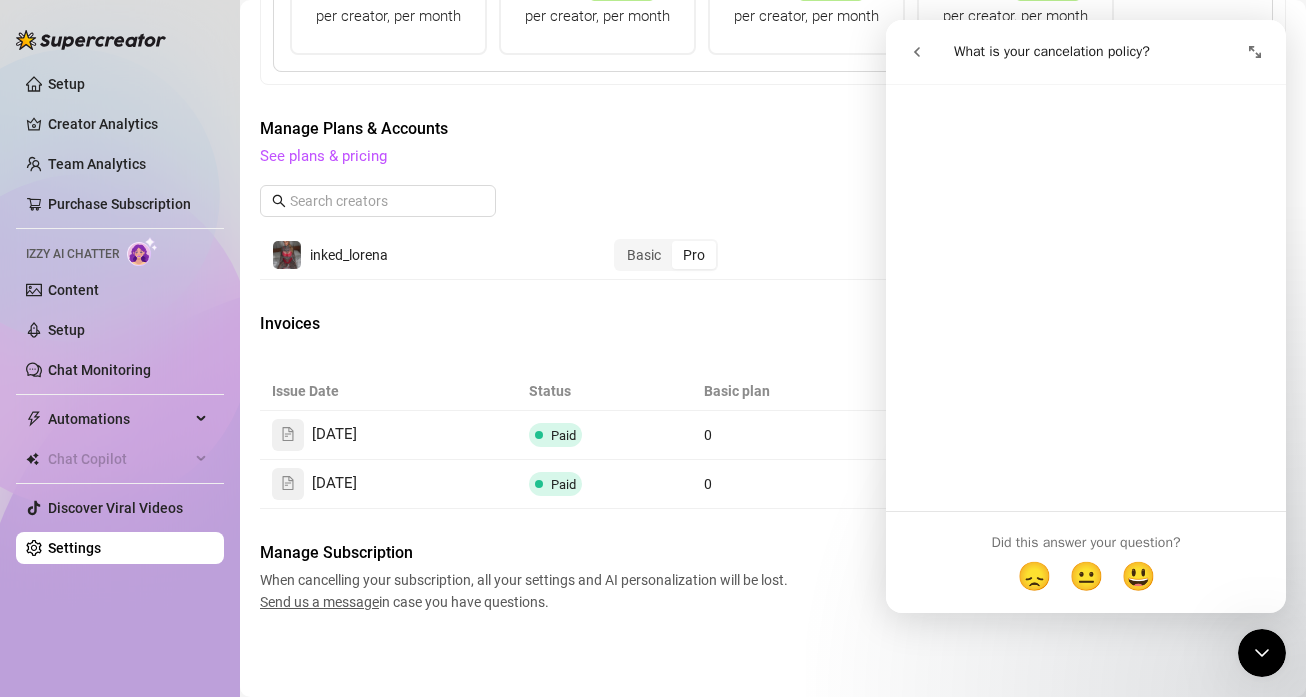 scroll, scrollTop: 202, scrollLeft: 0, axis: vertical 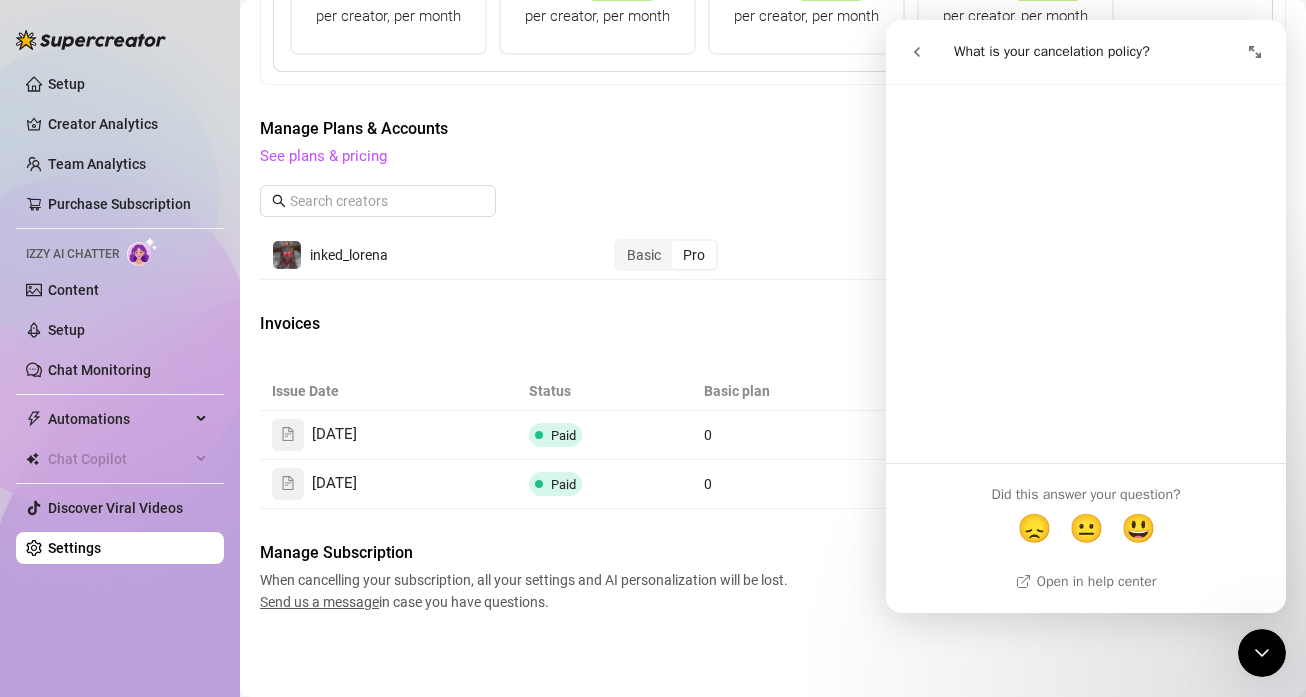 click 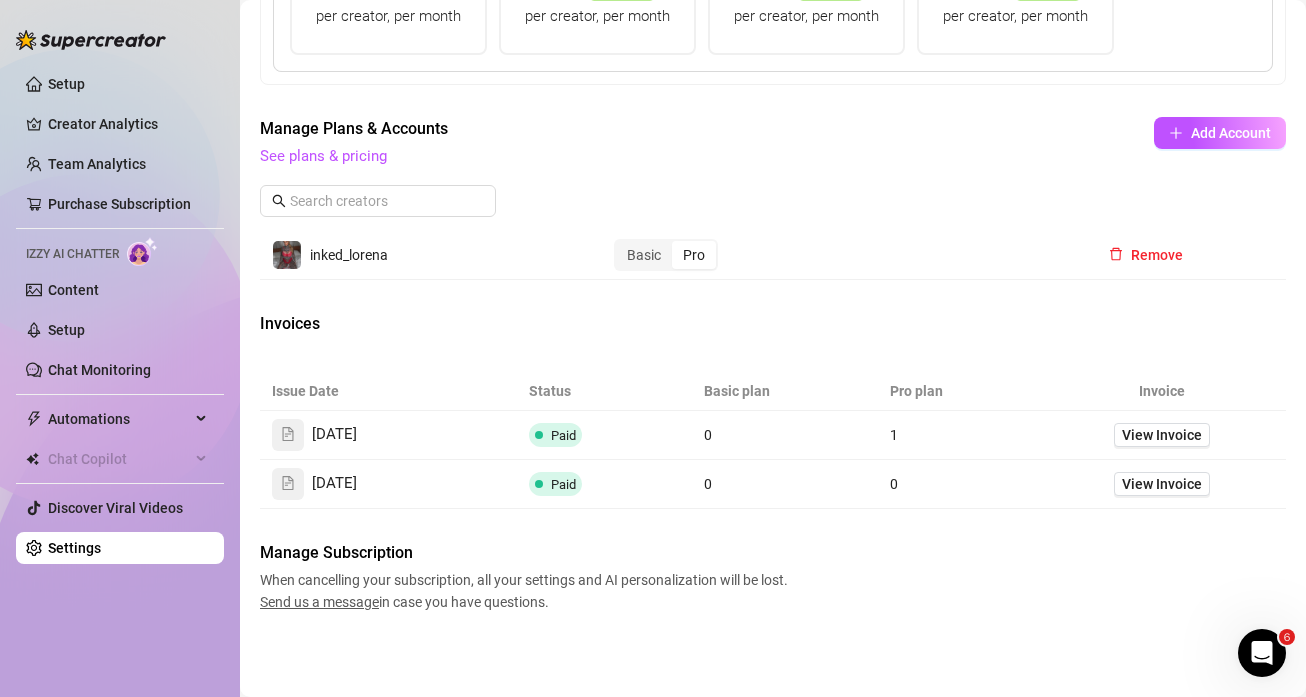 click 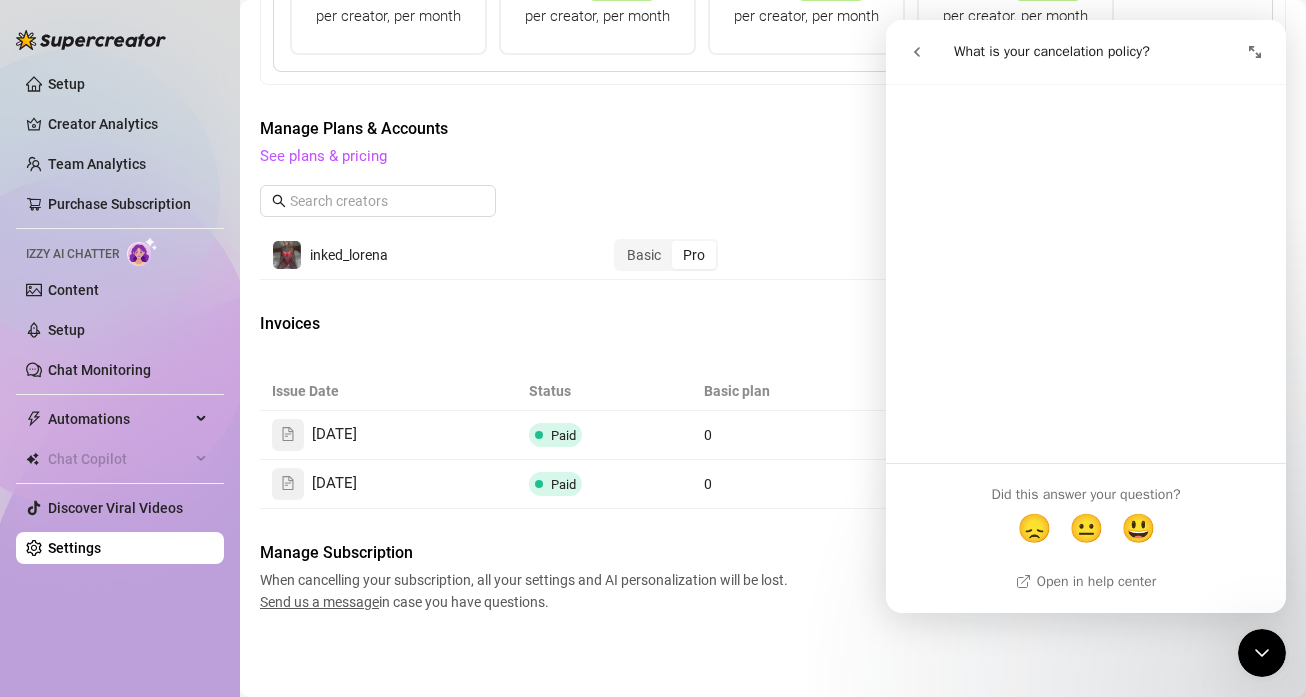 click 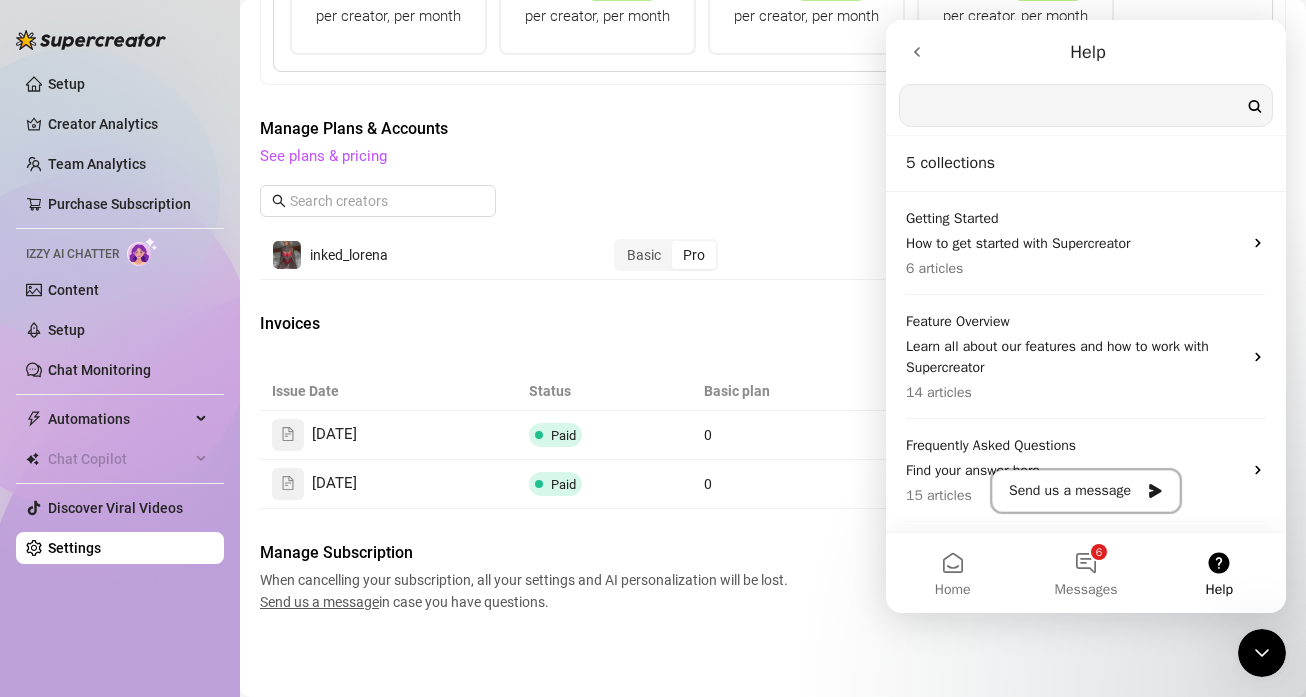 click on "Send us a message" at bounding box center (1086, 491) 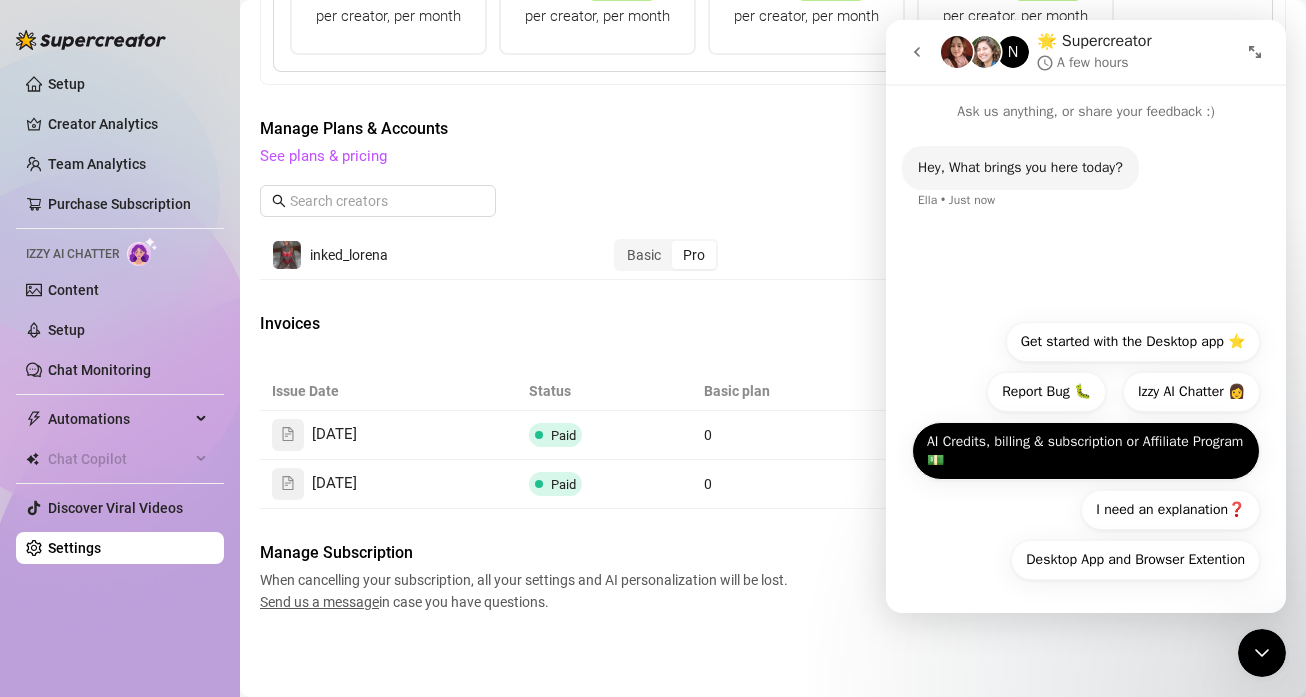 click on "AI Credits, billing & subscription or Affiliate Program 💵" at bounding box center [1086, 451] 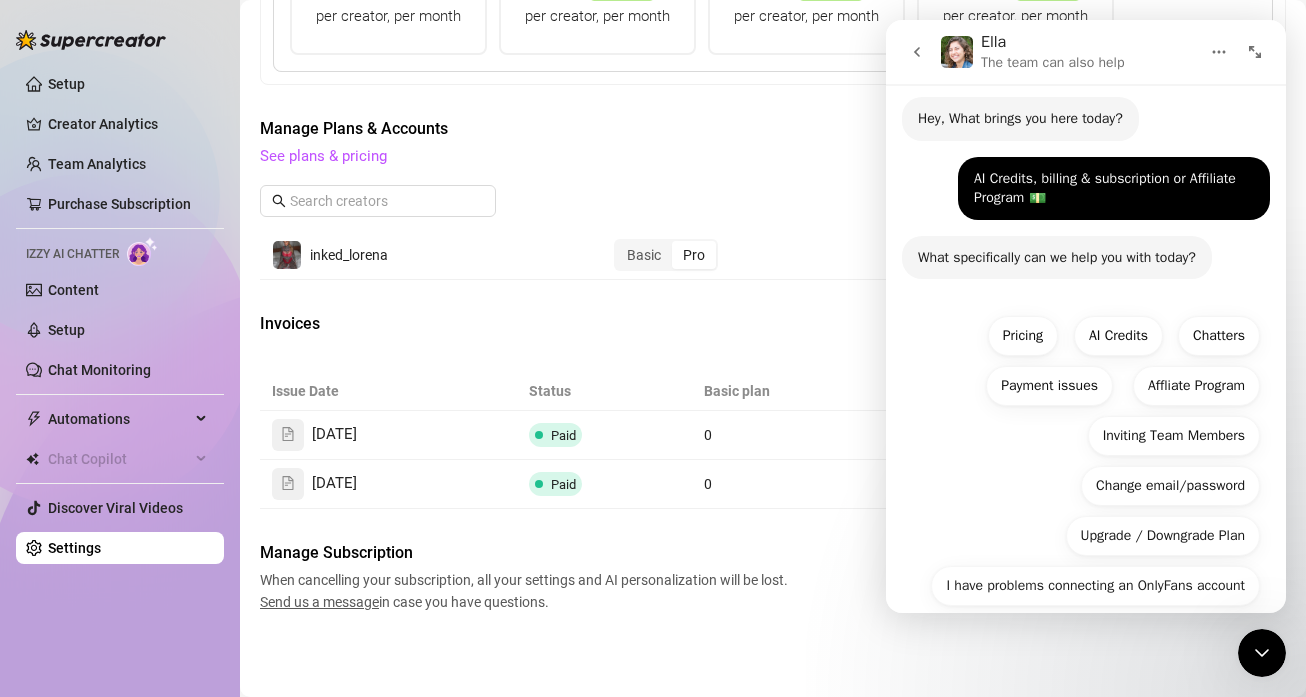 scroll, scrollTop: 95, scrollLeft: 0, axis: vertical 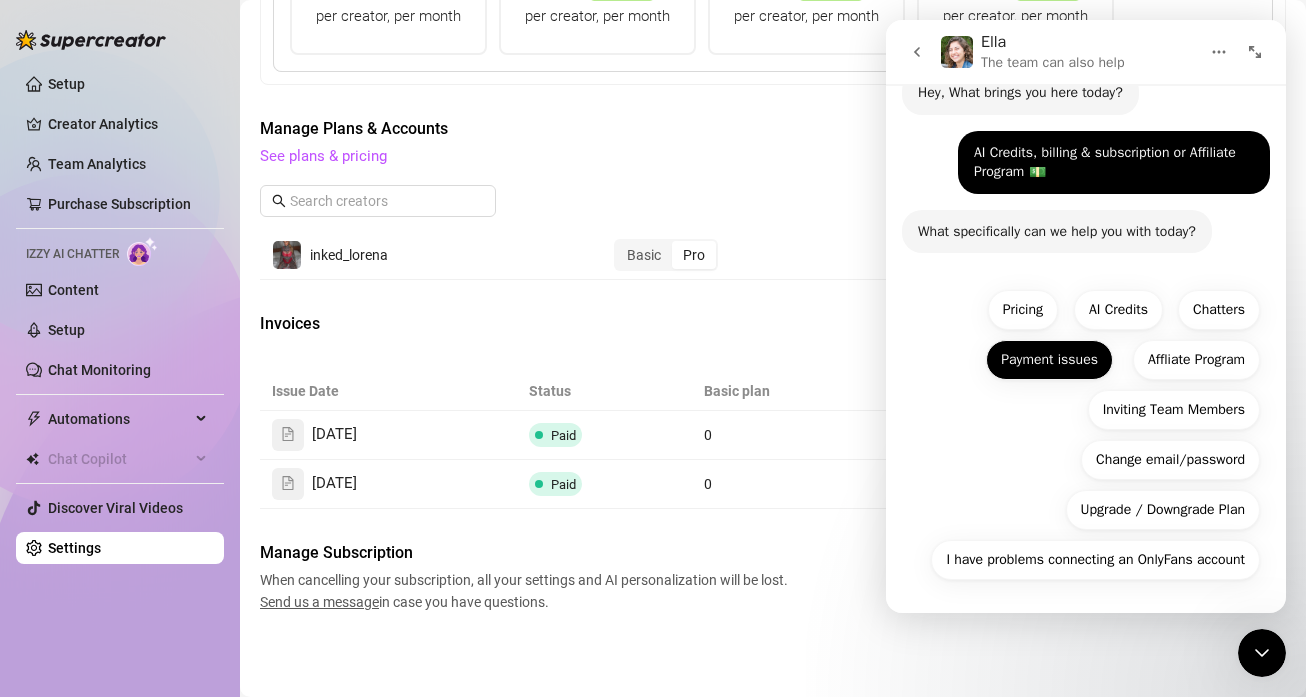 click on "Payment issues" at bounding box center (1049, 360) 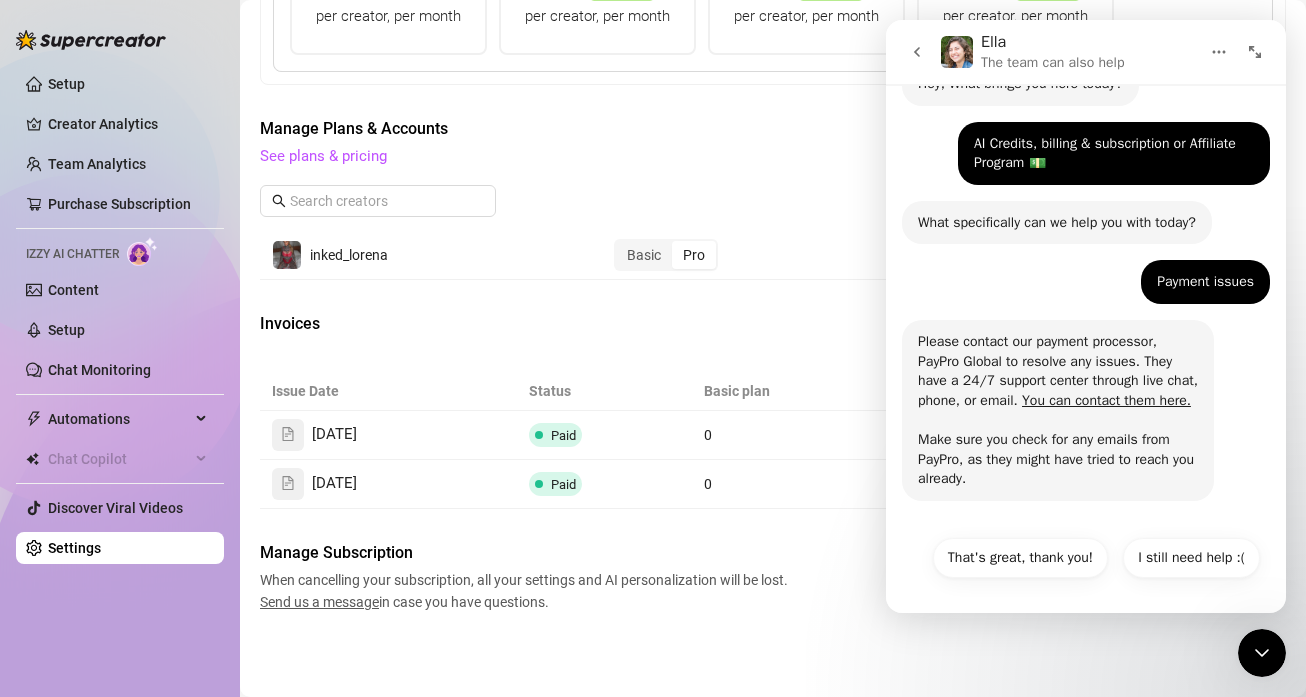 scroll, scrollTop: 123, scrollLeft: 0, axis: vertical 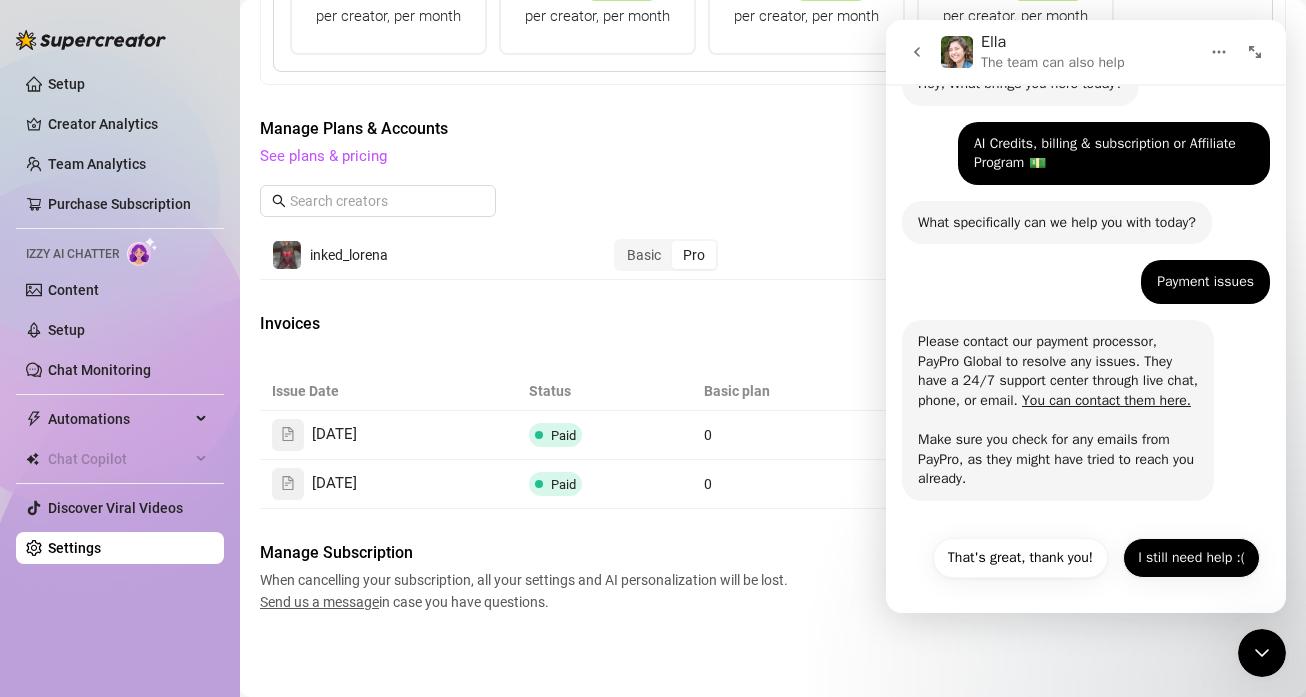 click on "I still need help :(" at bounding box center (1191, 558) 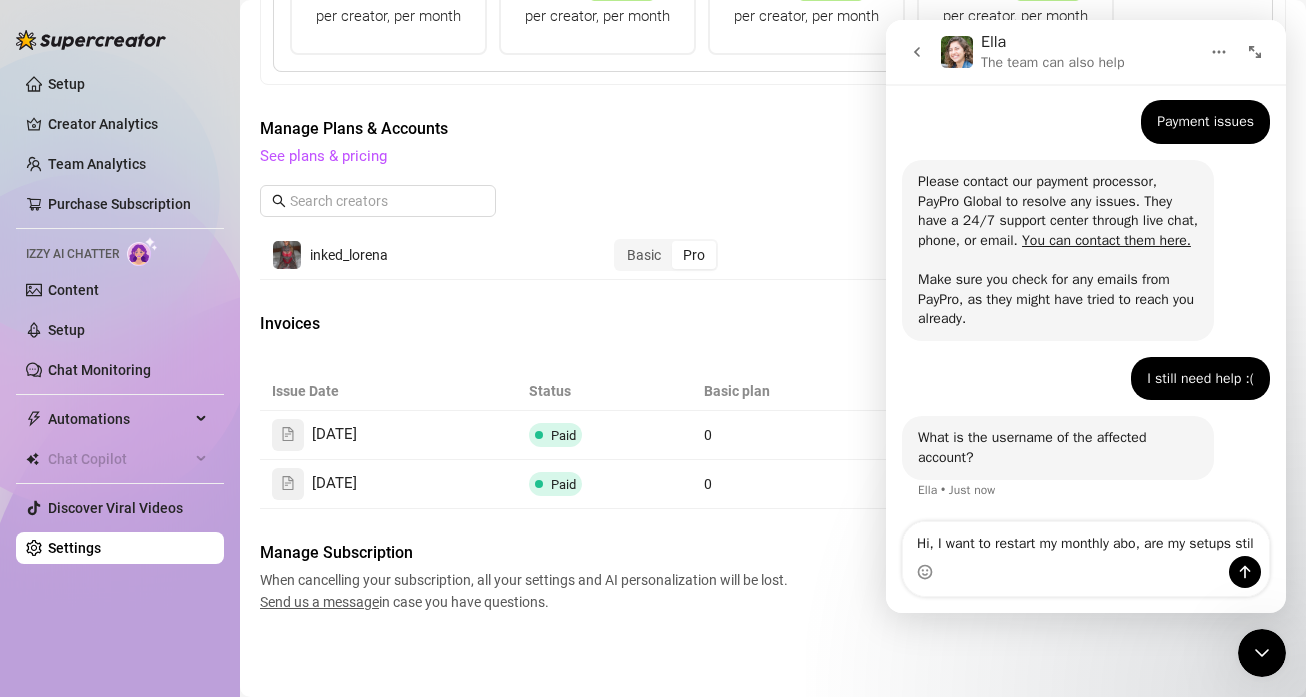 scroll, scrollTop: 302, scrollLeft: 0, axis: vertical 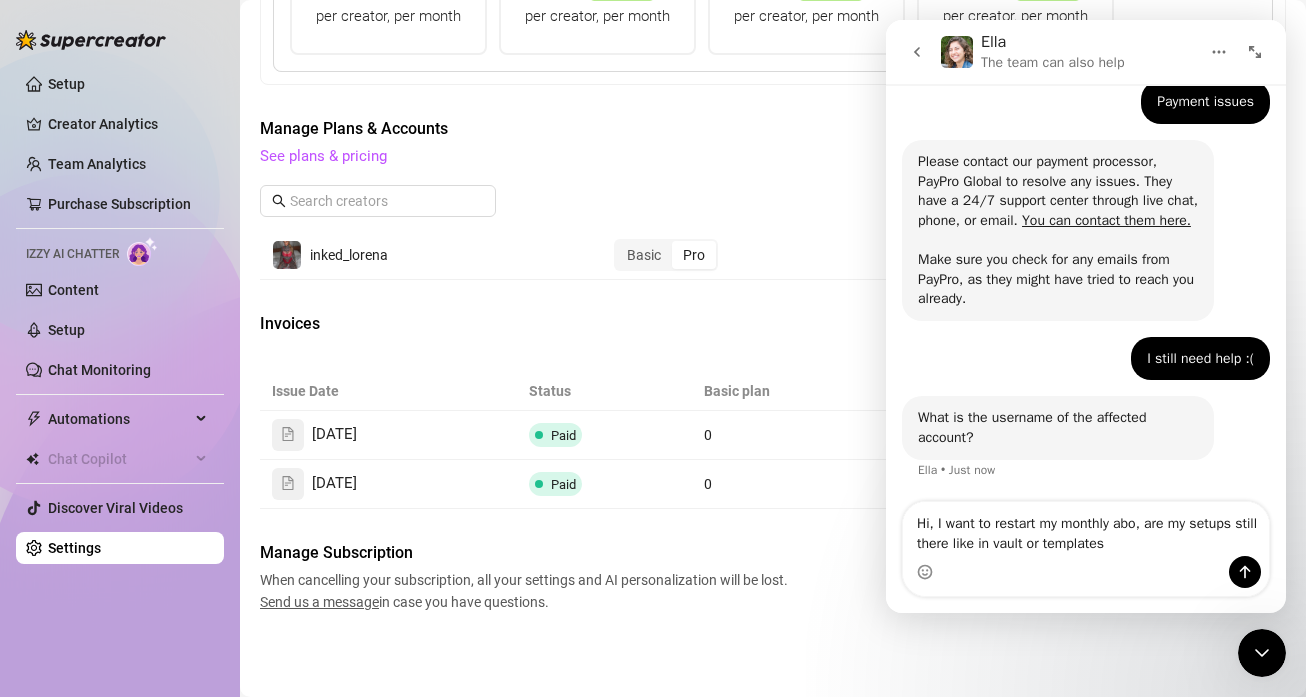 type on "Hi, I want to restart my monthly abo, are my setups still there like in vault or templates?" 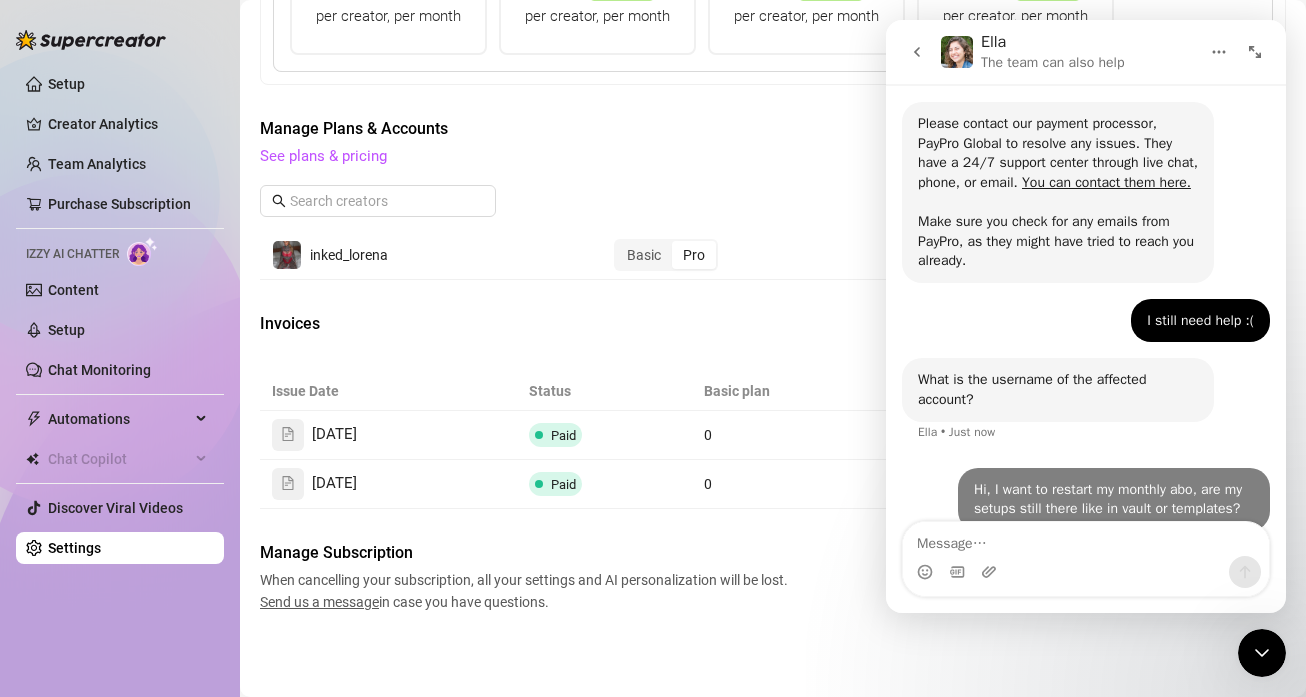 scroll, scrollTop: 381, scrollLeft: 0, axis: vertical 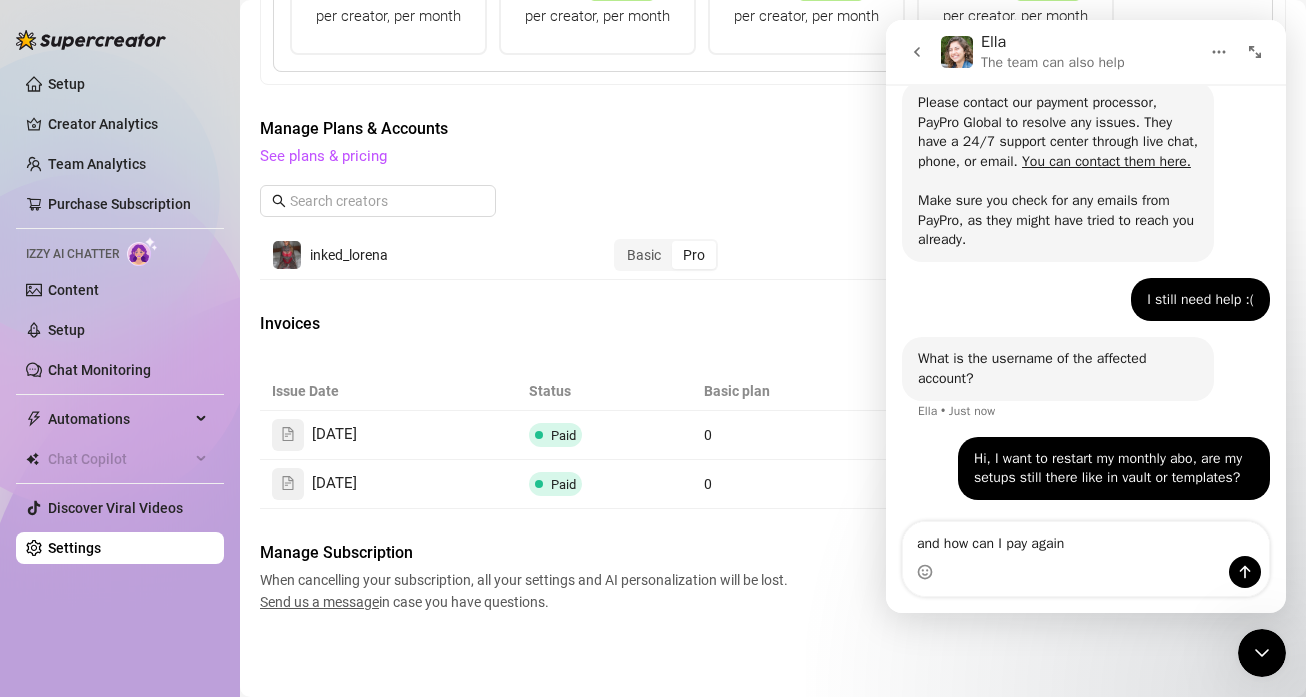 type on "and how can I pay again?" 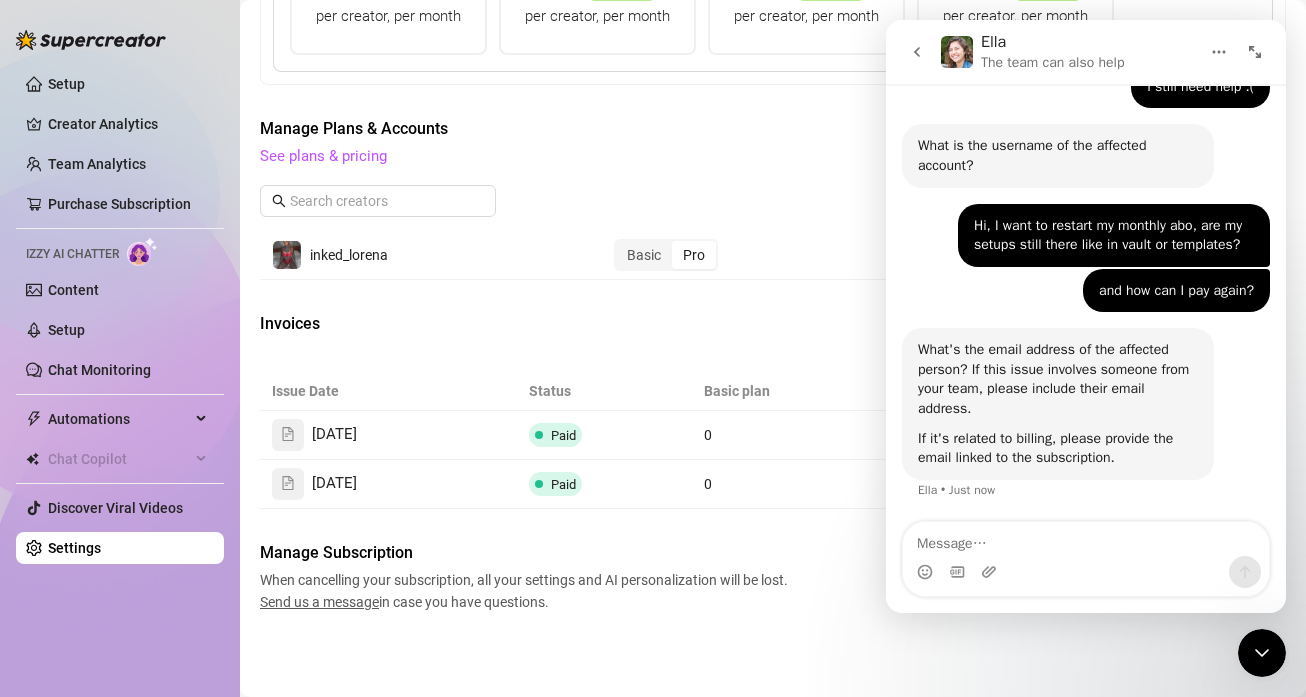 scroll, scrollTop: 594, scrollLeft: 0, axis: vertical 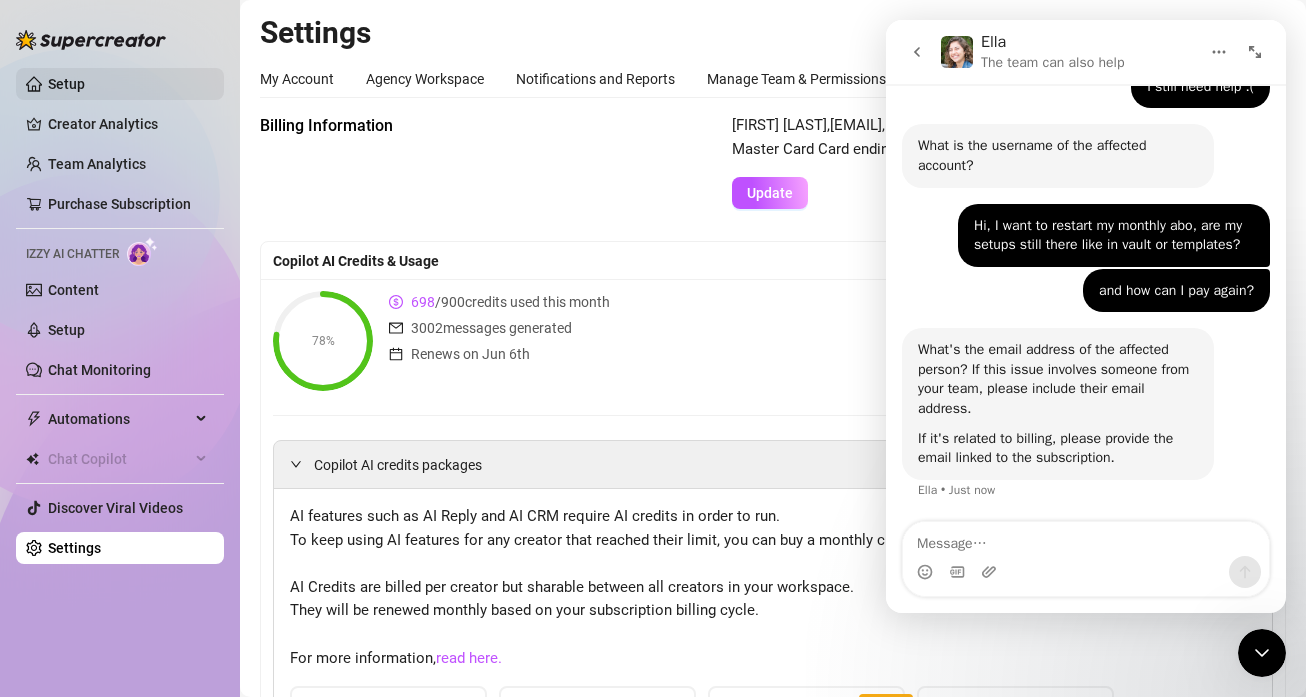 click on "Setup" at bounding box center (66, 84) 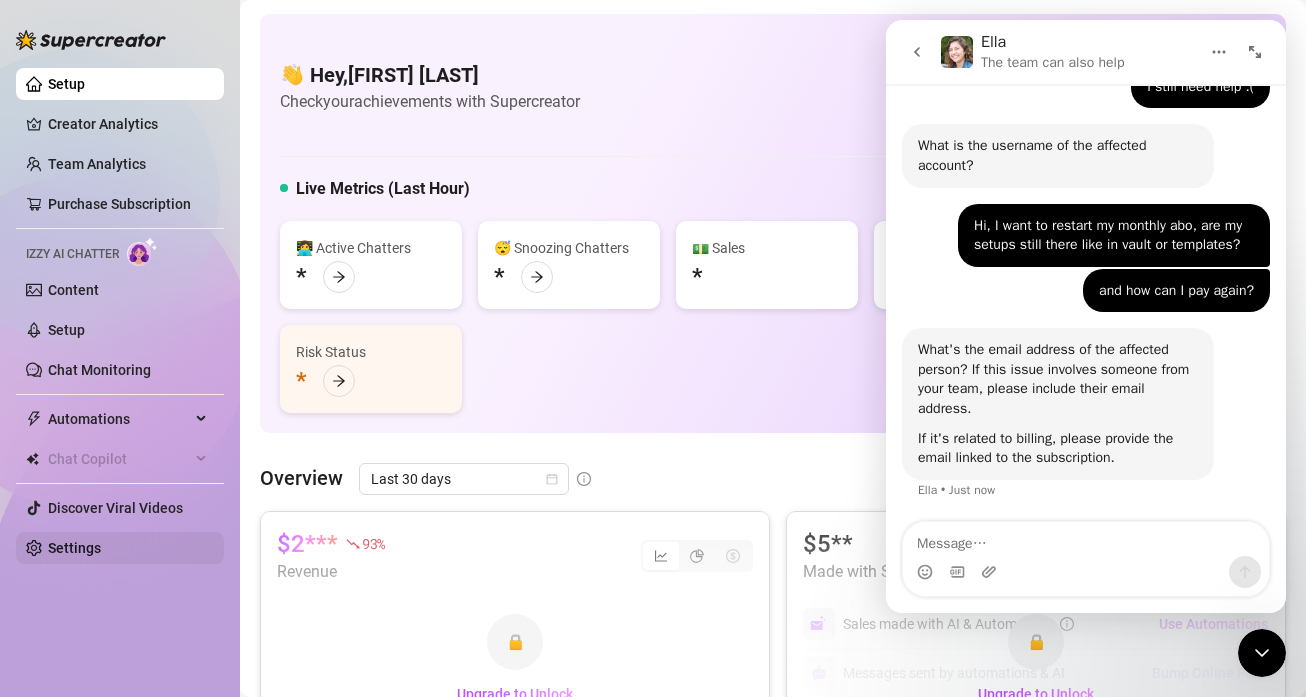 click on "Settings" at bounding box center (74, 548) 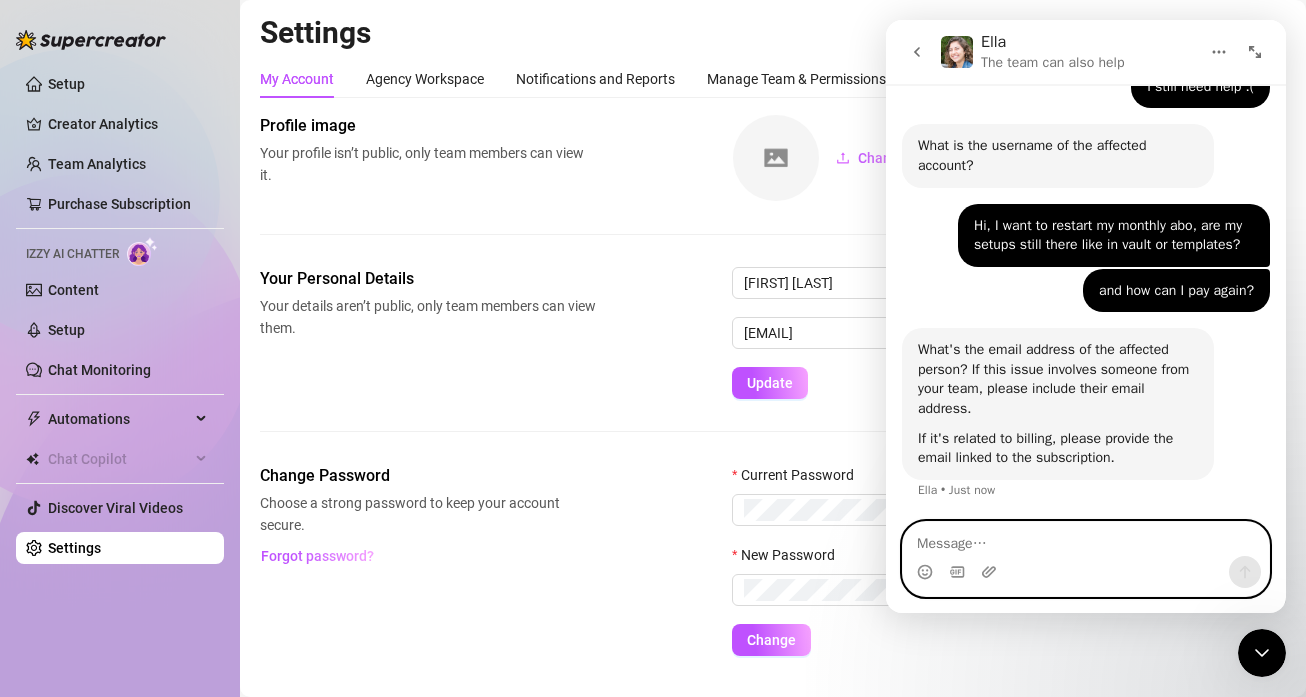 click at bounding box center (1086, 539) 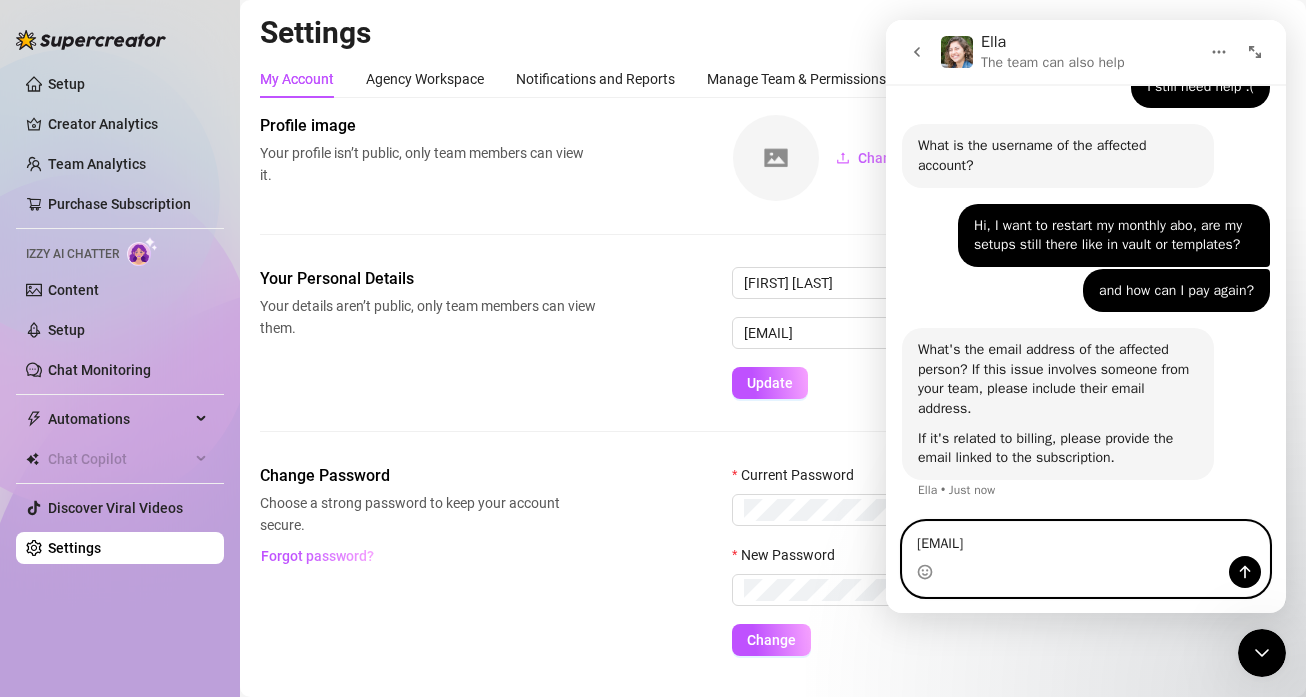 type on "[EMAIL]" 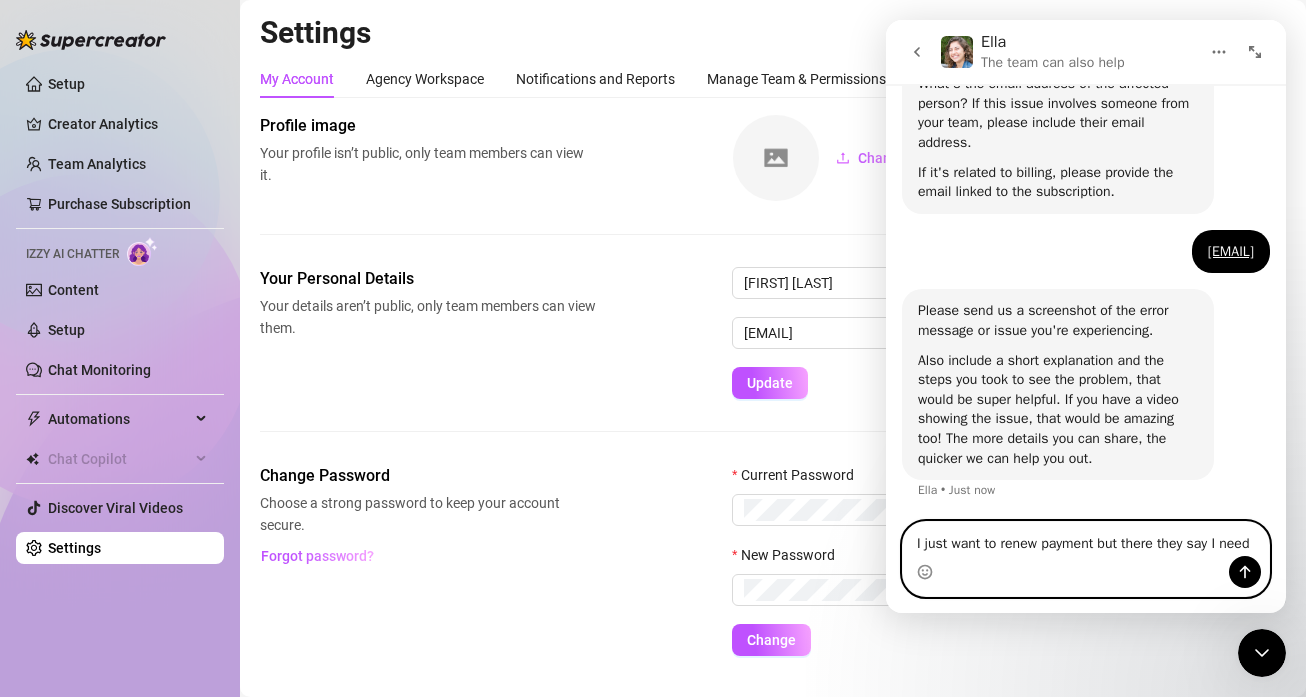 scroll, scrollTop: 881, scrollLeft: 0, axis: vertical 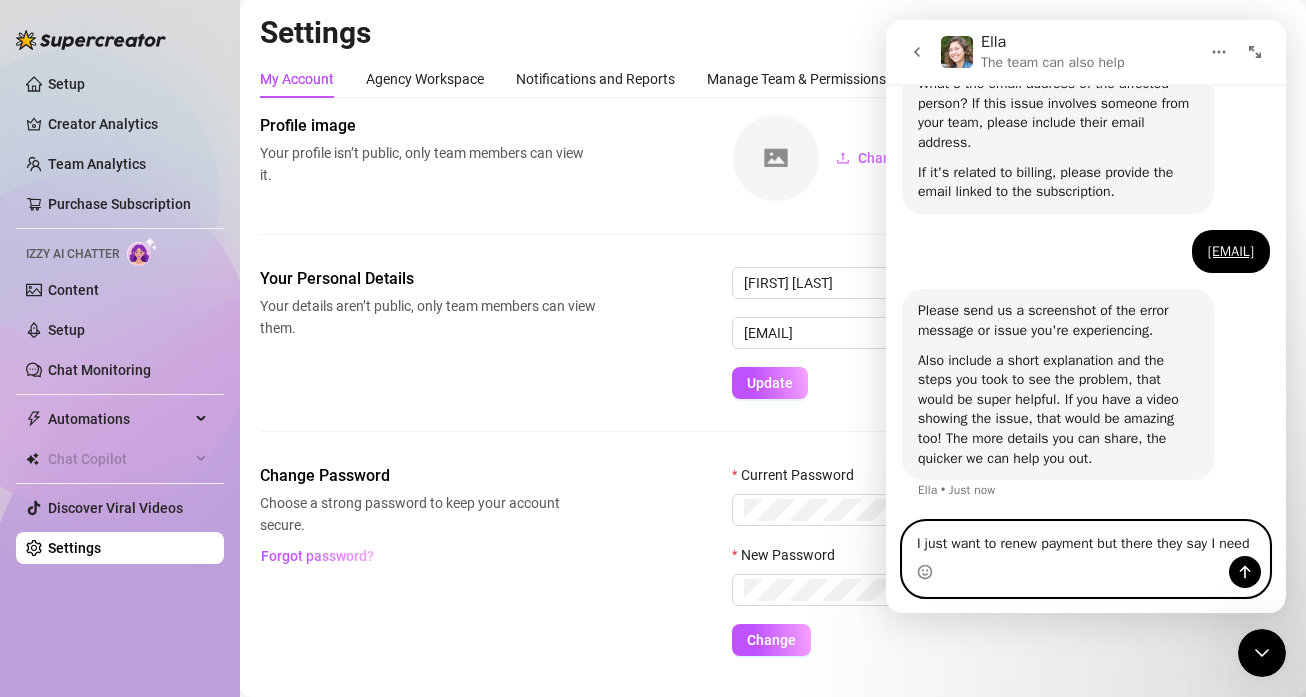 type on "I just want to renew payment but there they say I need to text ypu" 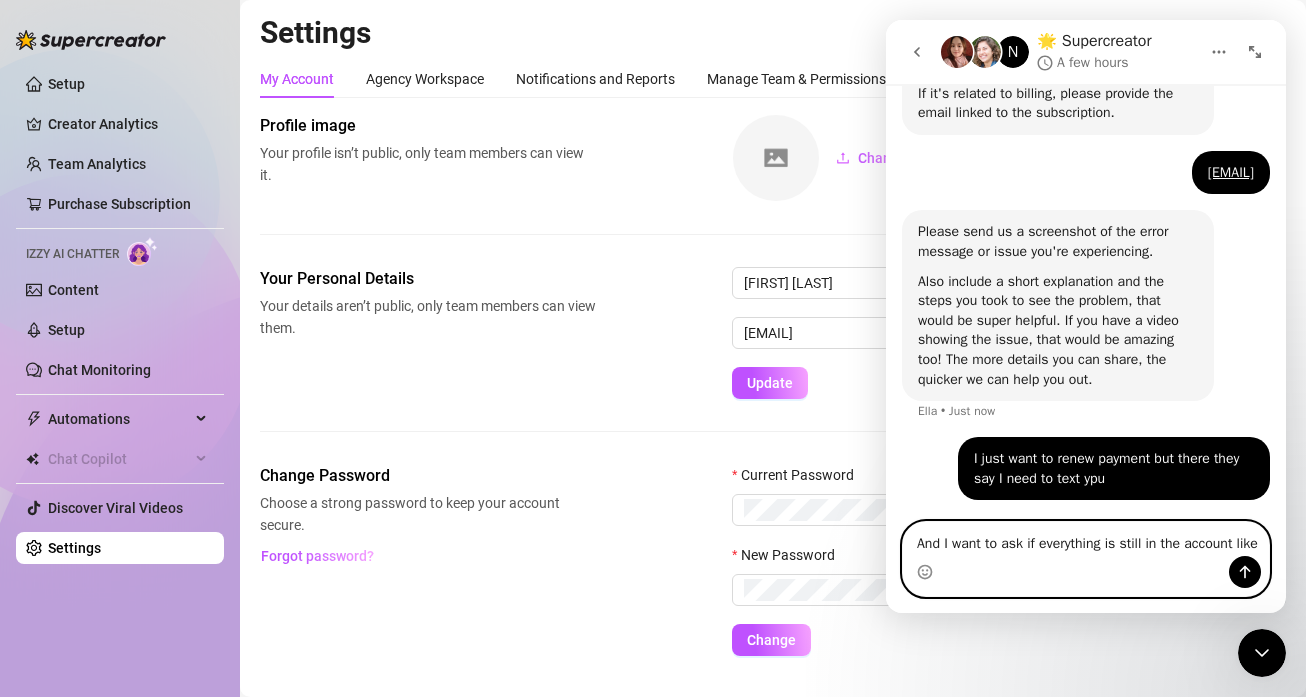 scroll, scrollTop: 960, scrollLeft: 0, axis: vertical 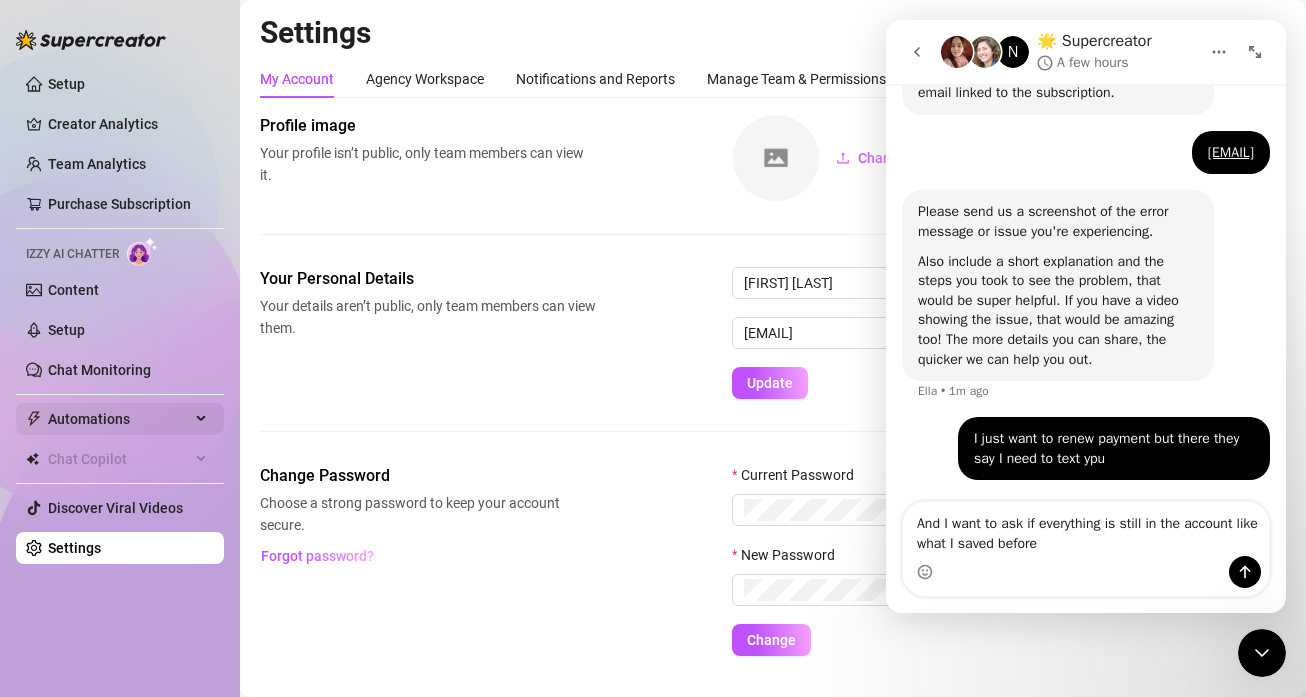click on "Automations" at bounding box center (119, 419) 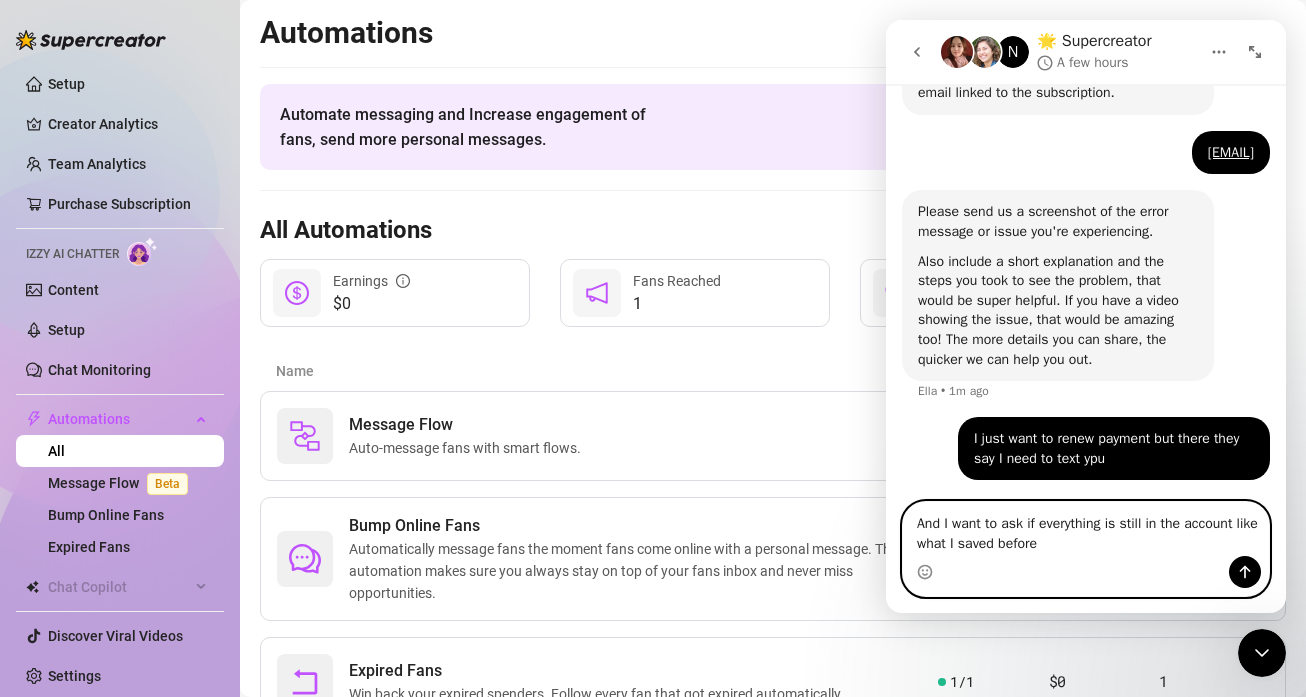 click on "And I want to ask if everything is still in the account like what I saved before" at bounding box center [1086, 529] 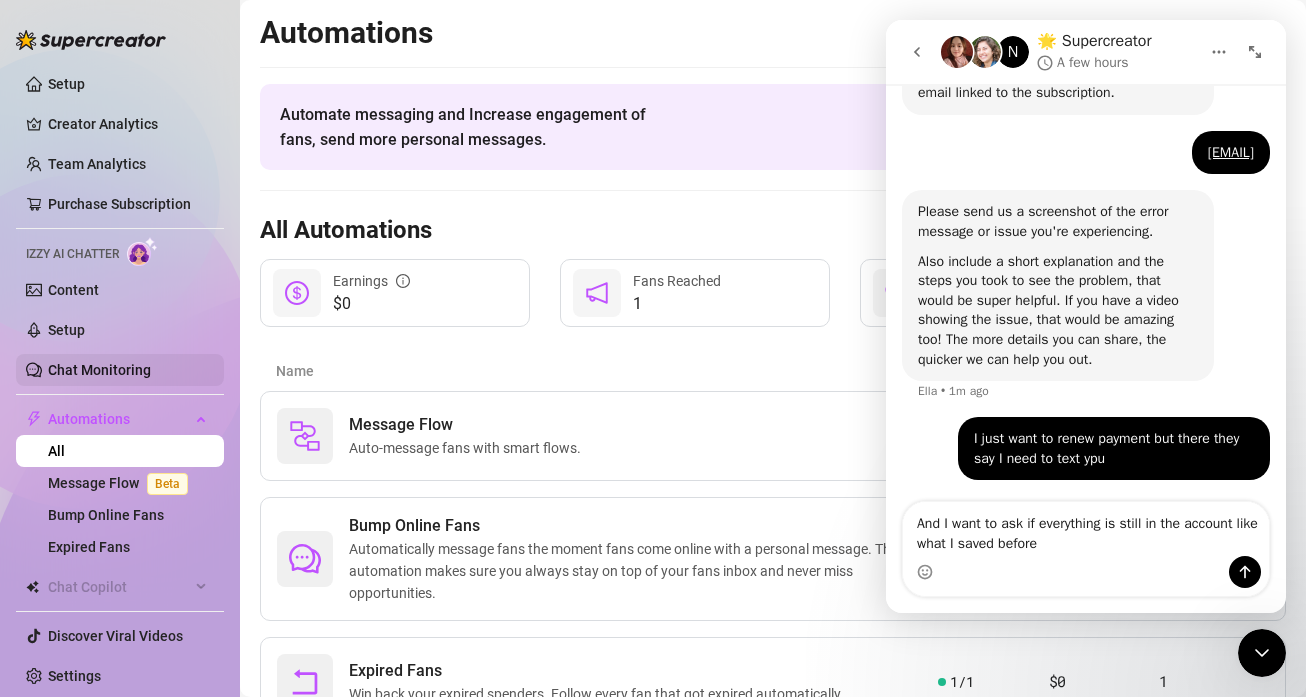 click on "Chat Monitoring" at bounding box center [99, 370] 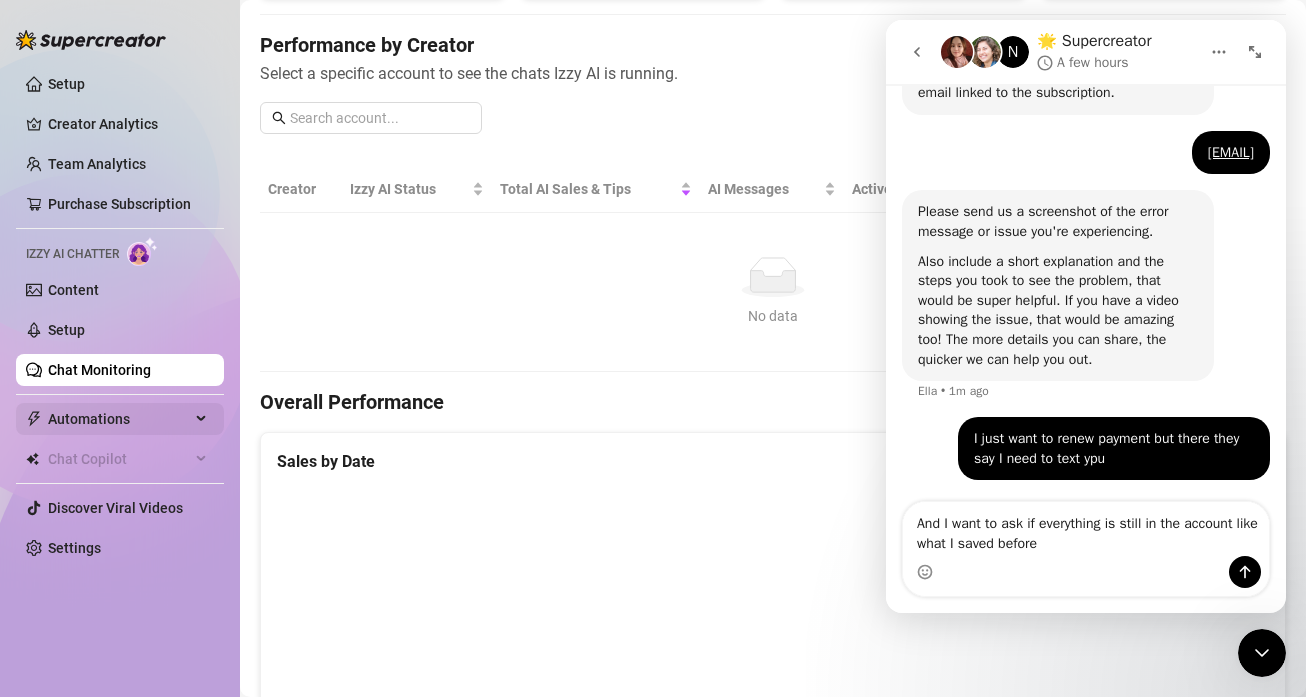 click on "Automations" at bounding box center [119, 419] 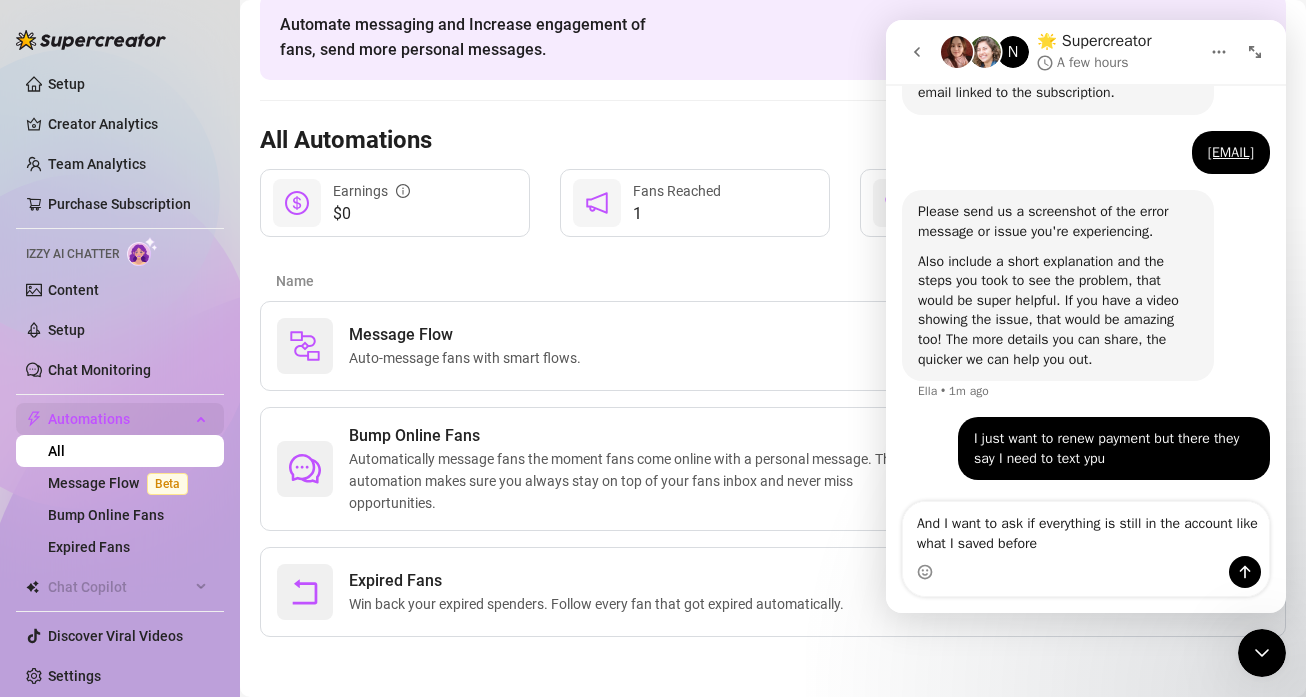 scroll, scrollTop: 90, scrollLeft: 0, axis: vertical 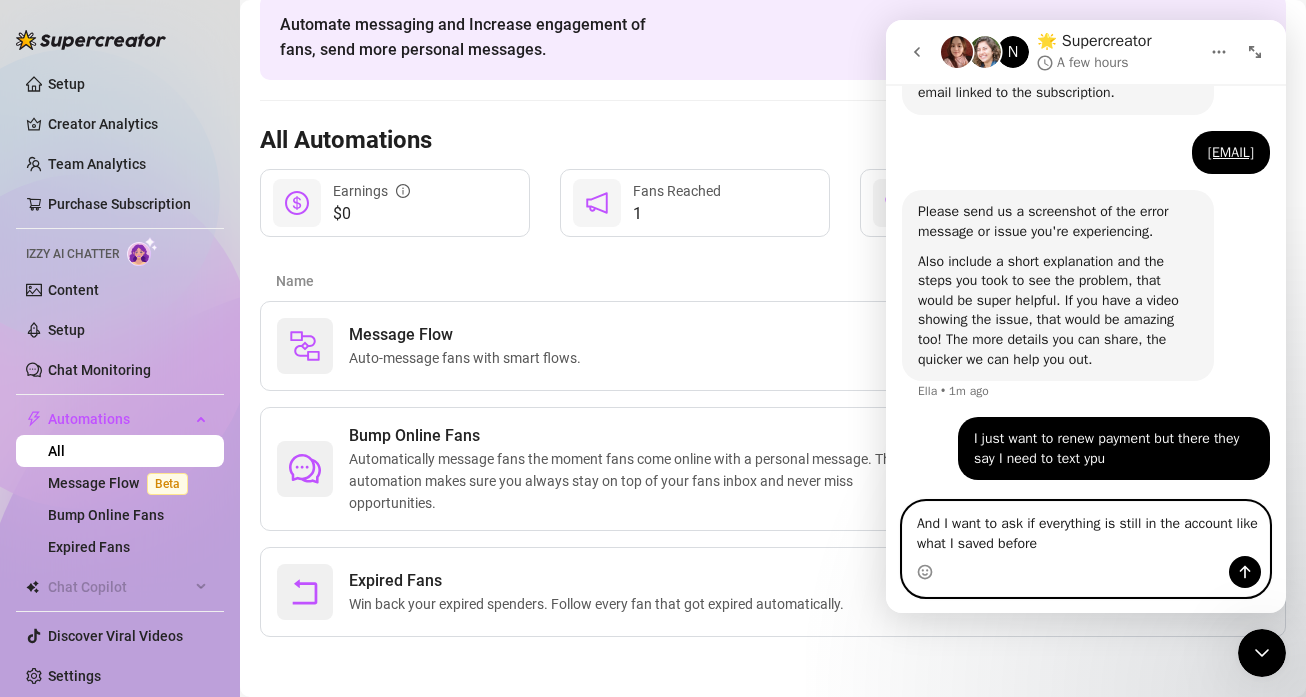 click on "And I want to ask if everything is still in the account like what I saved before" at bounding box center [1086, 529] 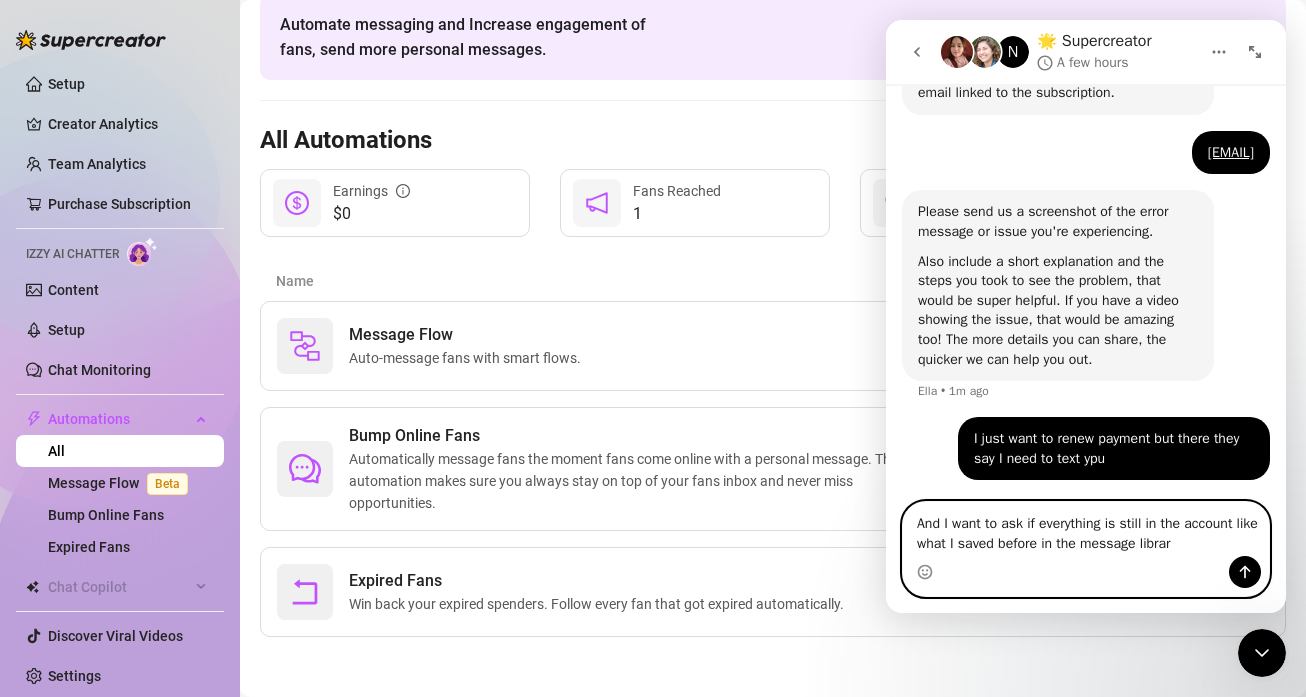 type on "And I want to ask if everything is still in the account like what I saved before in the message library" 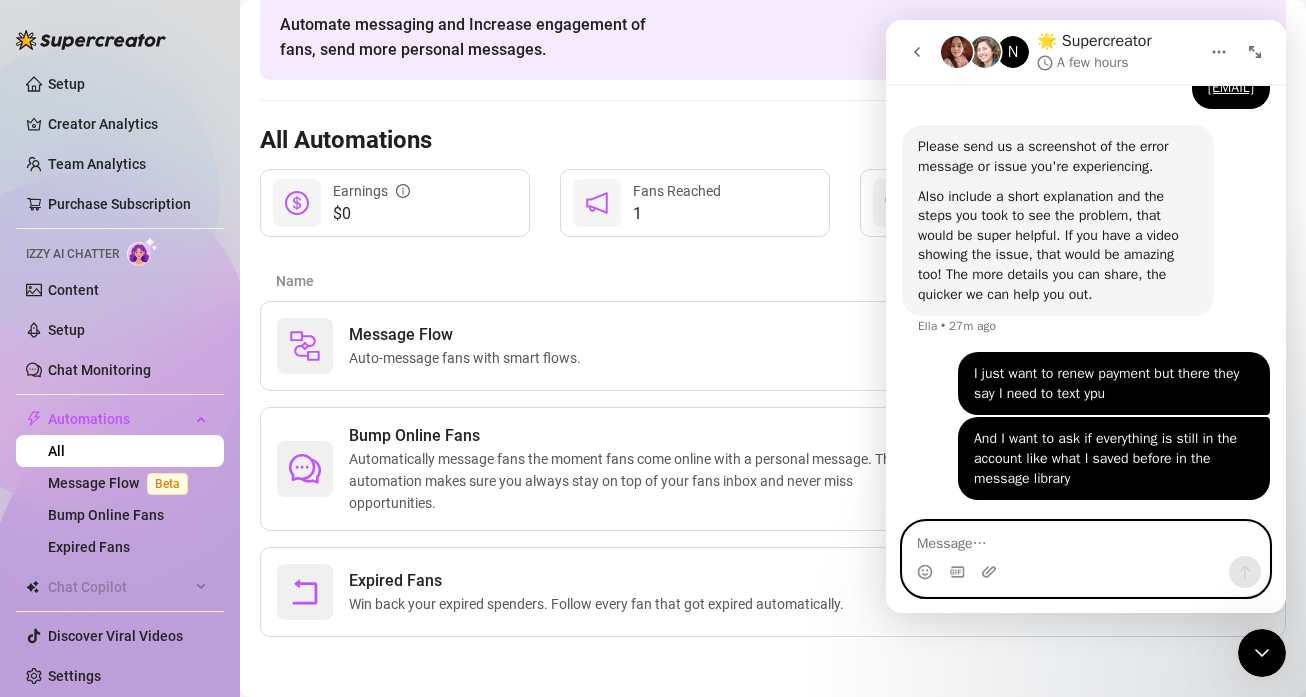 scroll, scrollTop: 1025, scrollLeft: 0, axis: vertical 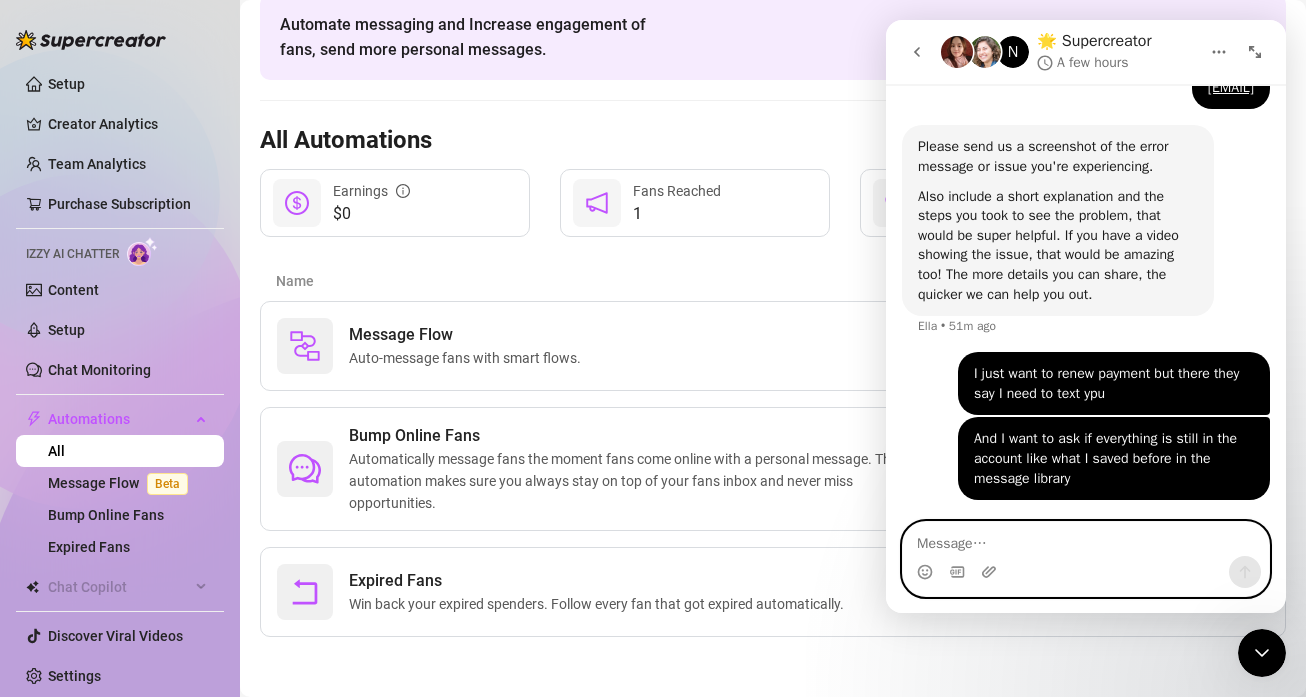 type 